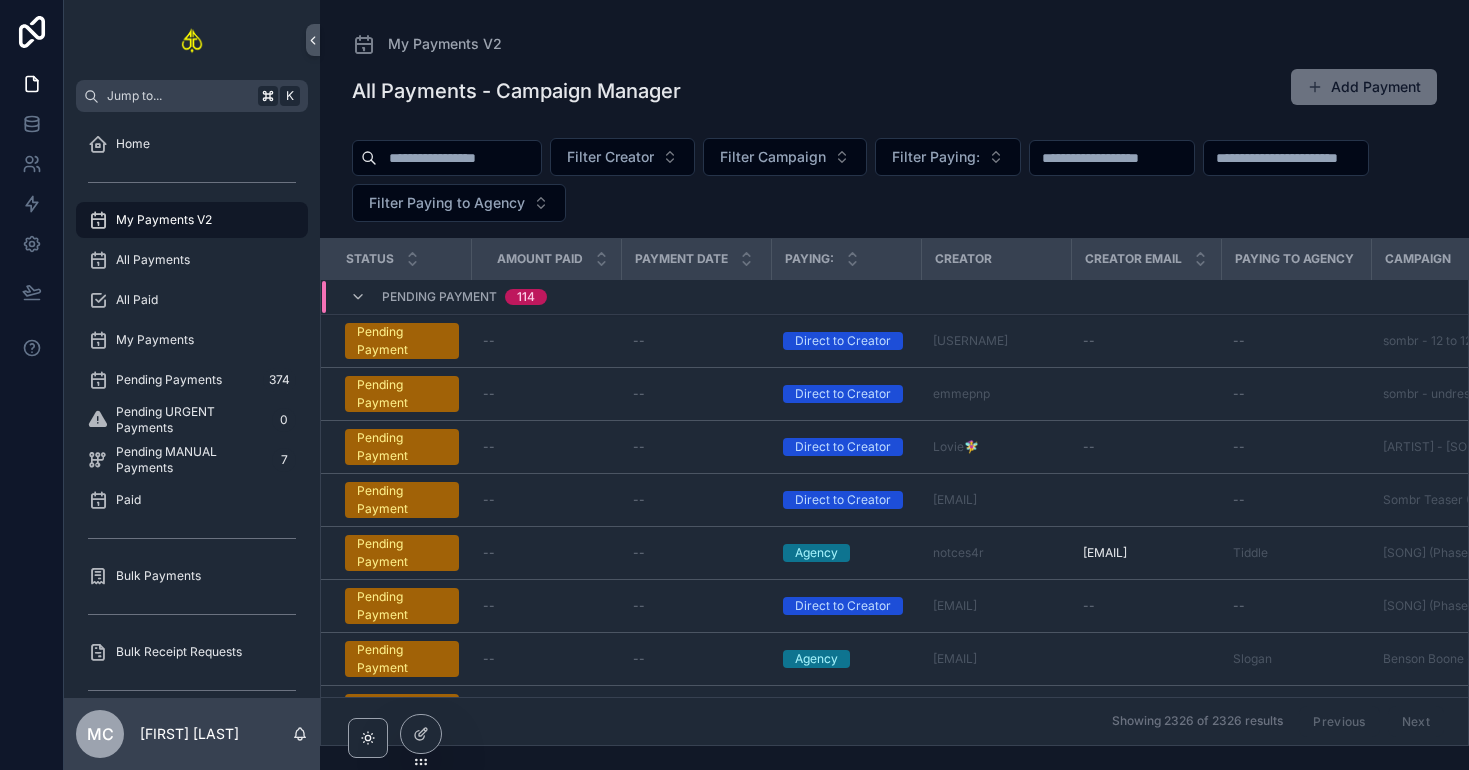 scroll, scrollTop: 0, scrollLeft: 0, axis: both 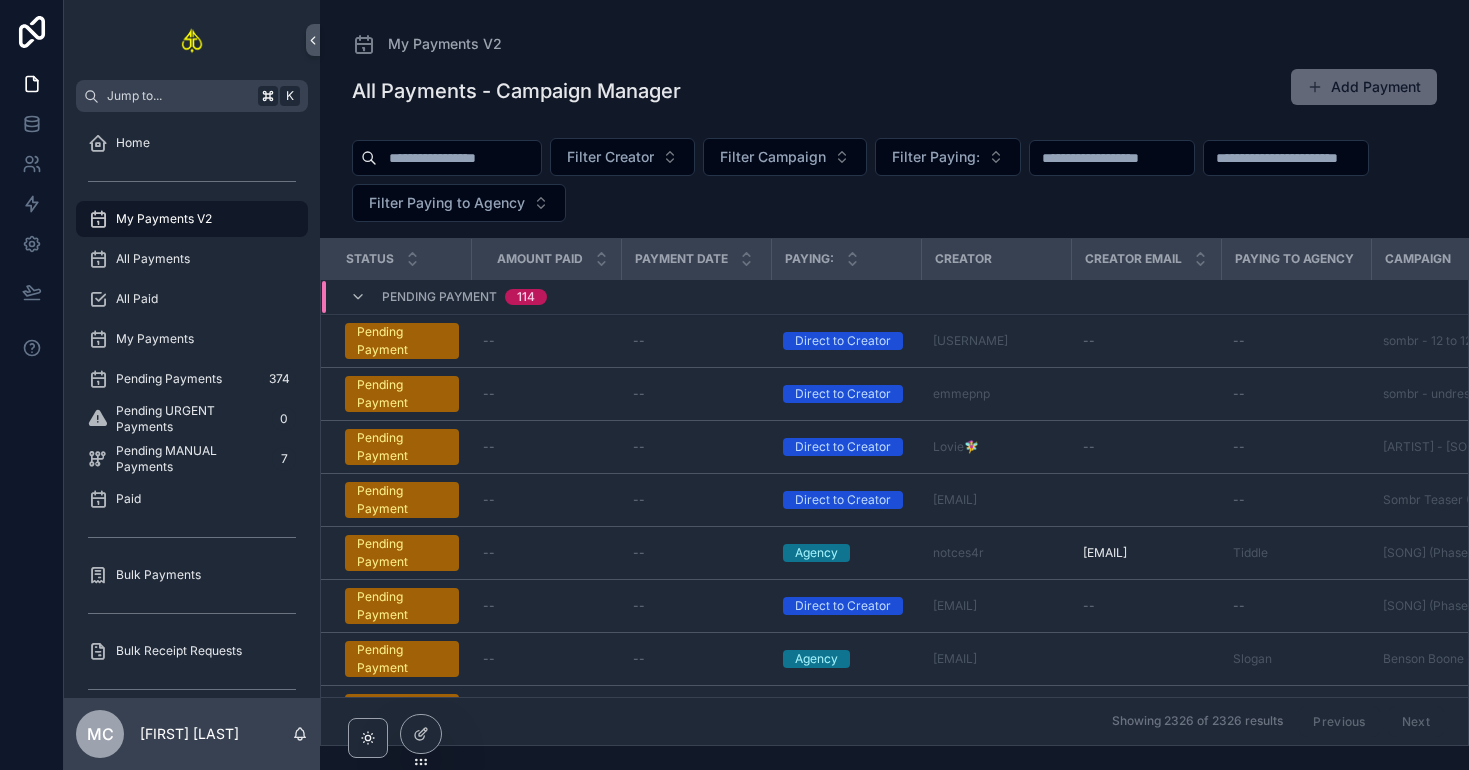 click on "Add Payment" at bounding box center (1364, 87) 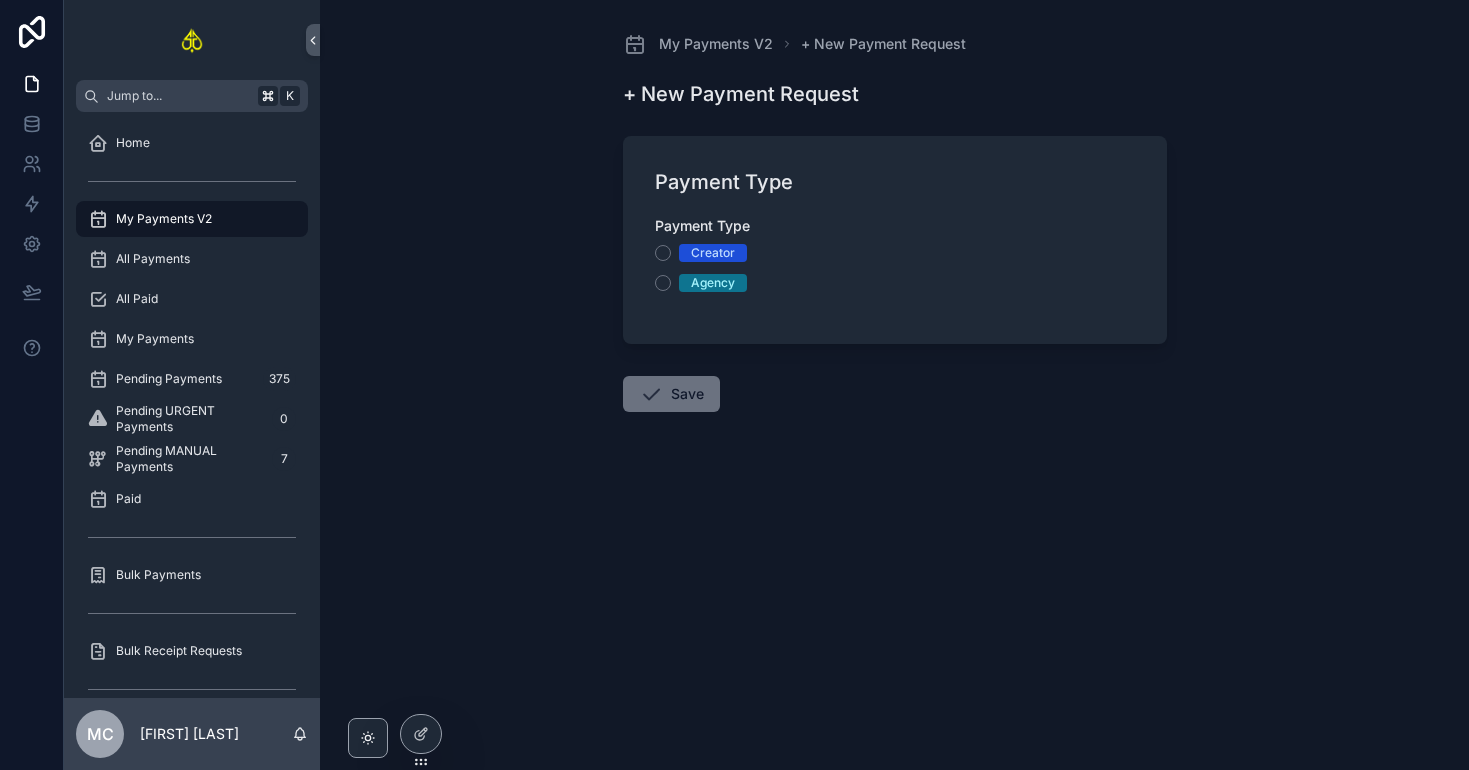 click on "Creator" at bounding box center [713, 253] 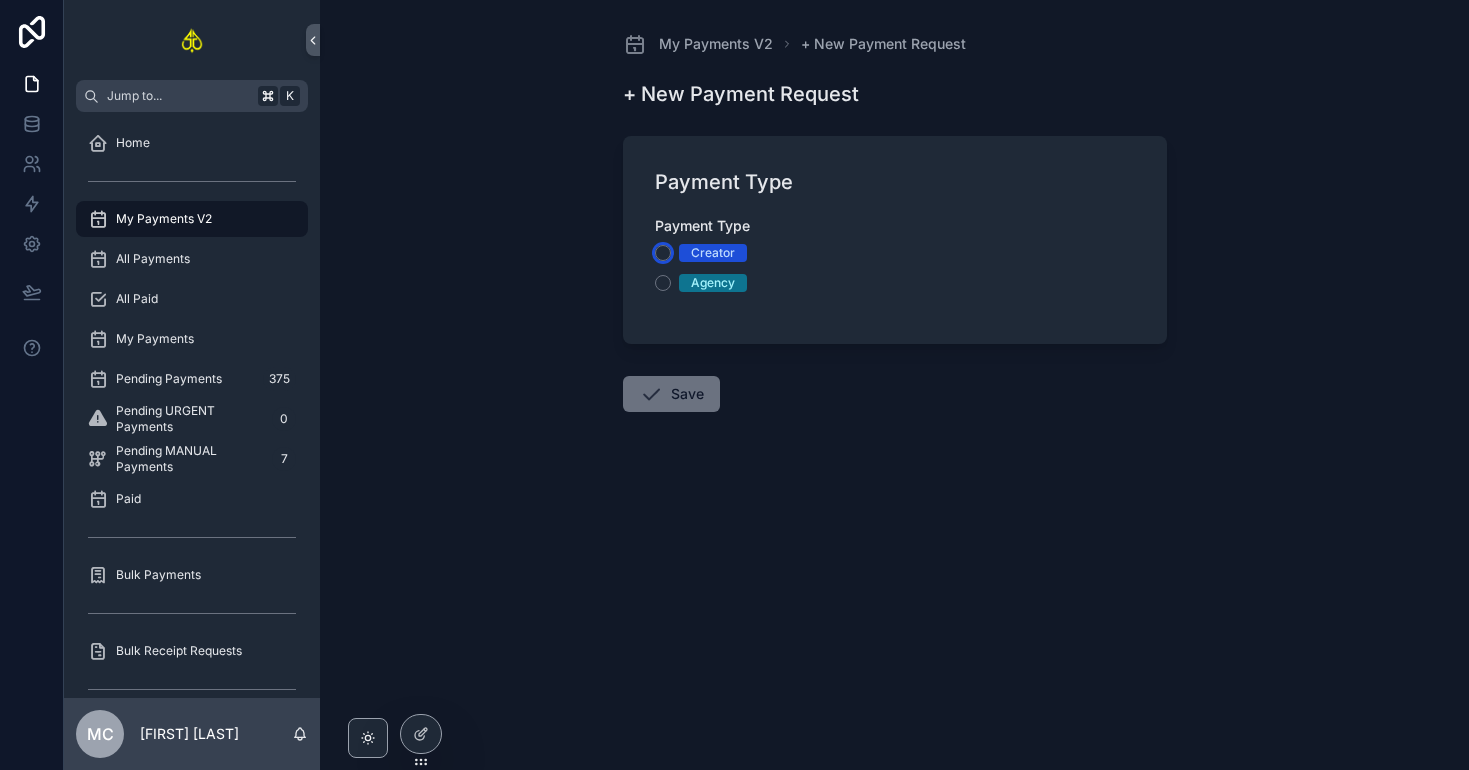 click on "Creator" at bounding box center (663, 253) 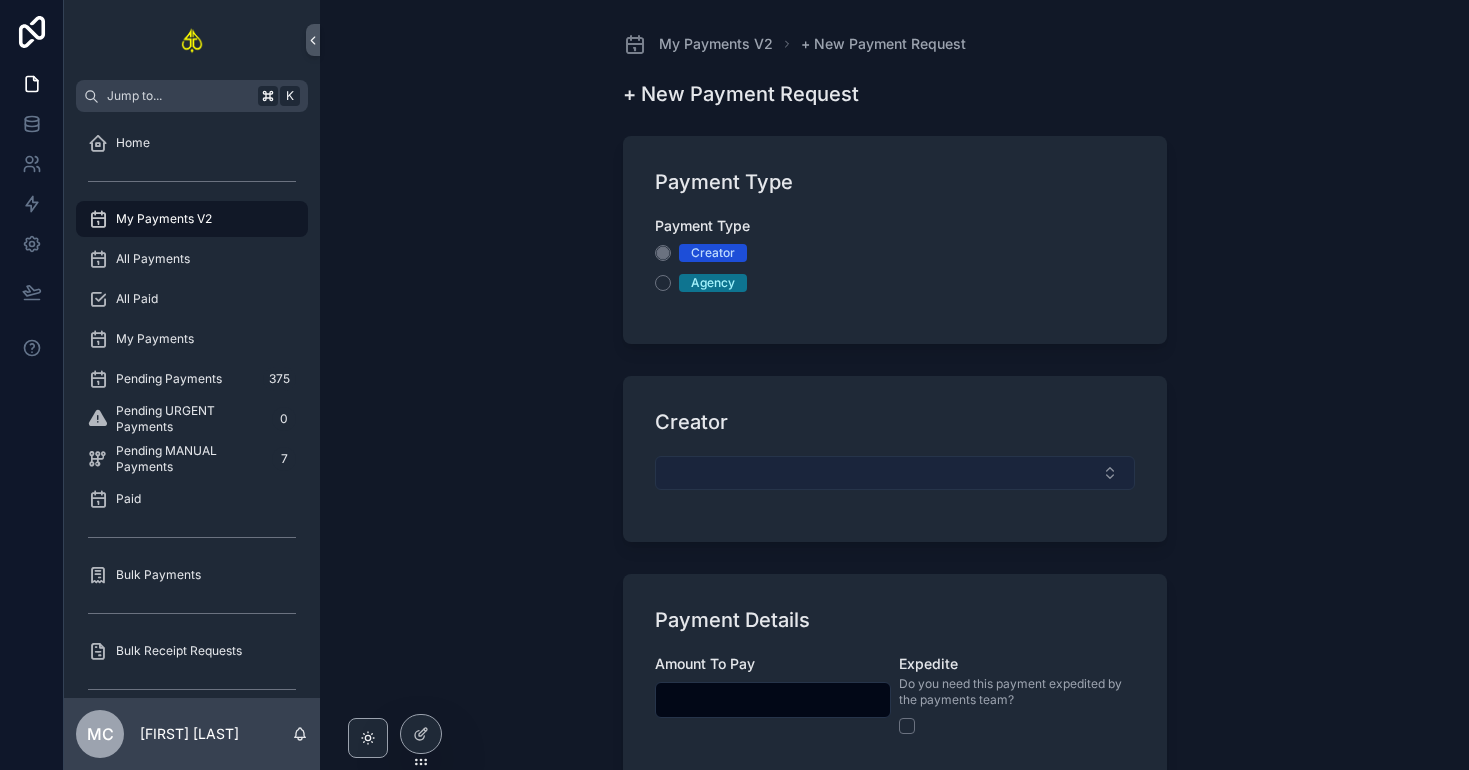 click at bounding box center [895, 473] 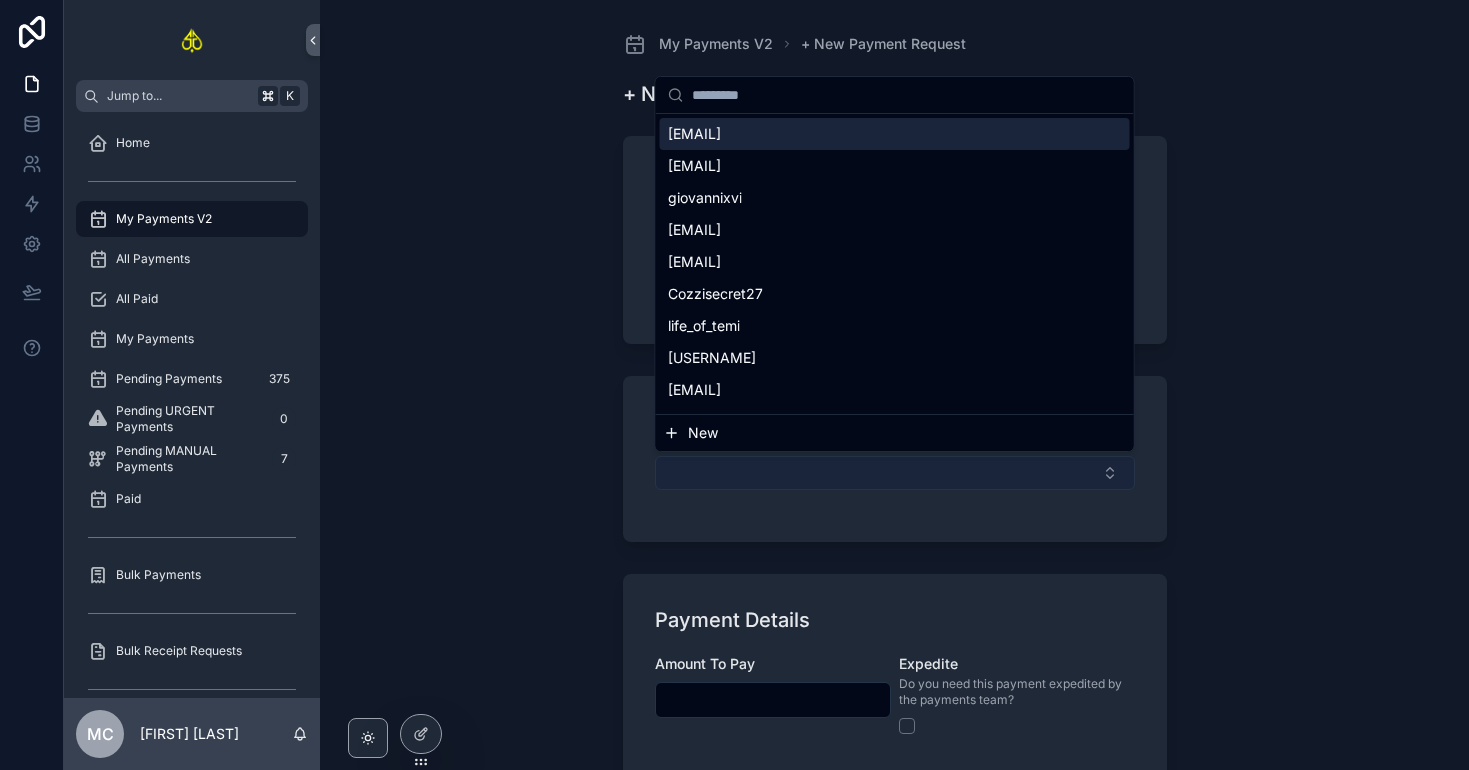 type on "*" 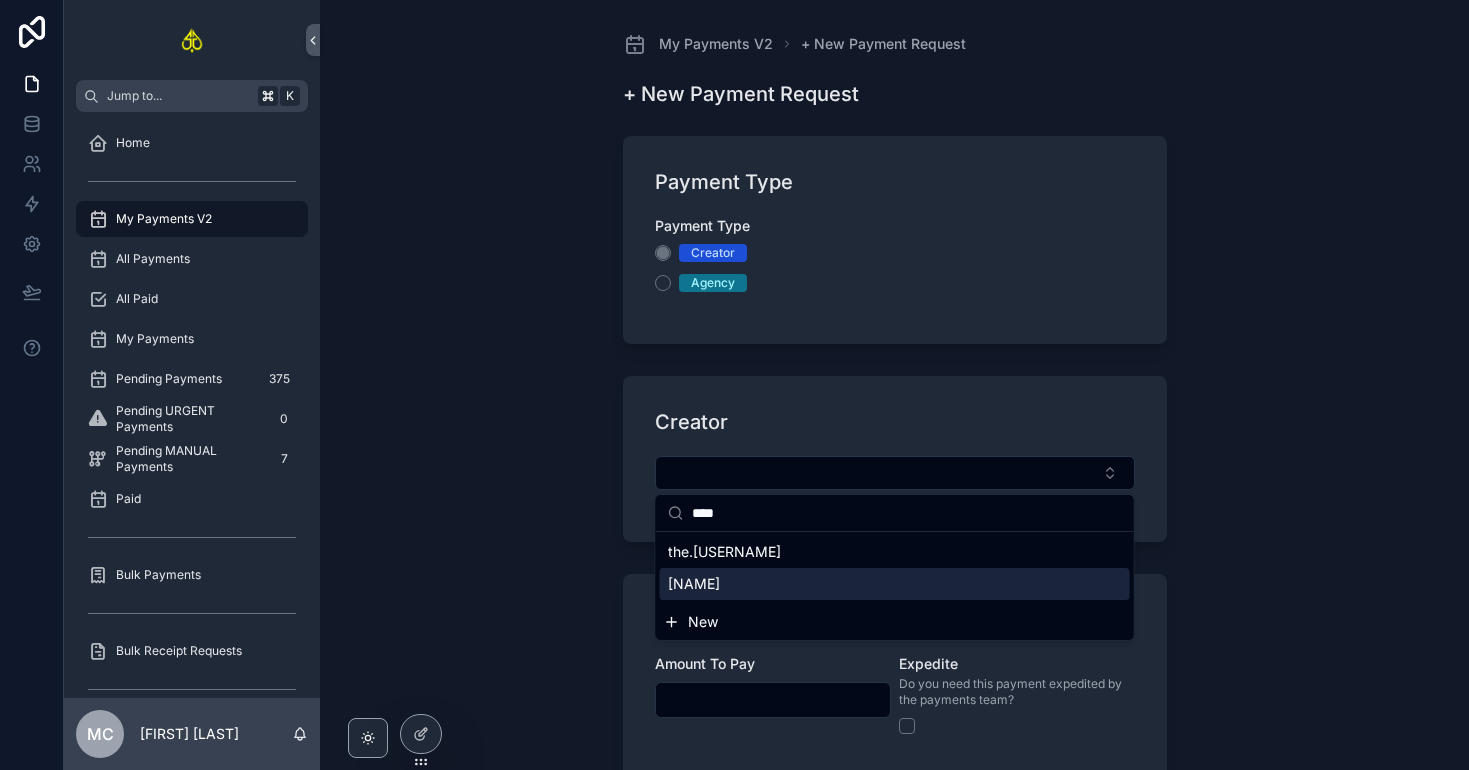 type on "****" 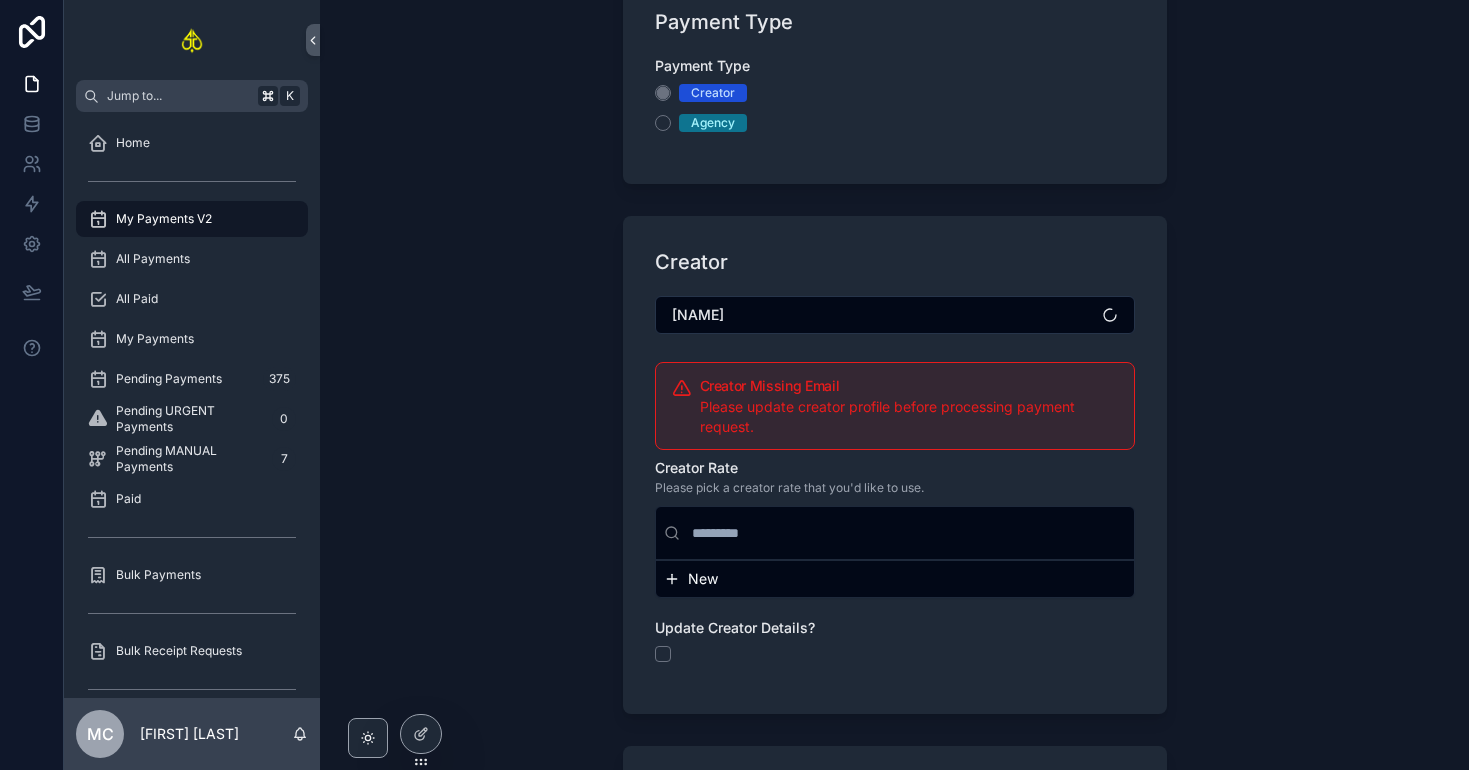 scroll, scrollTop: 197, scrollLeft: 0, axis: vertical 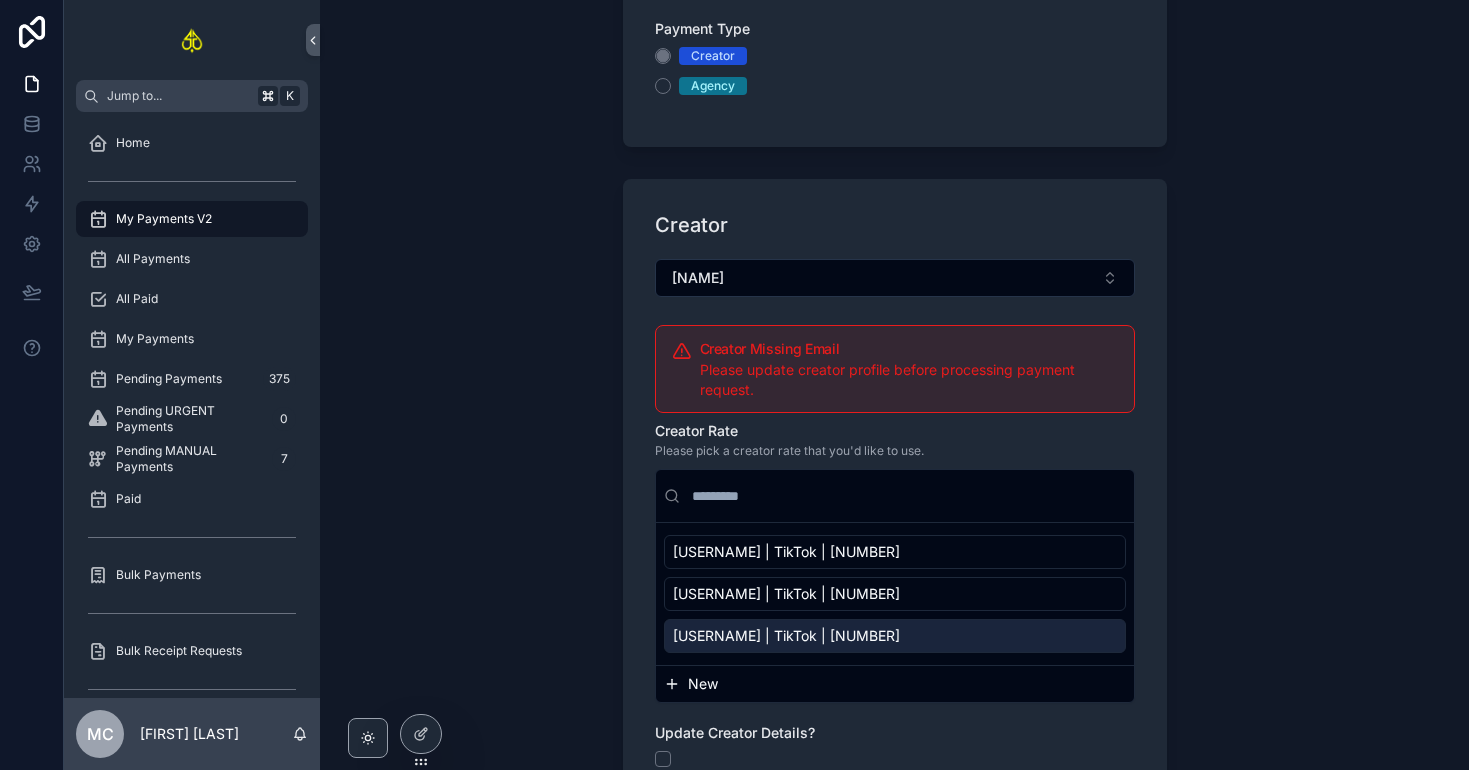 click on "[USERNAME] | TikTok | [NUMBER]" at bounding box center [786, 636] 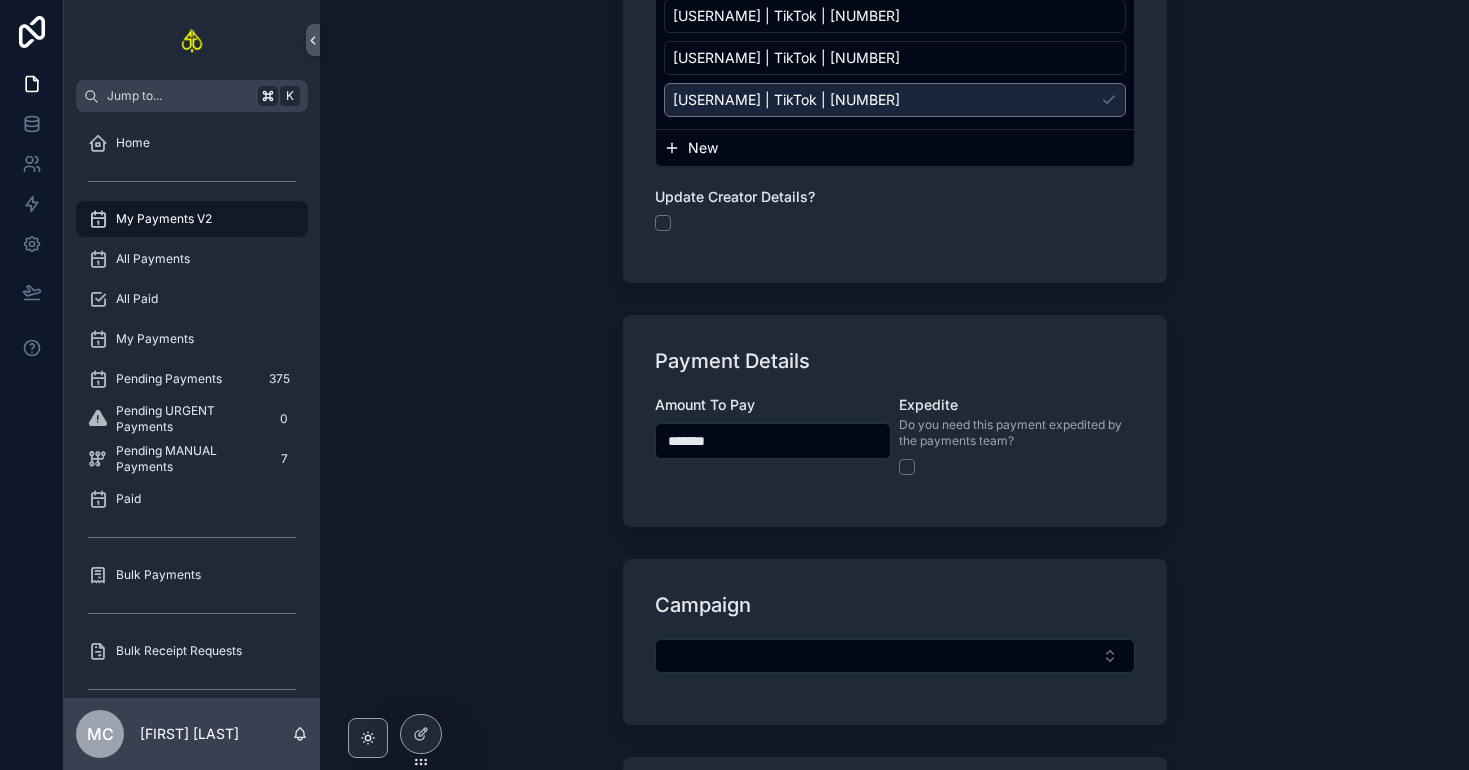 scroll, scrollTop: 831, scrollLeft: 0, axis: vertical 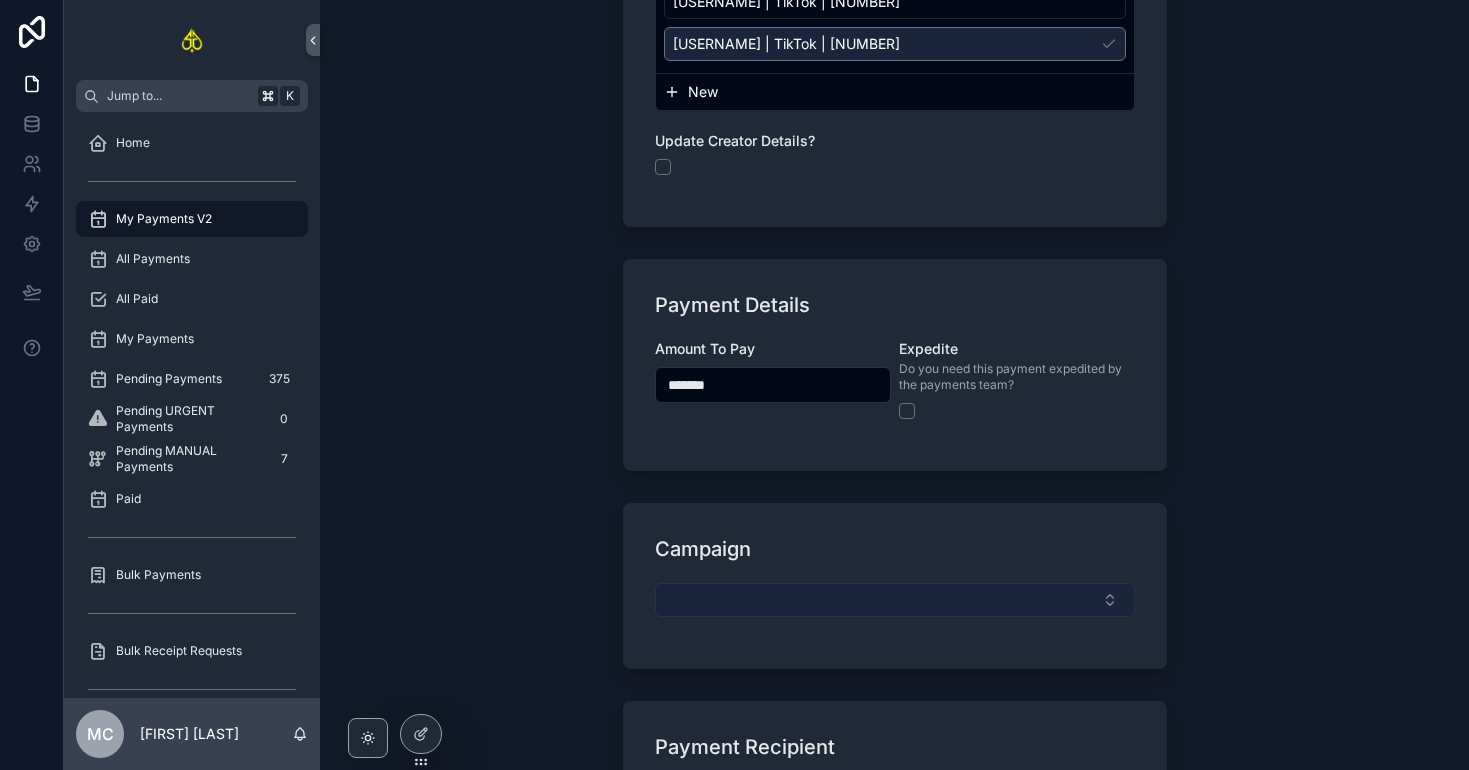 click at bounding box center (895, 600) 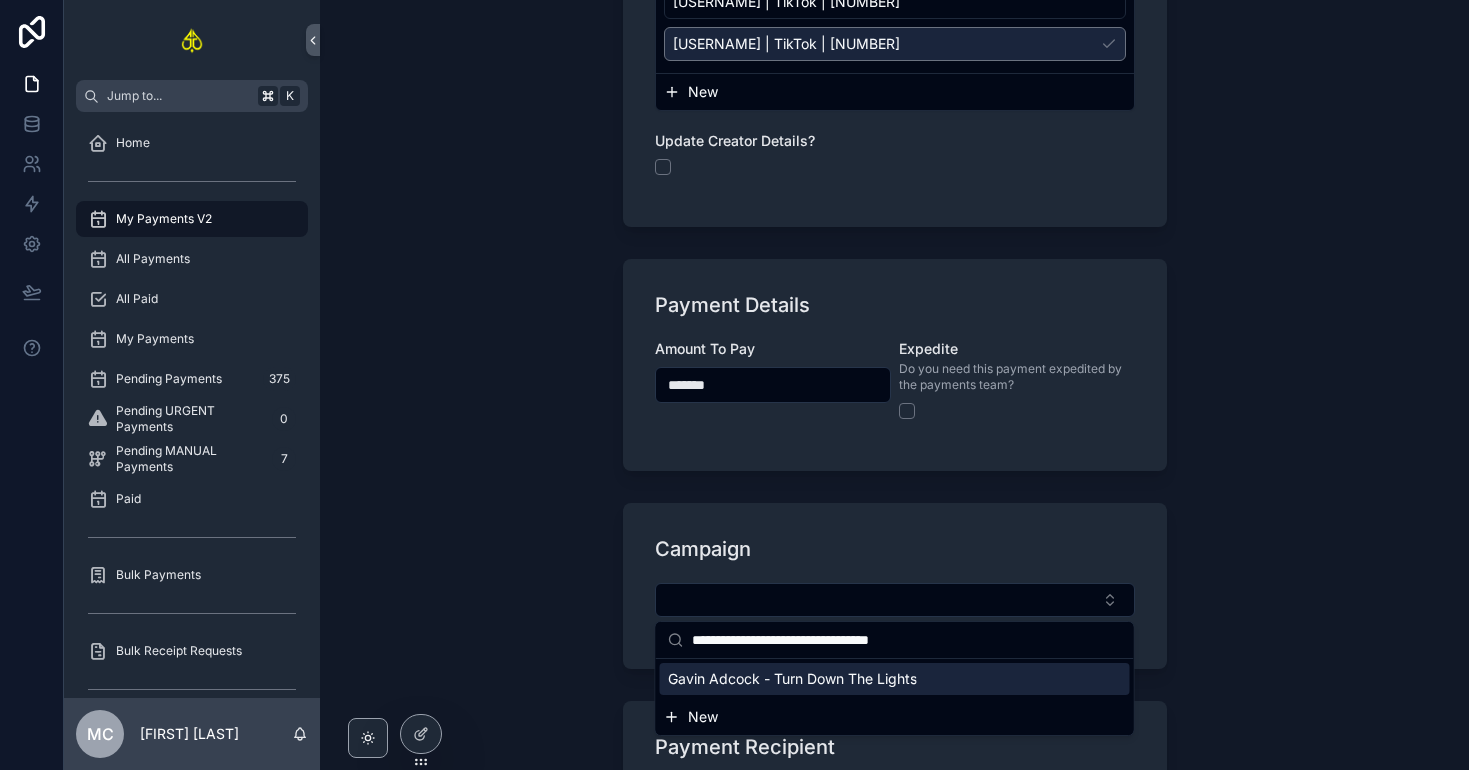 type on "**********" 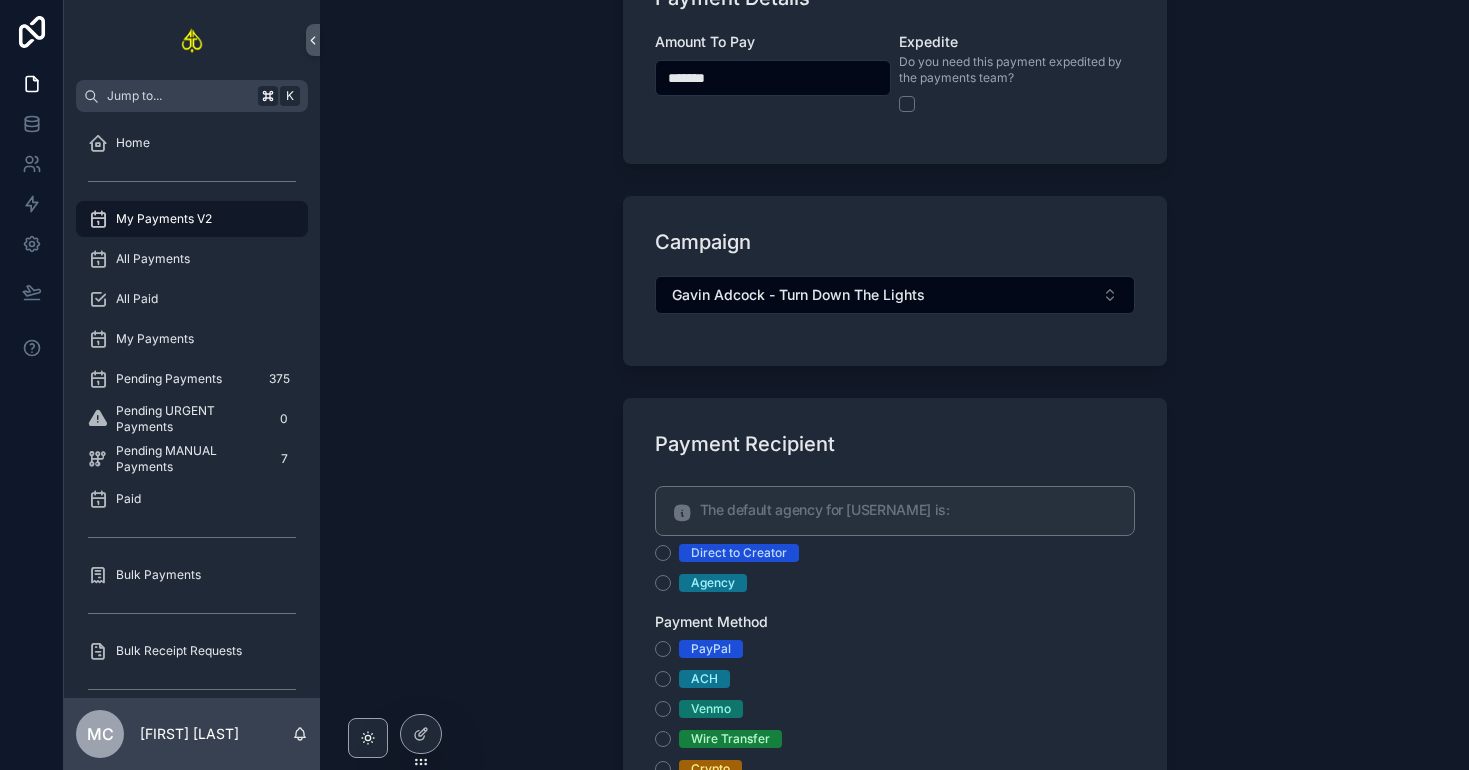 scroll, scrollTop: 1139, scrollLeft: 0, axis: vertical 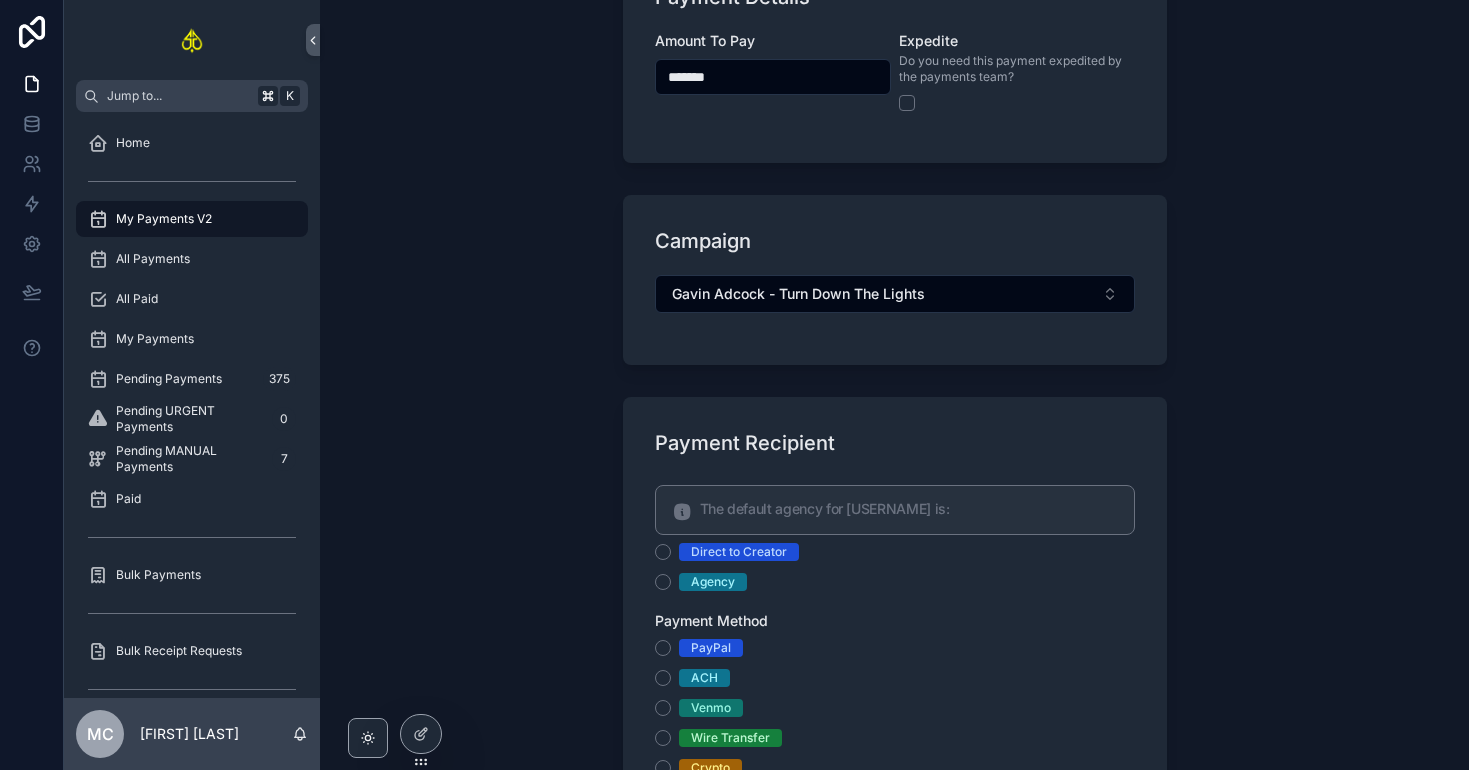 click on "Direct to Creator" at bounding box center (739, 552) 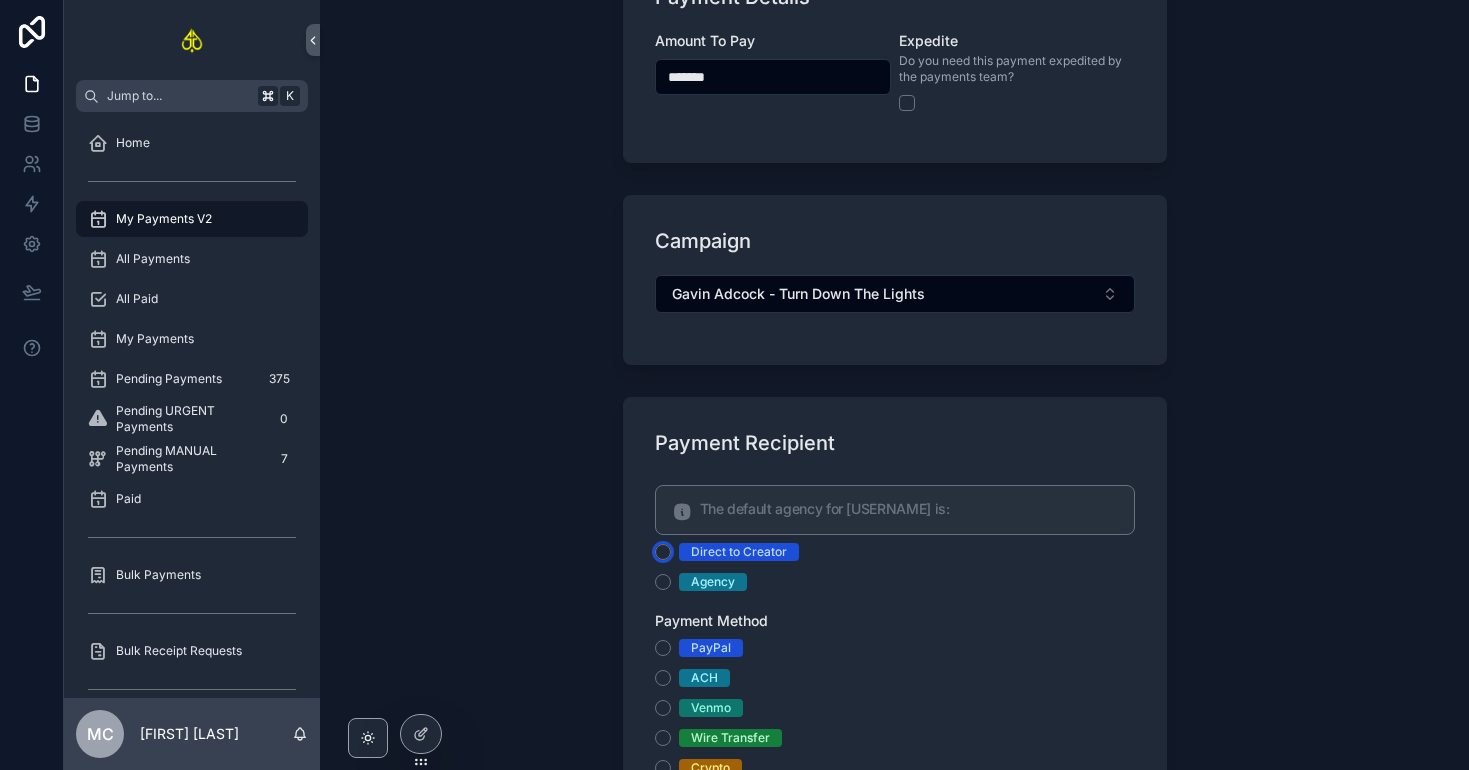 click on "Direct to Creator" at bounding box center (663, 552) 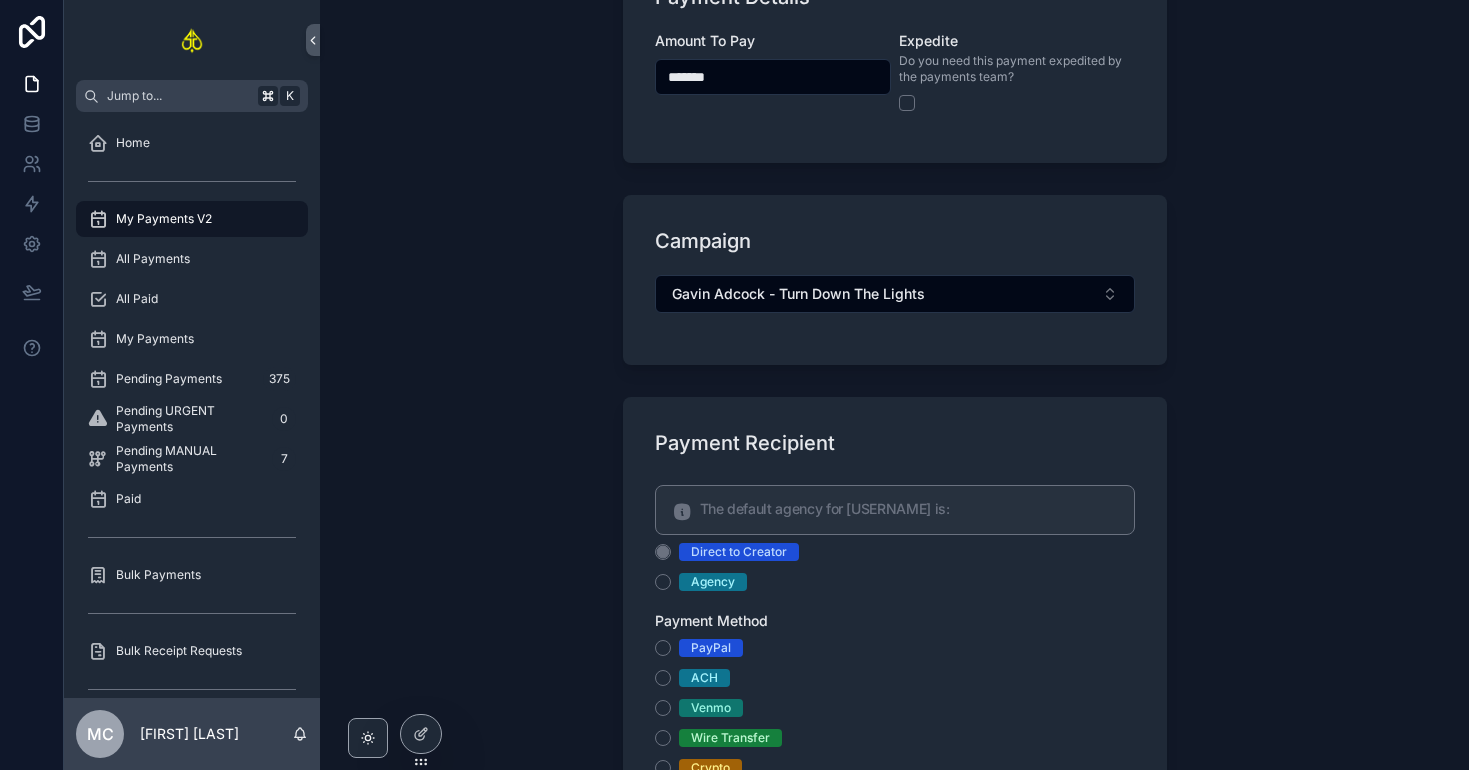 click on "PayPal" at bounding box center [711, 648] 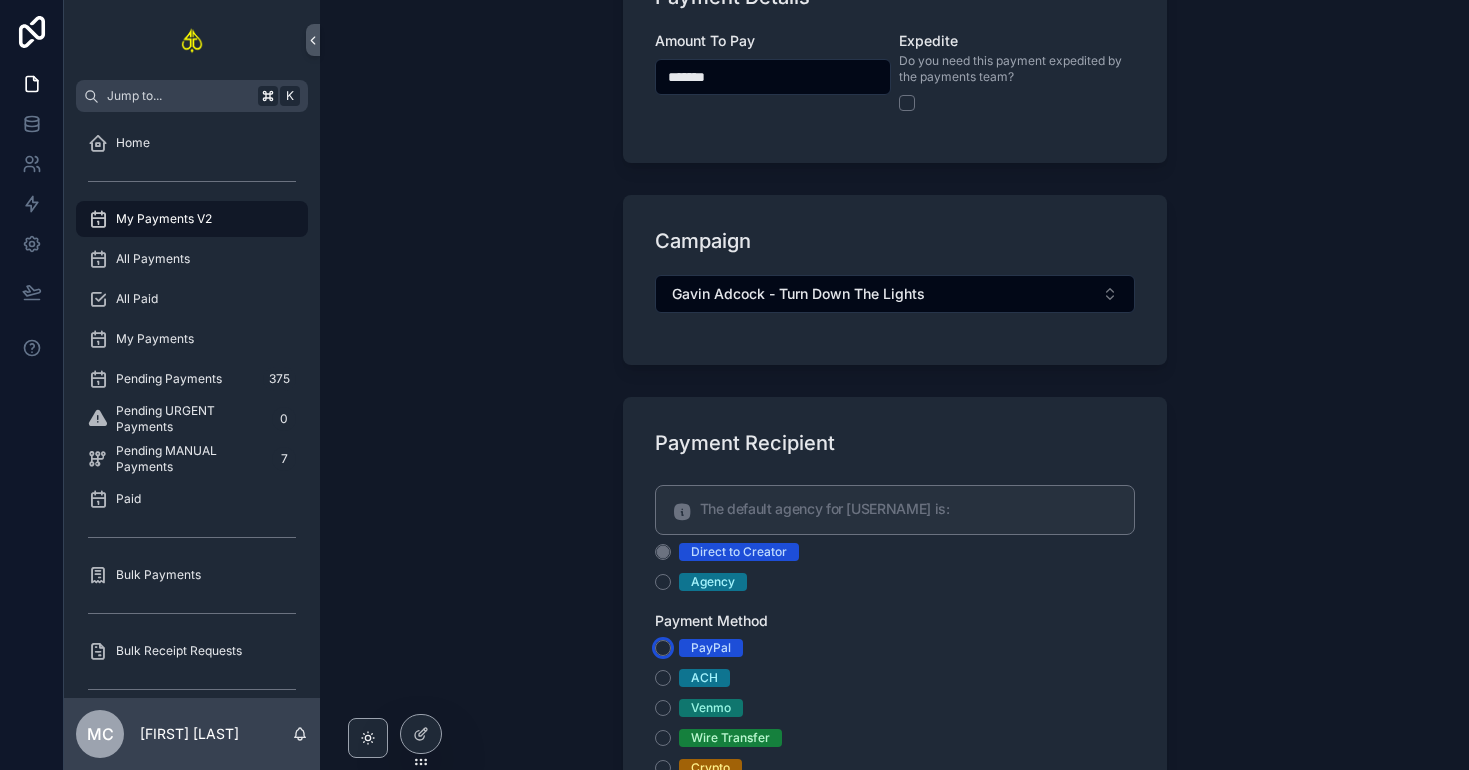 click on "PayPal" at bounding box center [663, 648] 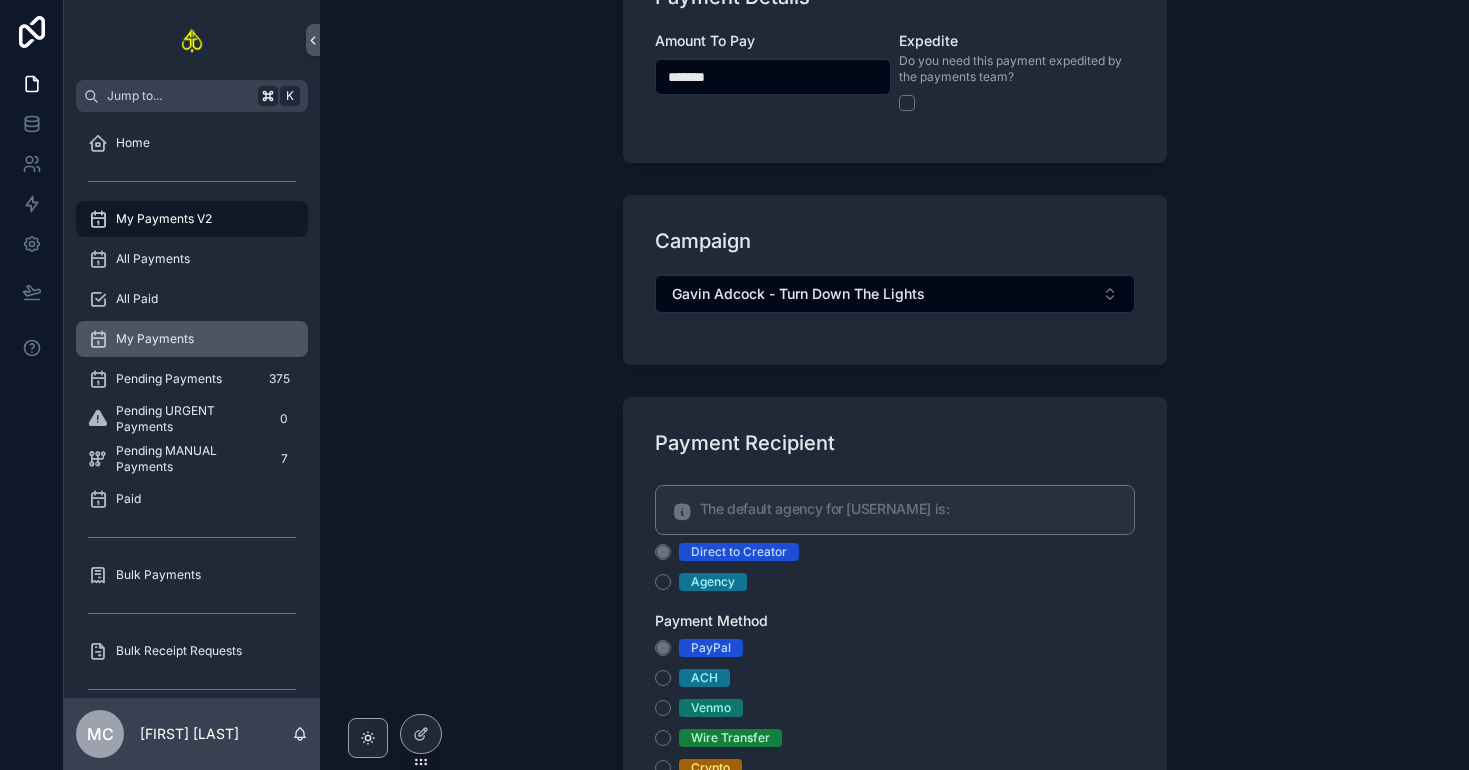 click on "My Payments" at bounding box center [192, 339] 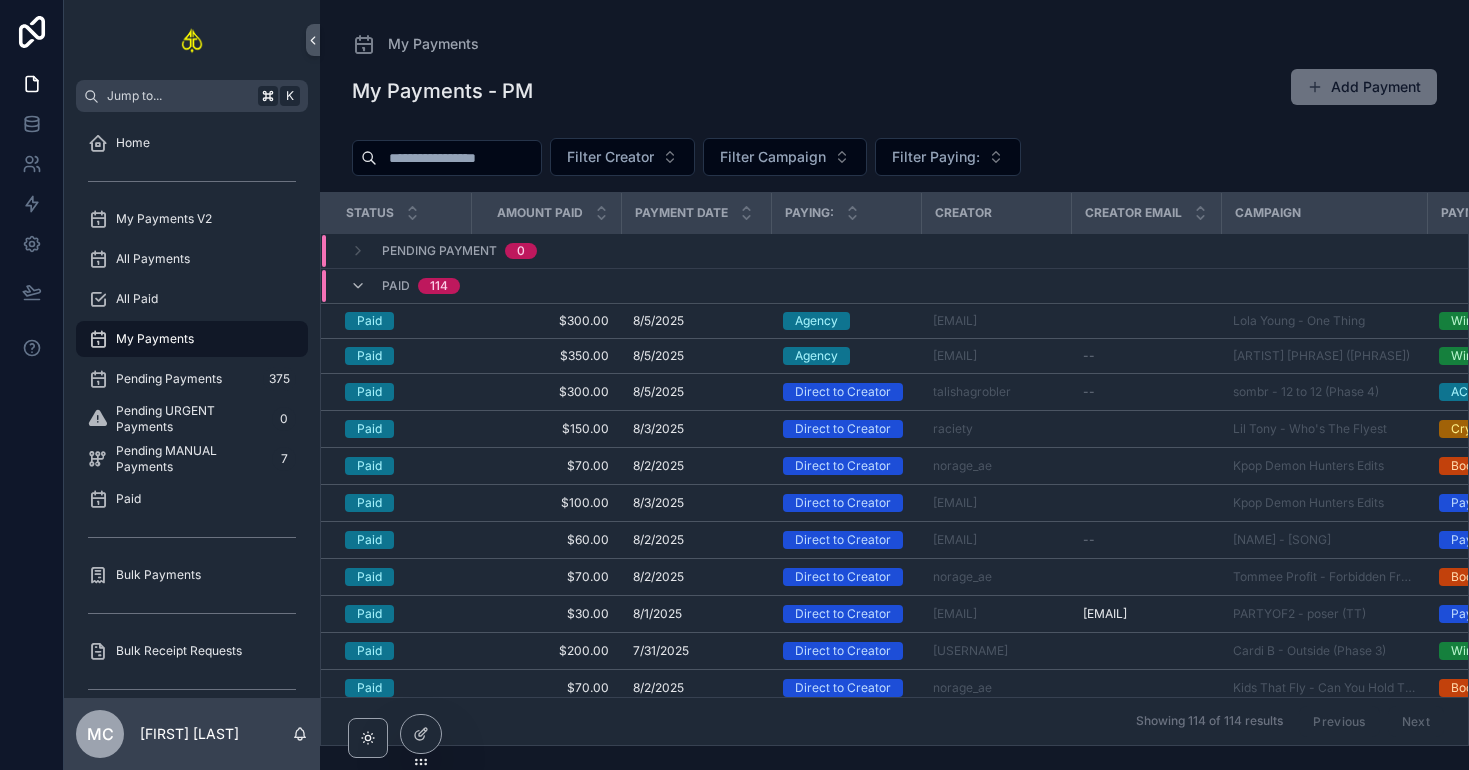 scroll, scrollTop: 0, scrollLeft: 0, axis: both 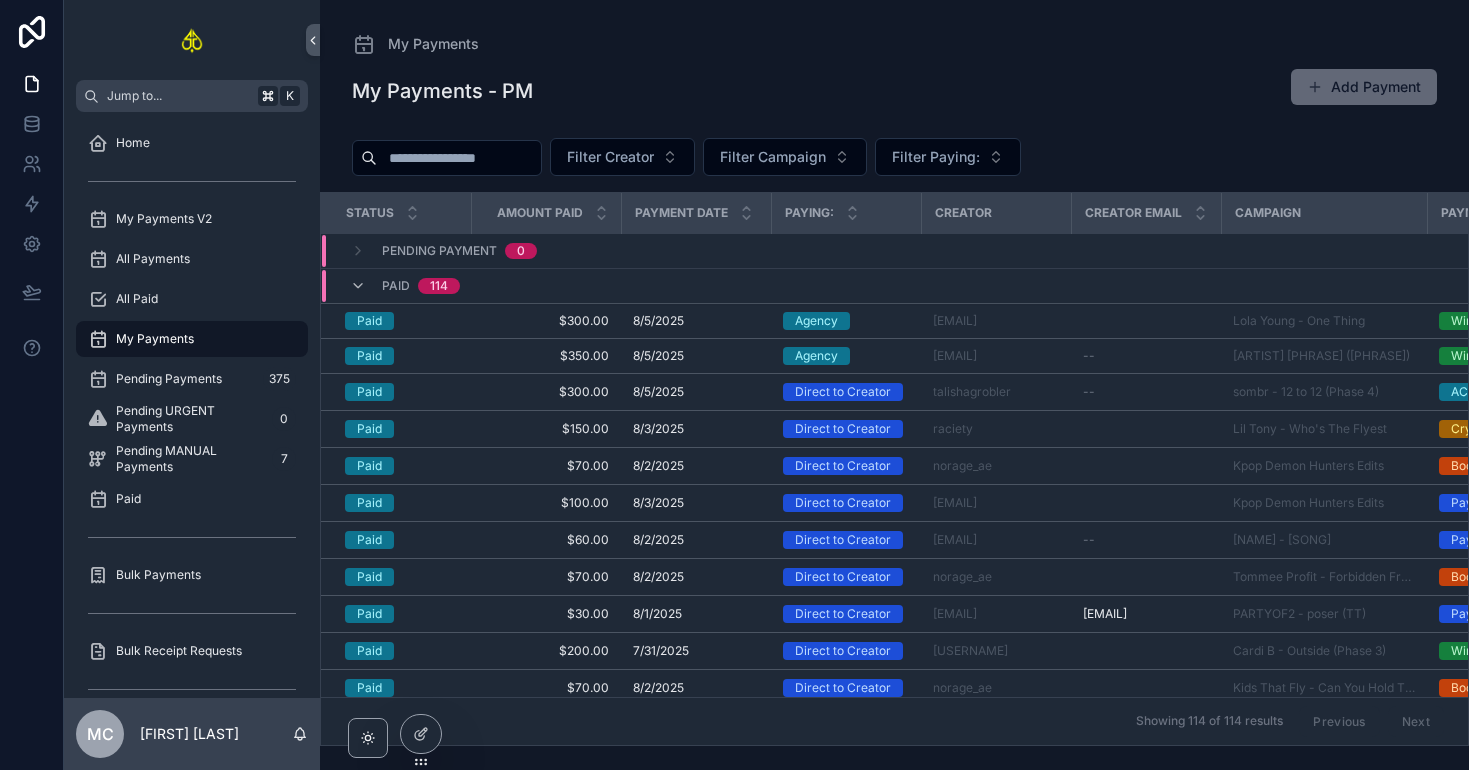 click on "Add Payment" at bounding box center [1364, 87] 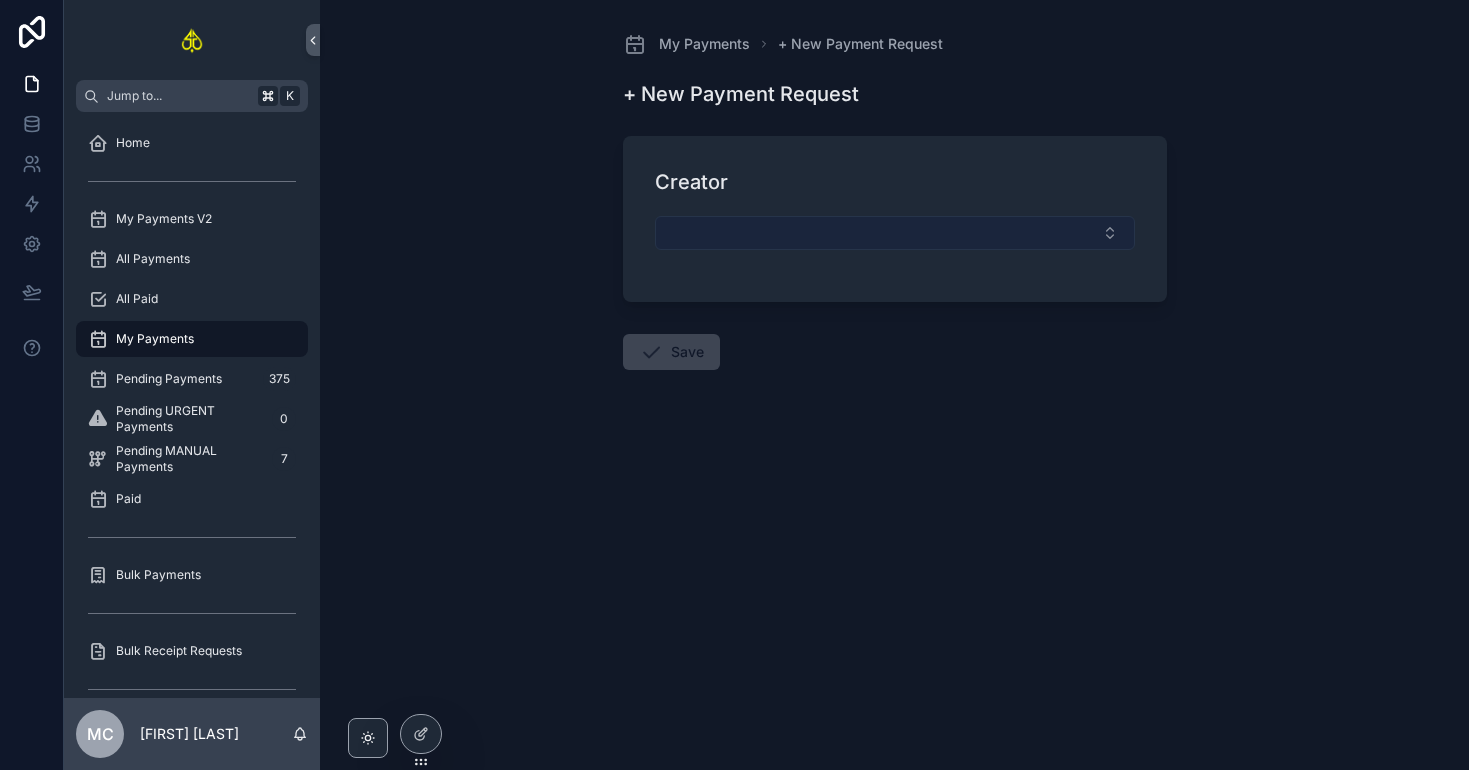 click at bounding box center [895, 233] 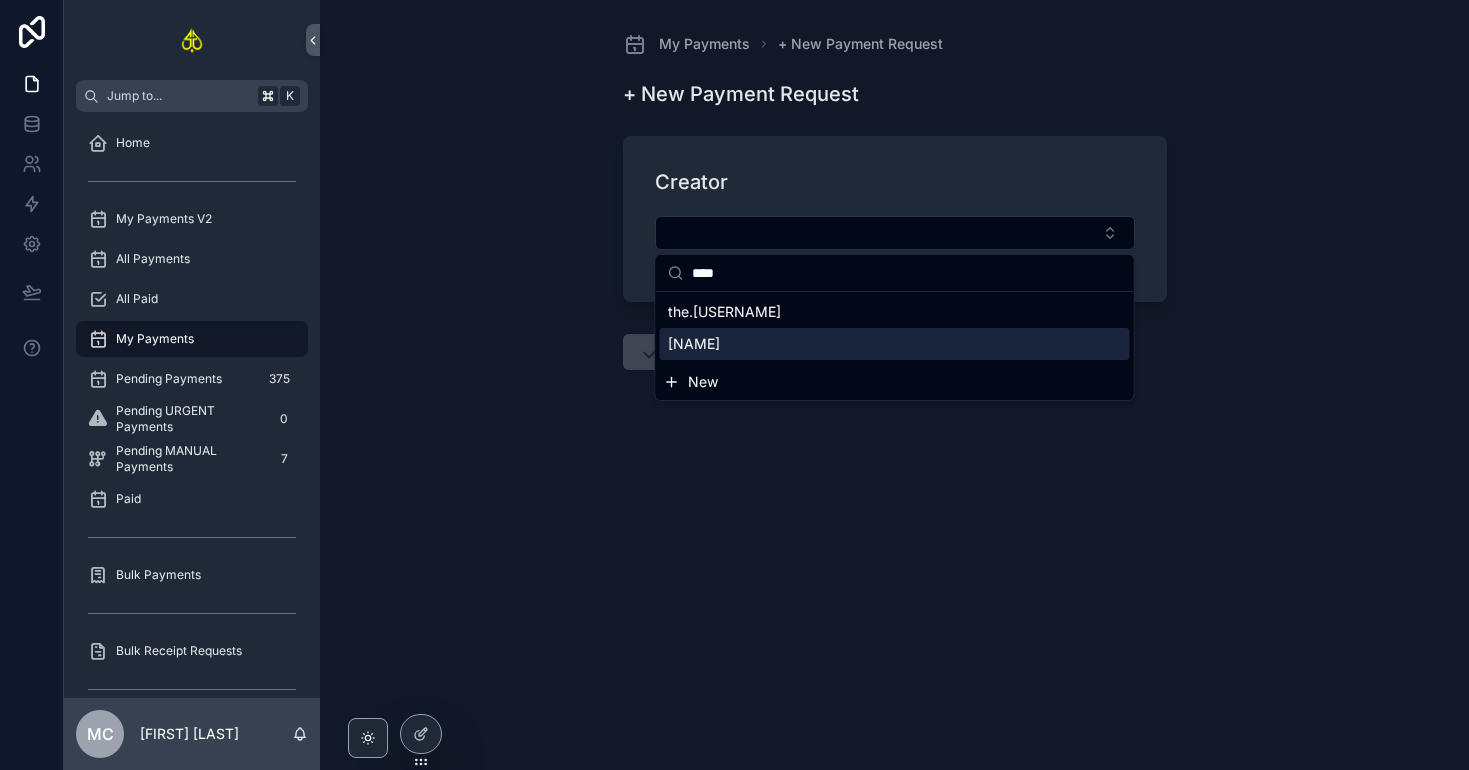 type on "****" 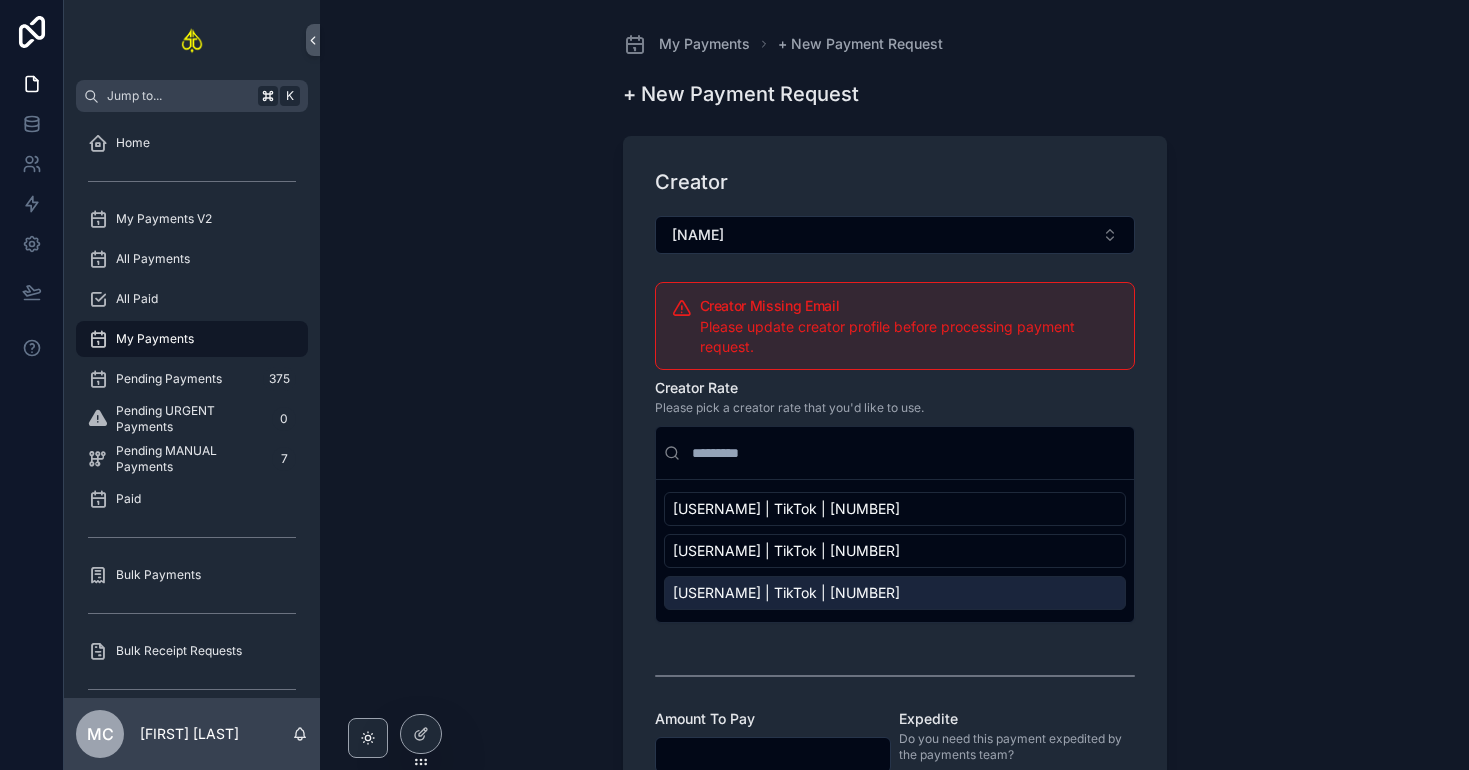 click on "[USERNAME] | TikTok | [NUMBER]" at bounding box center (786, 593) 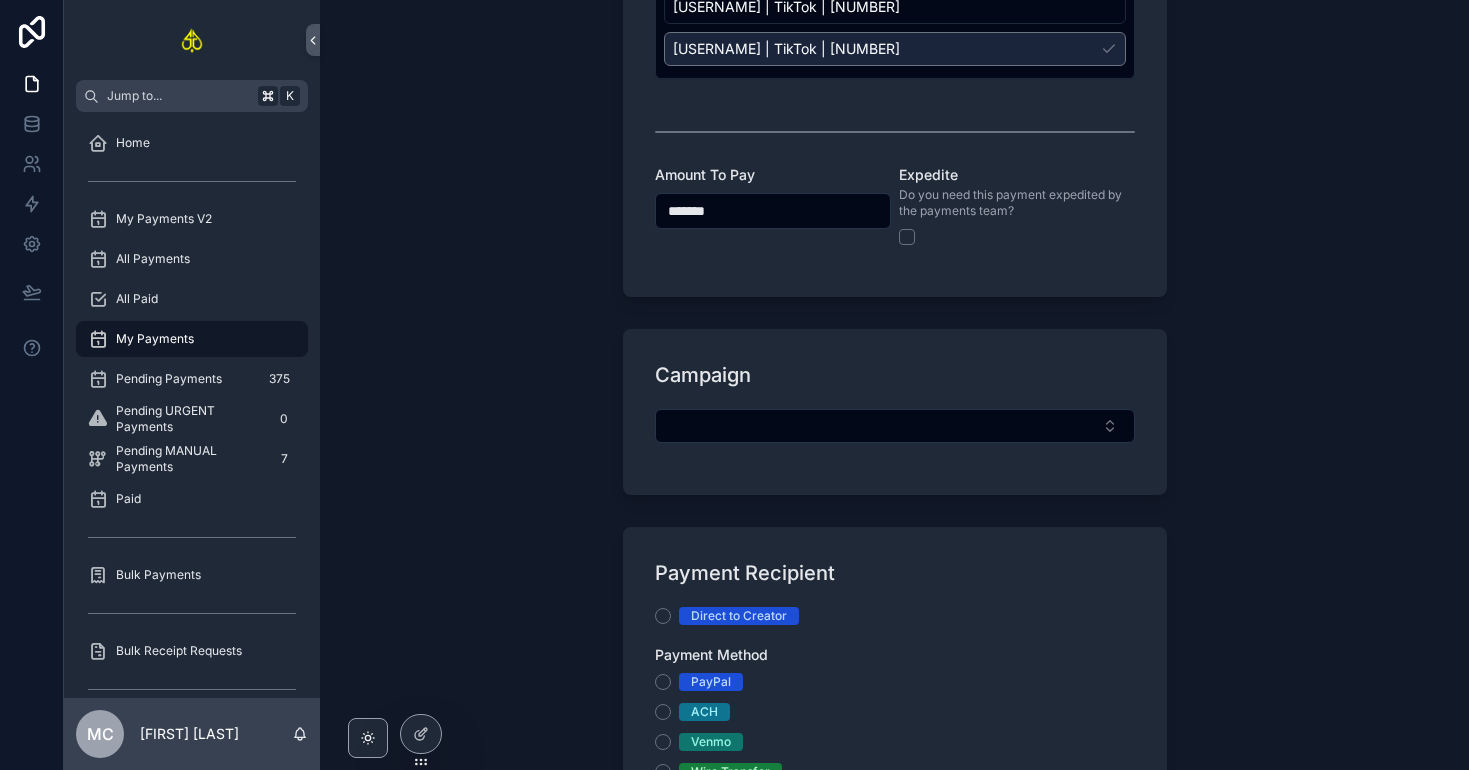 scroll, scrollTop: 606, scrollLeft: 0, axis: vertical 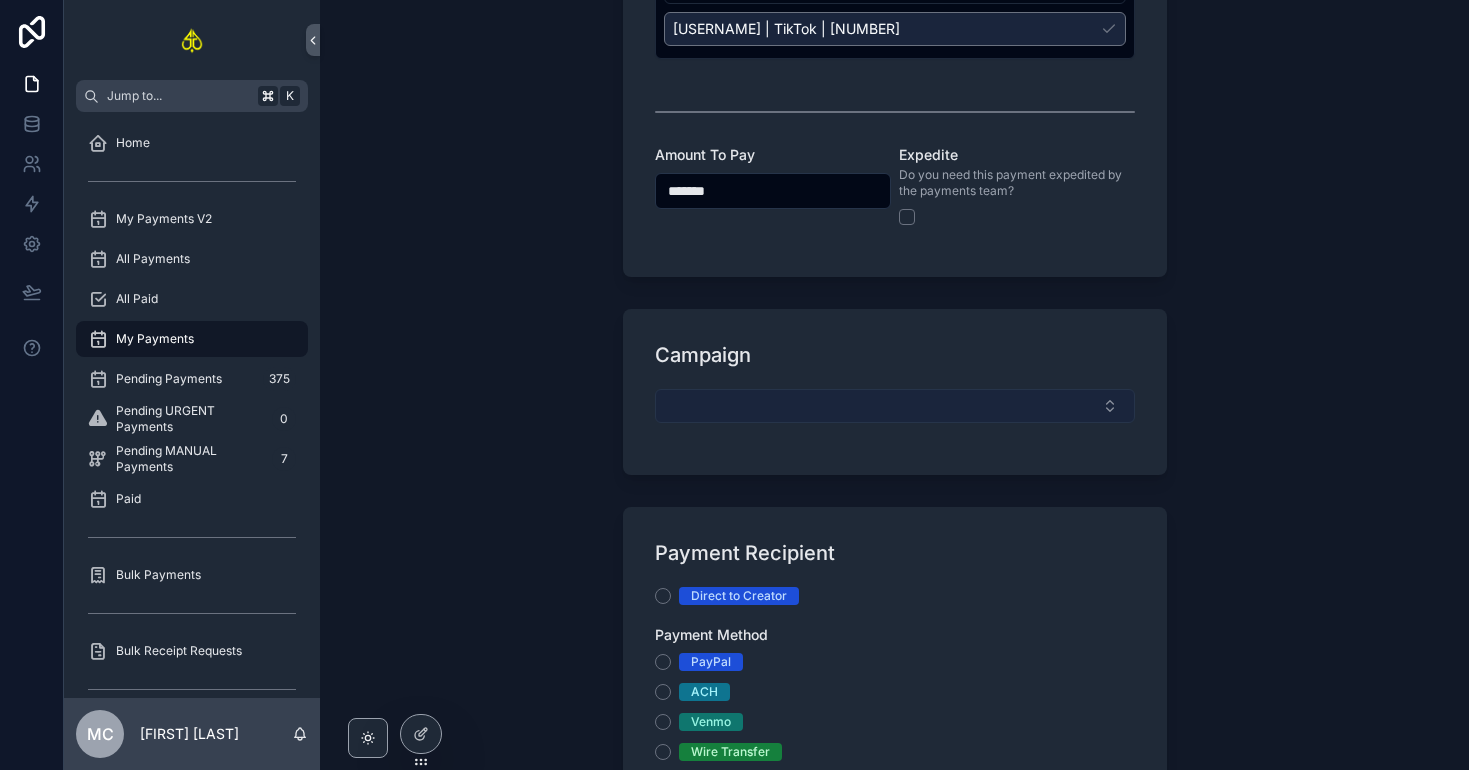 click at bounding box center (895, 406) 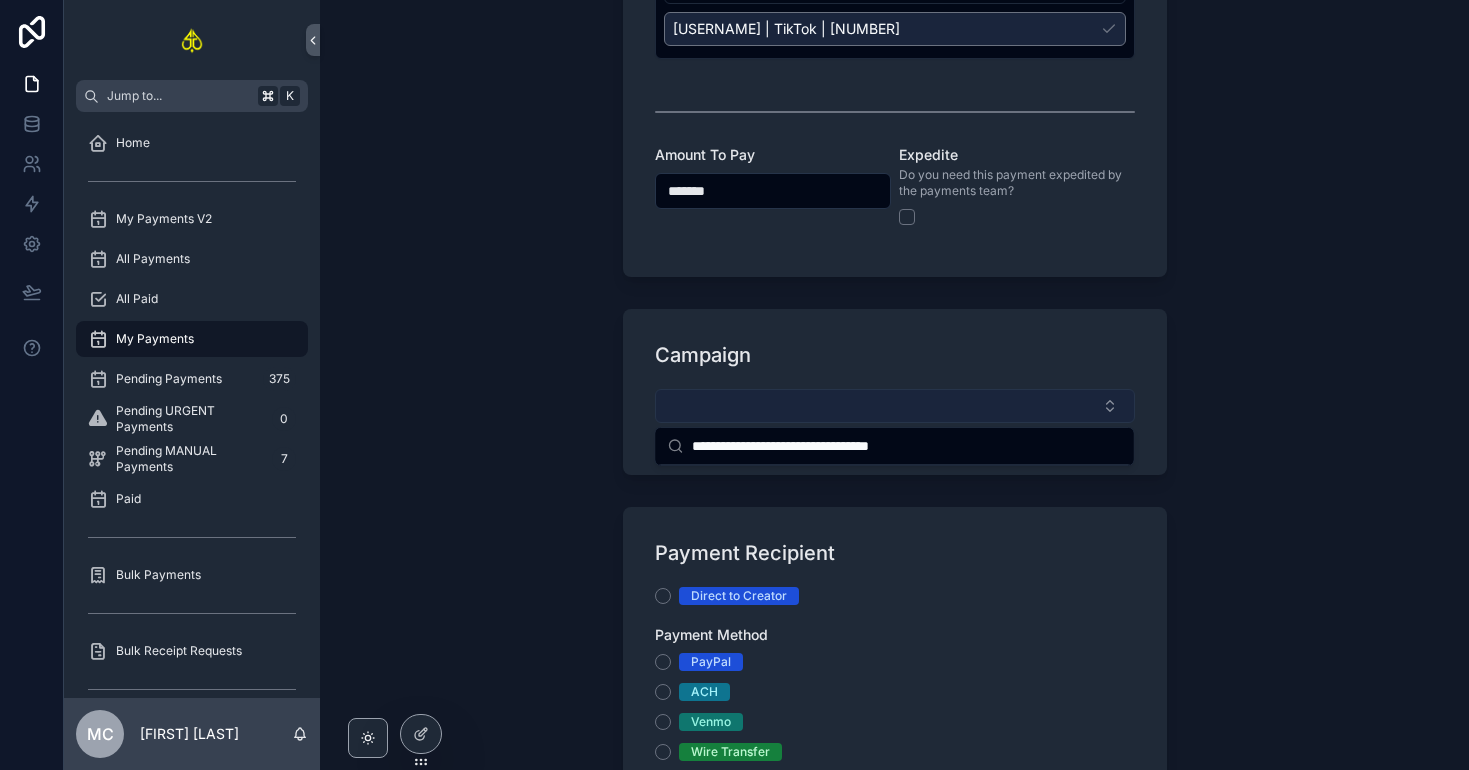 type on "**********" 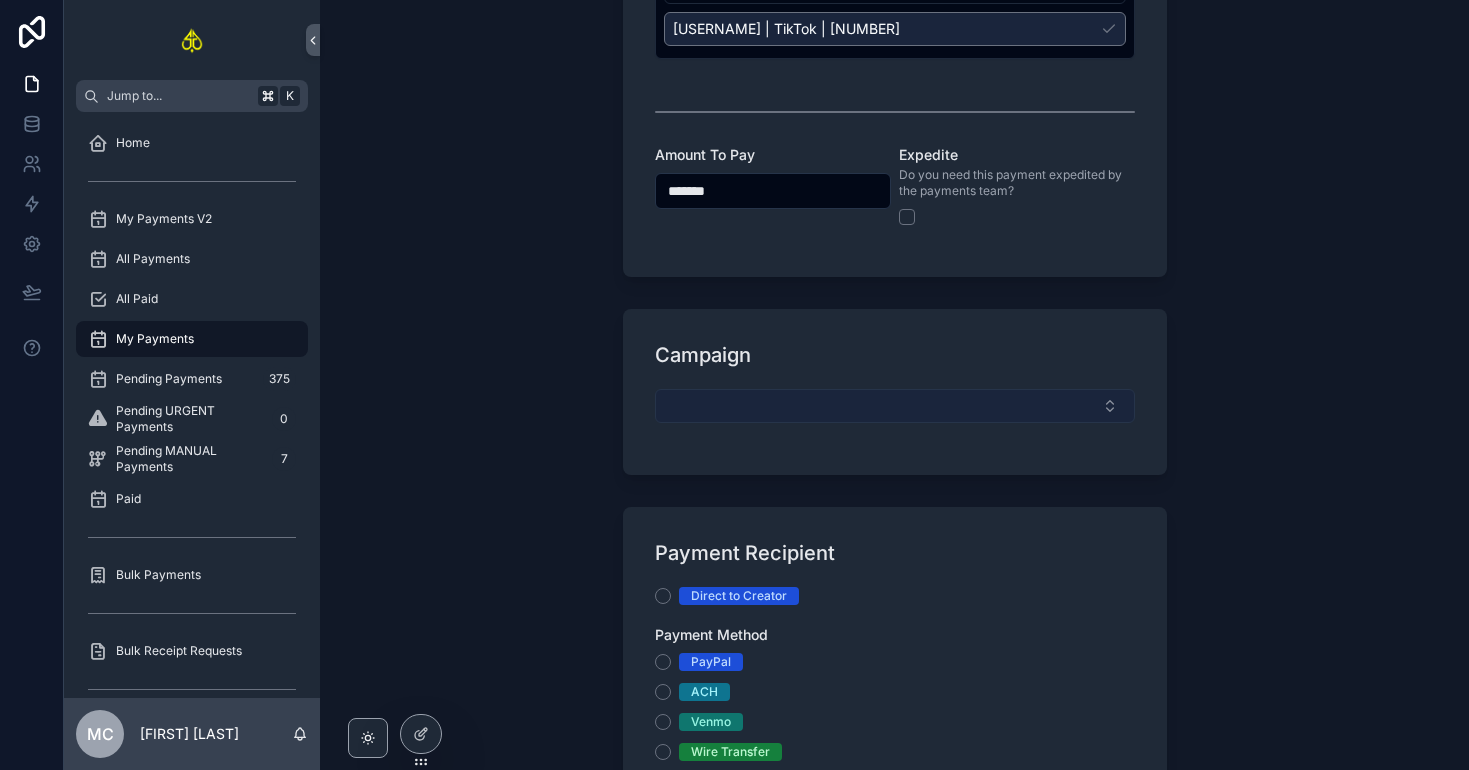 click at bounding box center (895, 406) 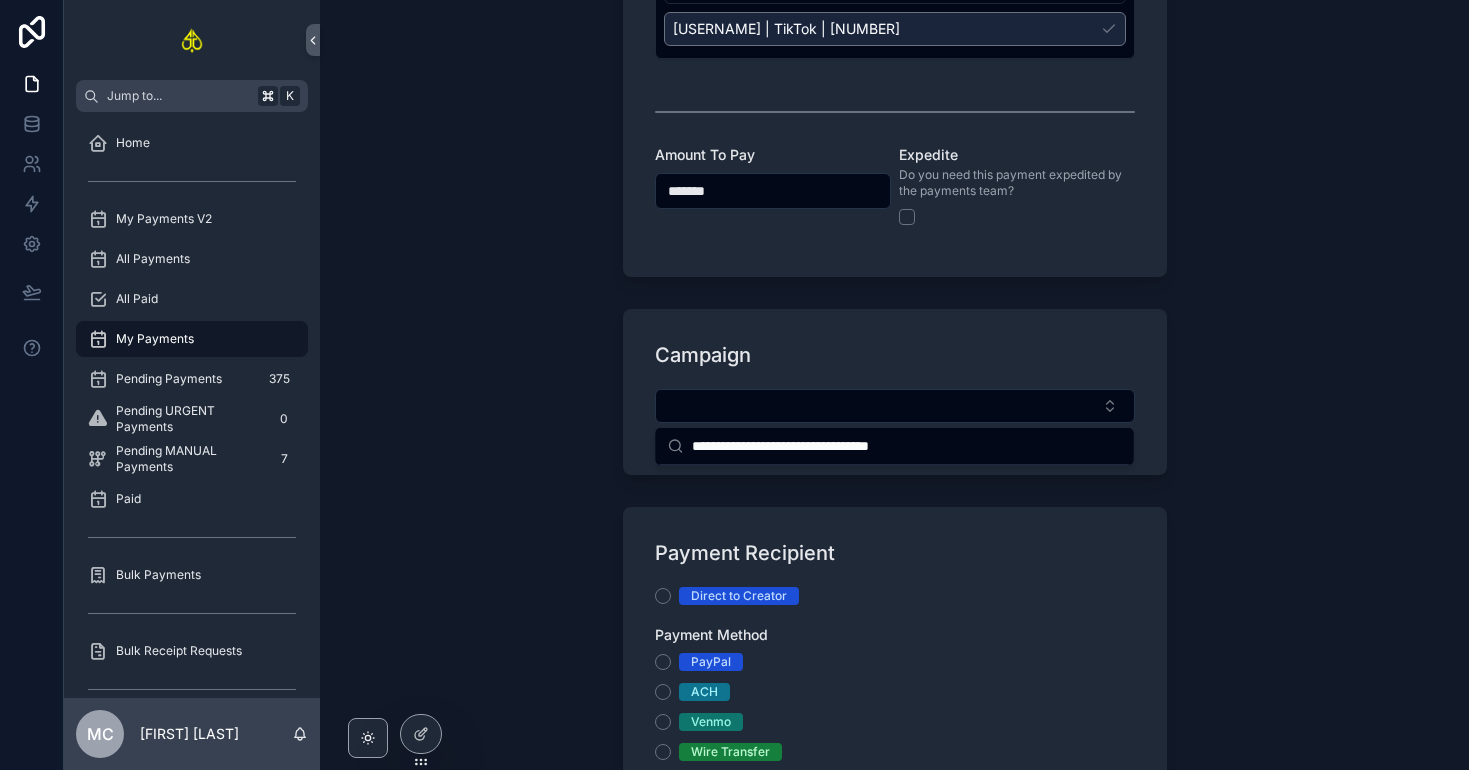 type on "**********" 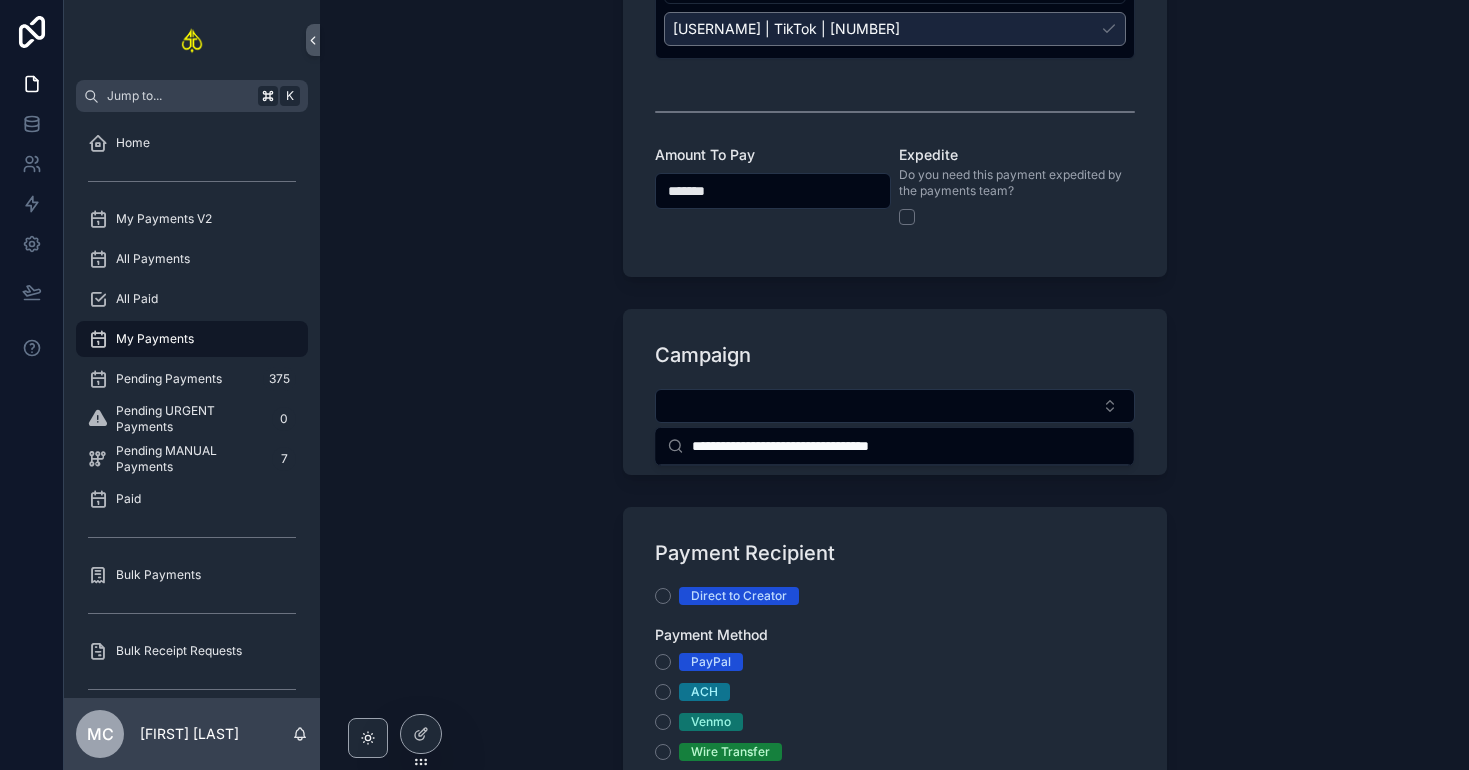 click on "My Payments + New Payment Request + New Payment Request Creator [NAME] Creator Missing Email Please update creator profile before processing payment request. Creator Rate Please pick a creator rate that you'd like to use. None [NAME] | TikTok | [NUMBER] [NAME] | TikTok | [NUMBER] [NAME] | TikTok | [NUMBER] Amount To Pay ******* Expedite Do you need this payment expedited by the payments team? Campaign Payment Recipient Direct to Creator Payment Method PayPal ACH Venmo Wire Transfer Crypto Boosty Save" at bounding box center (894, 385) 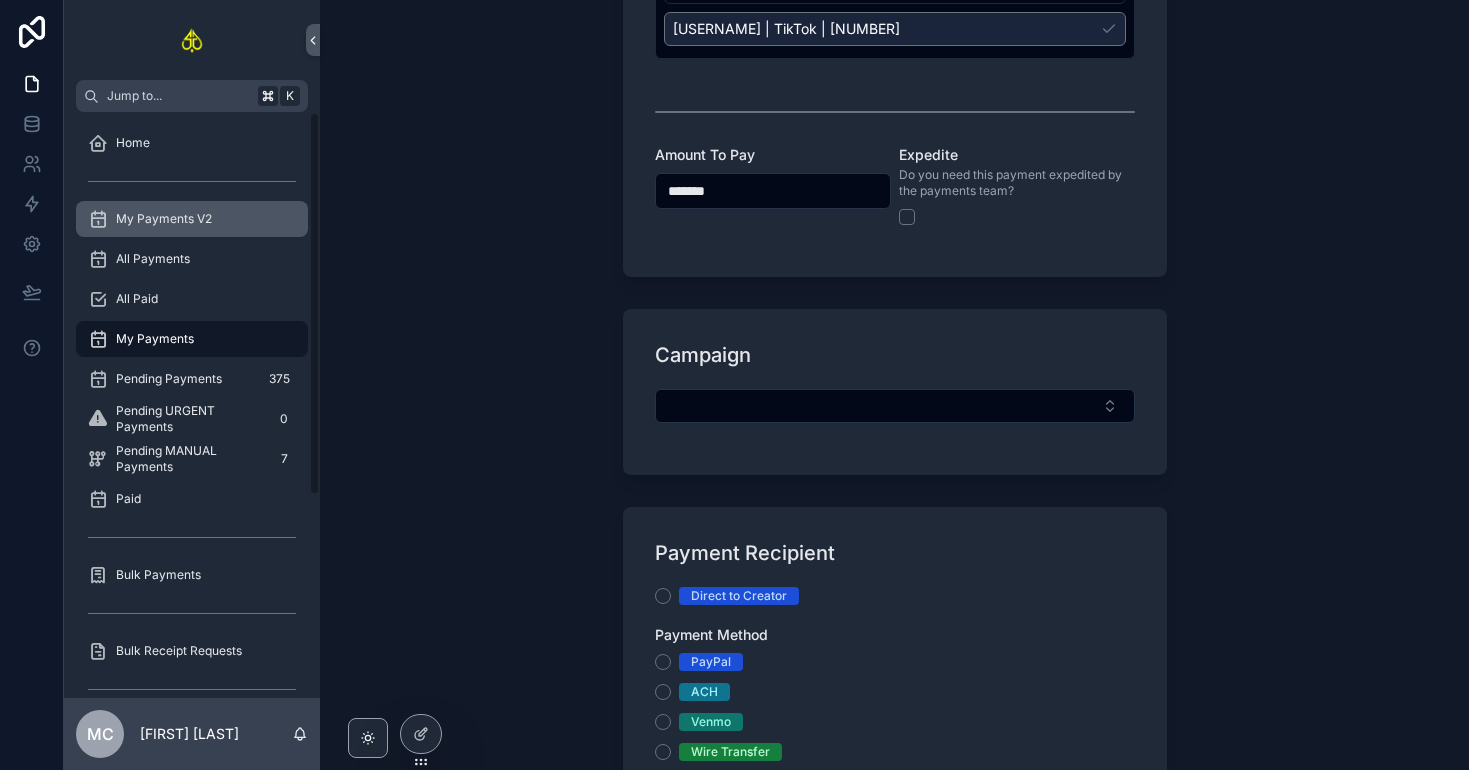 click on "My Payments V2" at bounding box center (192, 219) 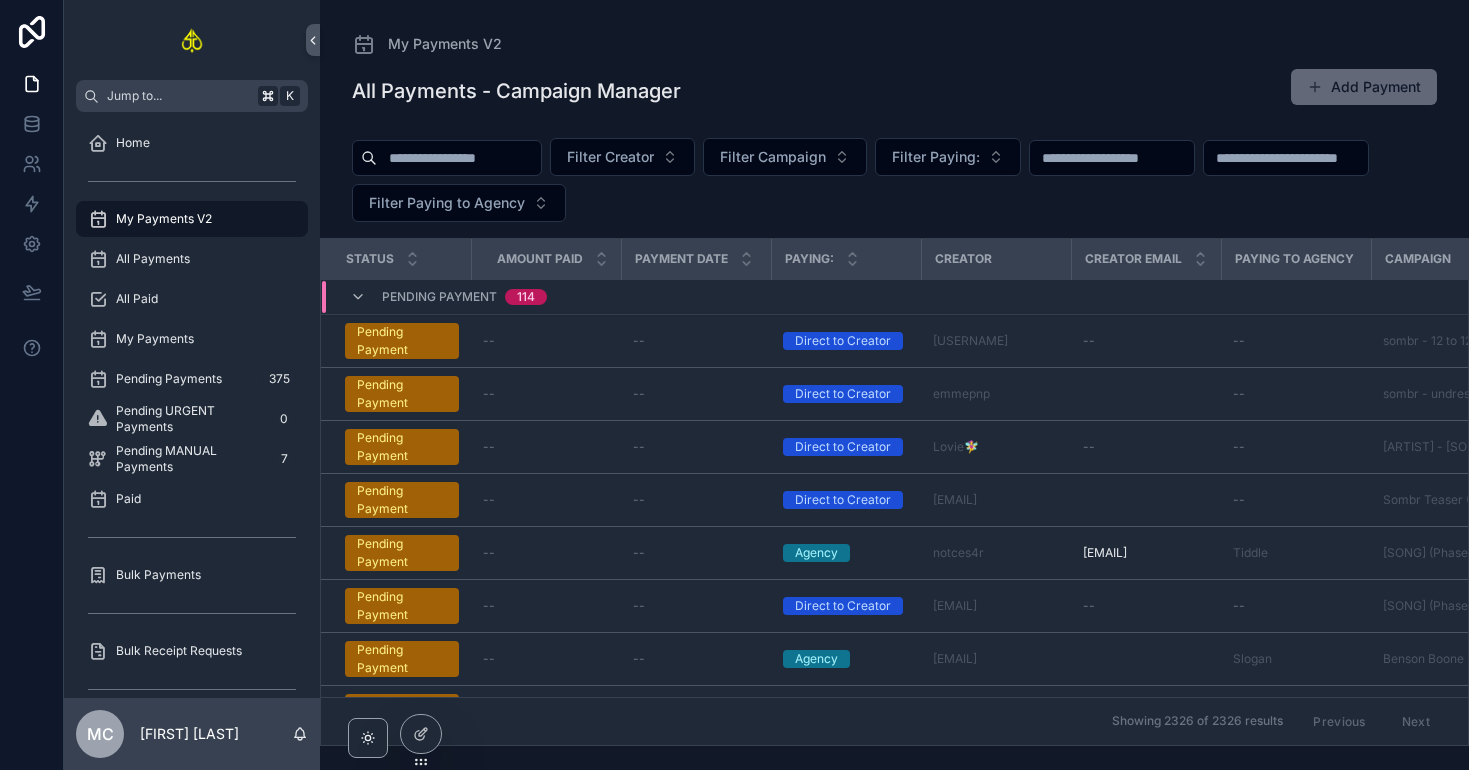 click on "Add Payment" at bounding box center (1364, 87) 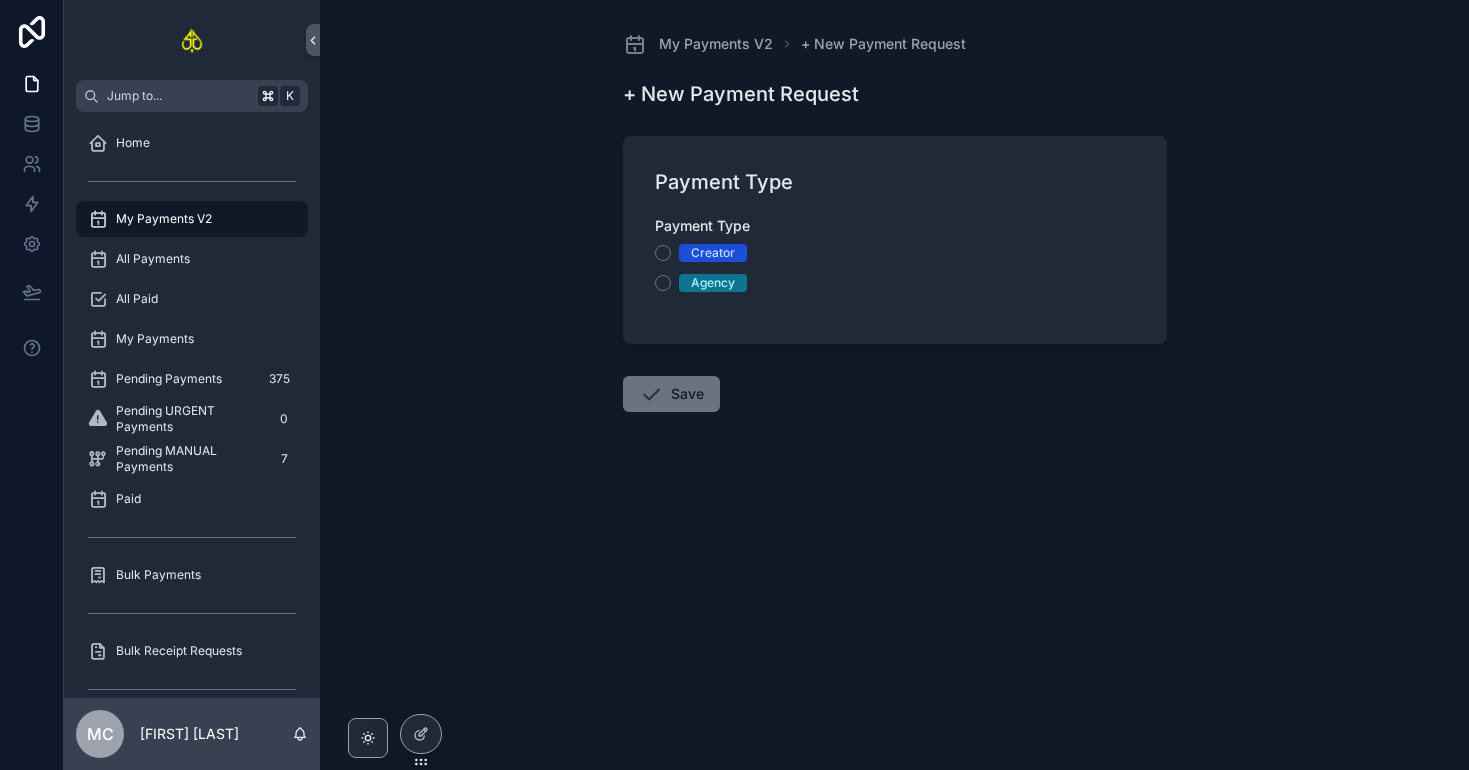 click on "Creator" at bounding box center (713, 253) 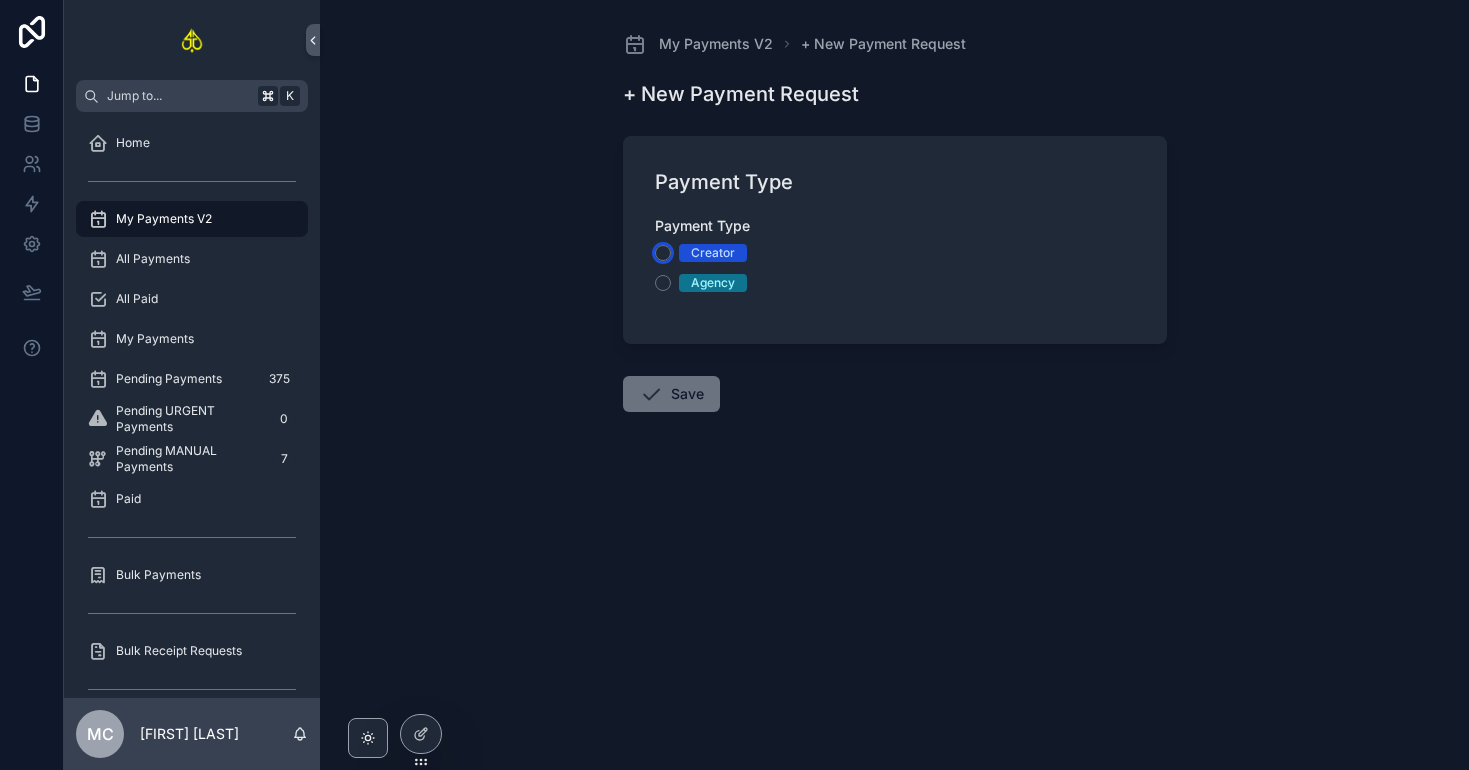 click on "Creator" at bounding box center [663, 253] 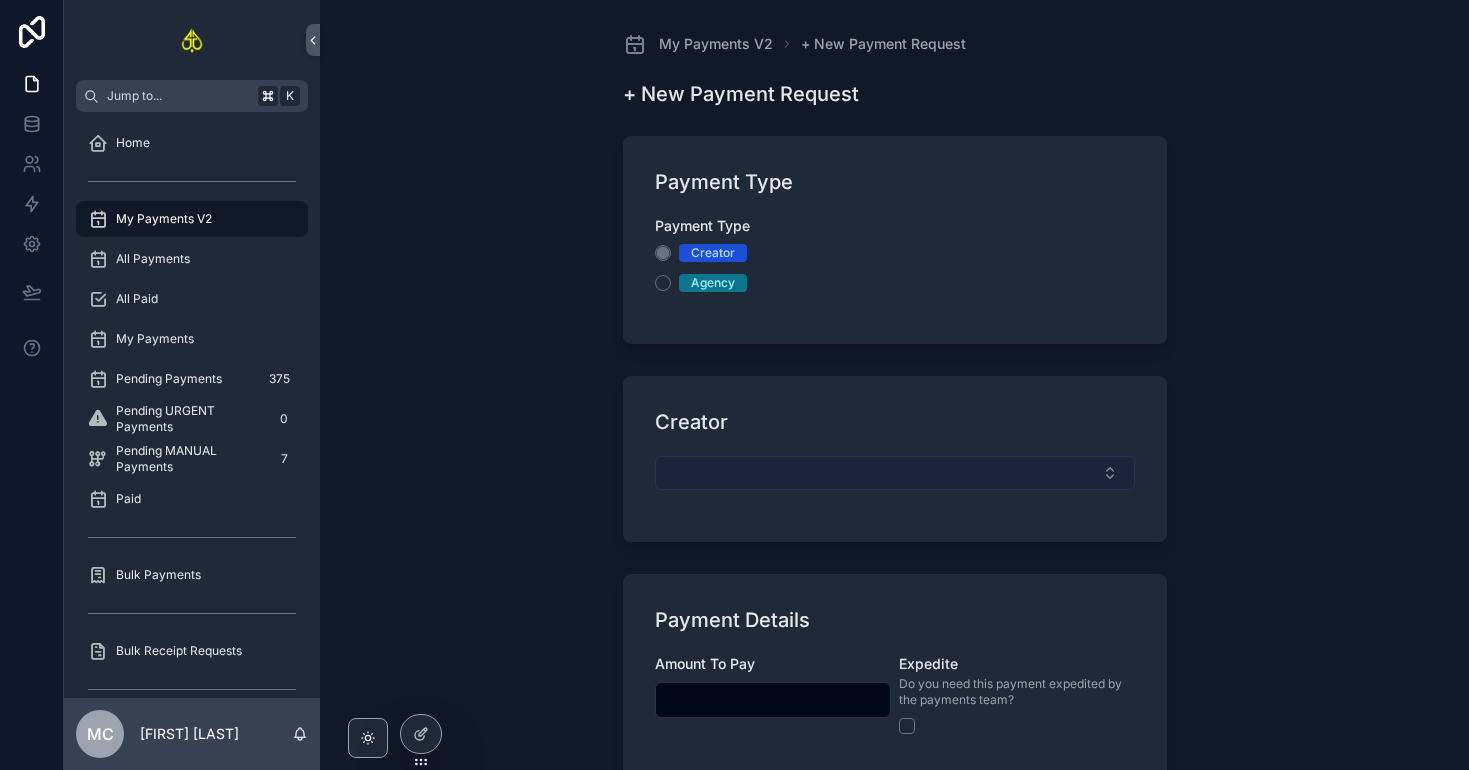 click at bounding box center [895, 473] 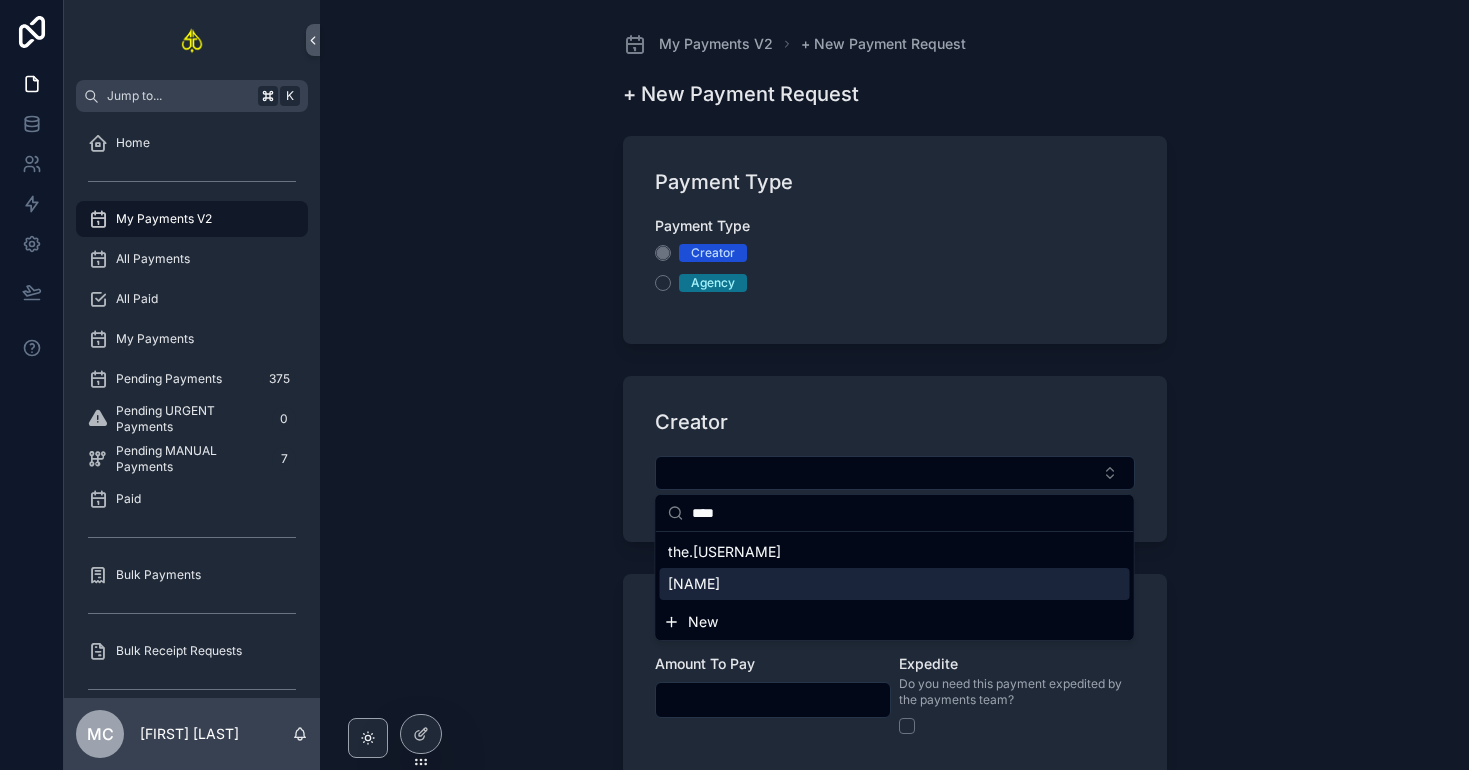 type on "****" 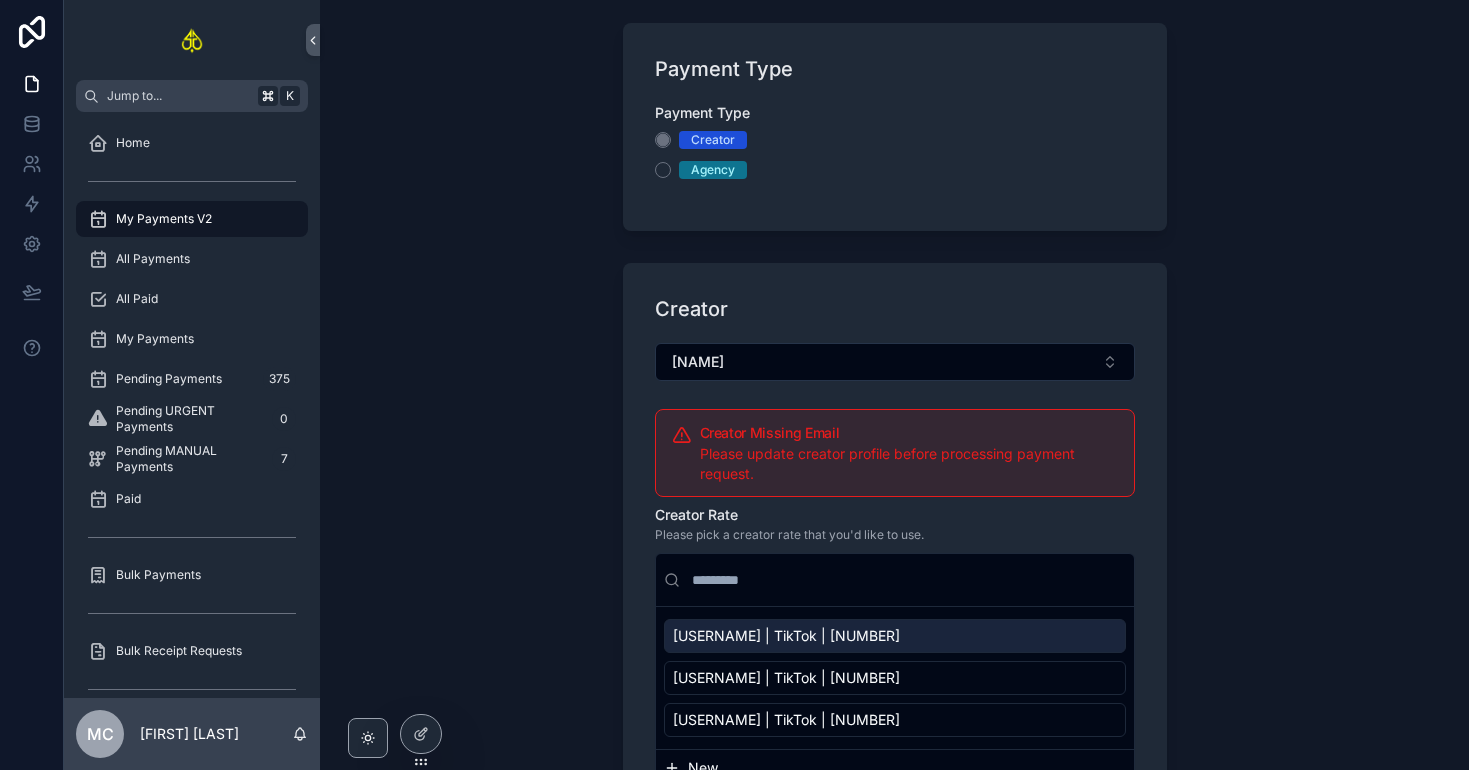scroll, scrollTop: 288, scrollLeft: 0, axis: vertical 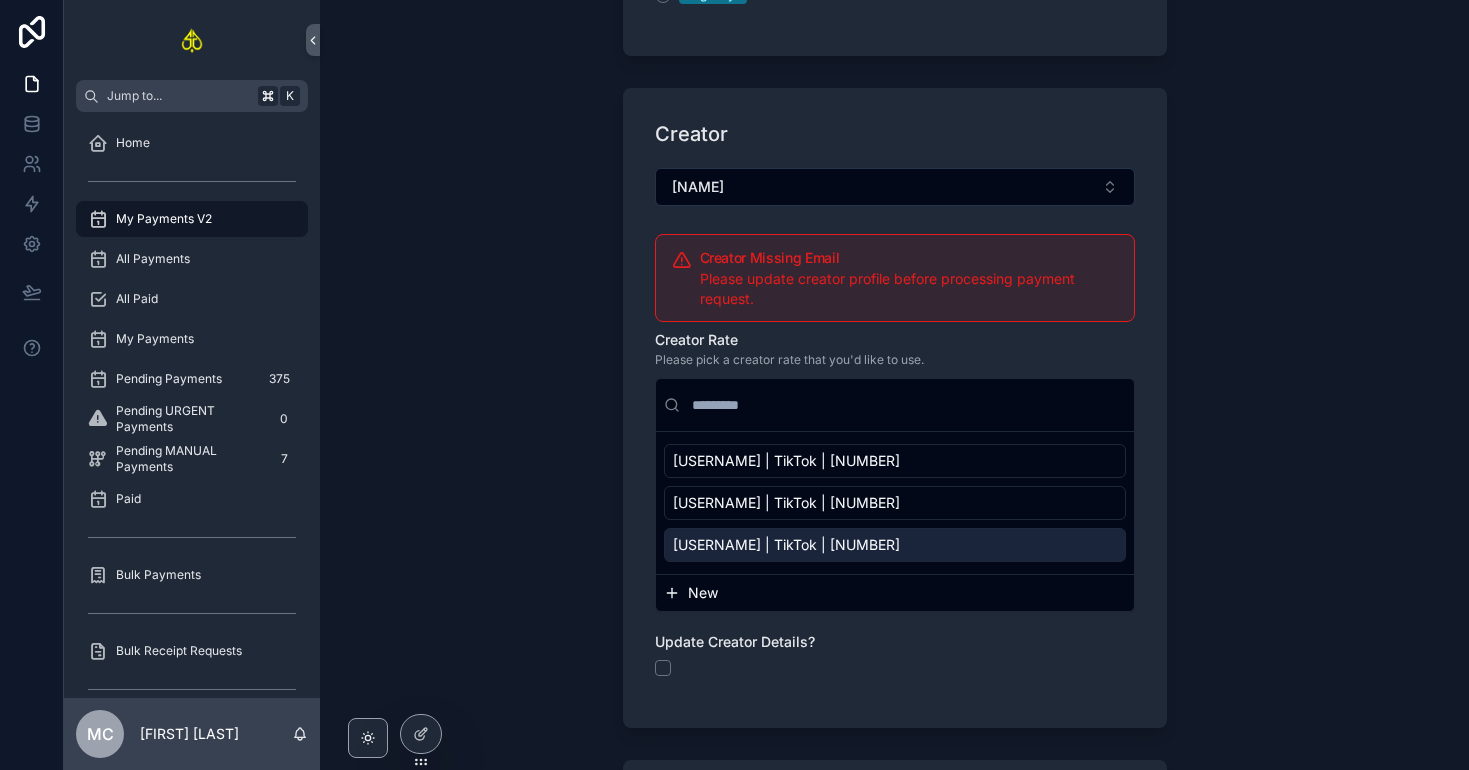 click on "[USERNAME] | TikTok | [NUMBER]" at bounding box center [895, 545] 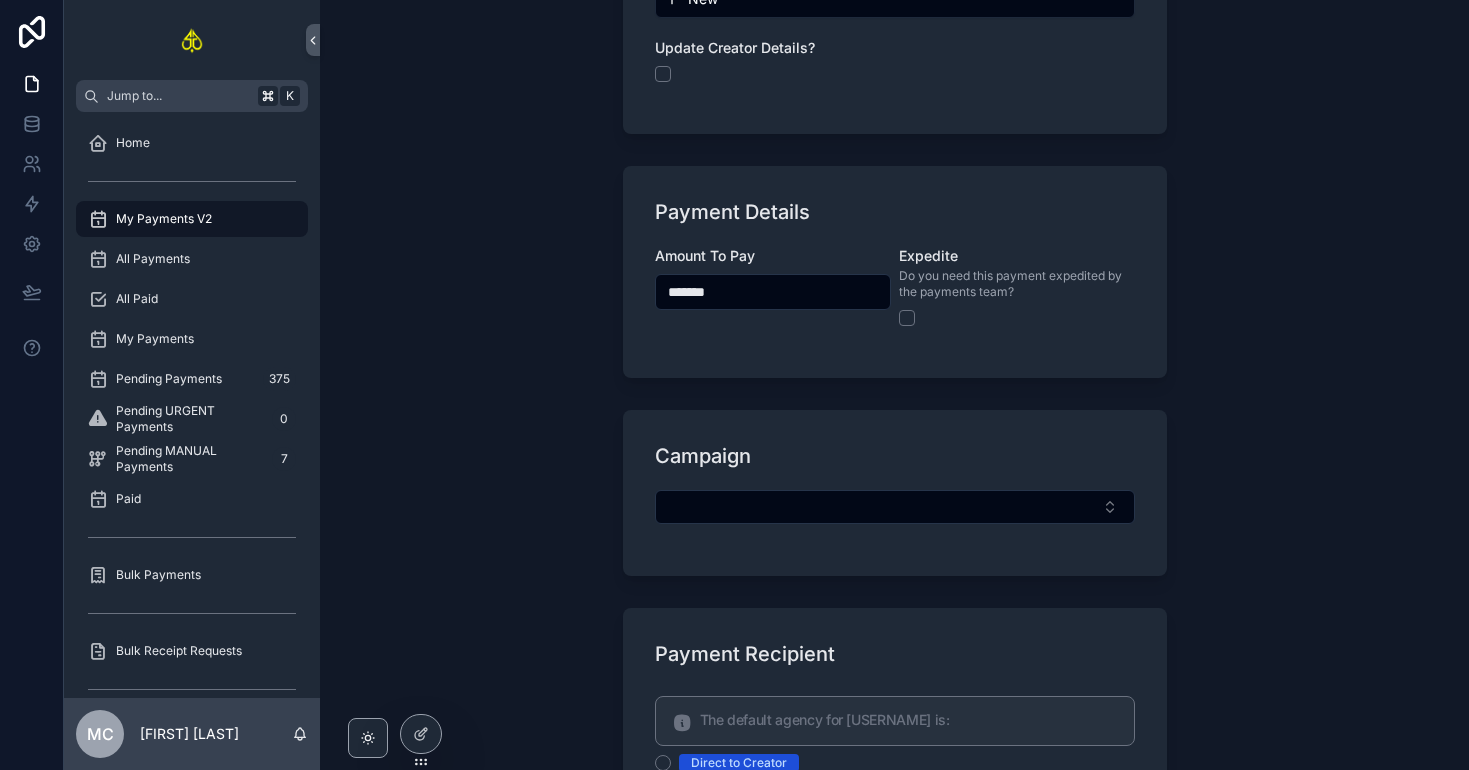 scroll, scrollTop: 1029, scrollLeft: 0, axis: vertical 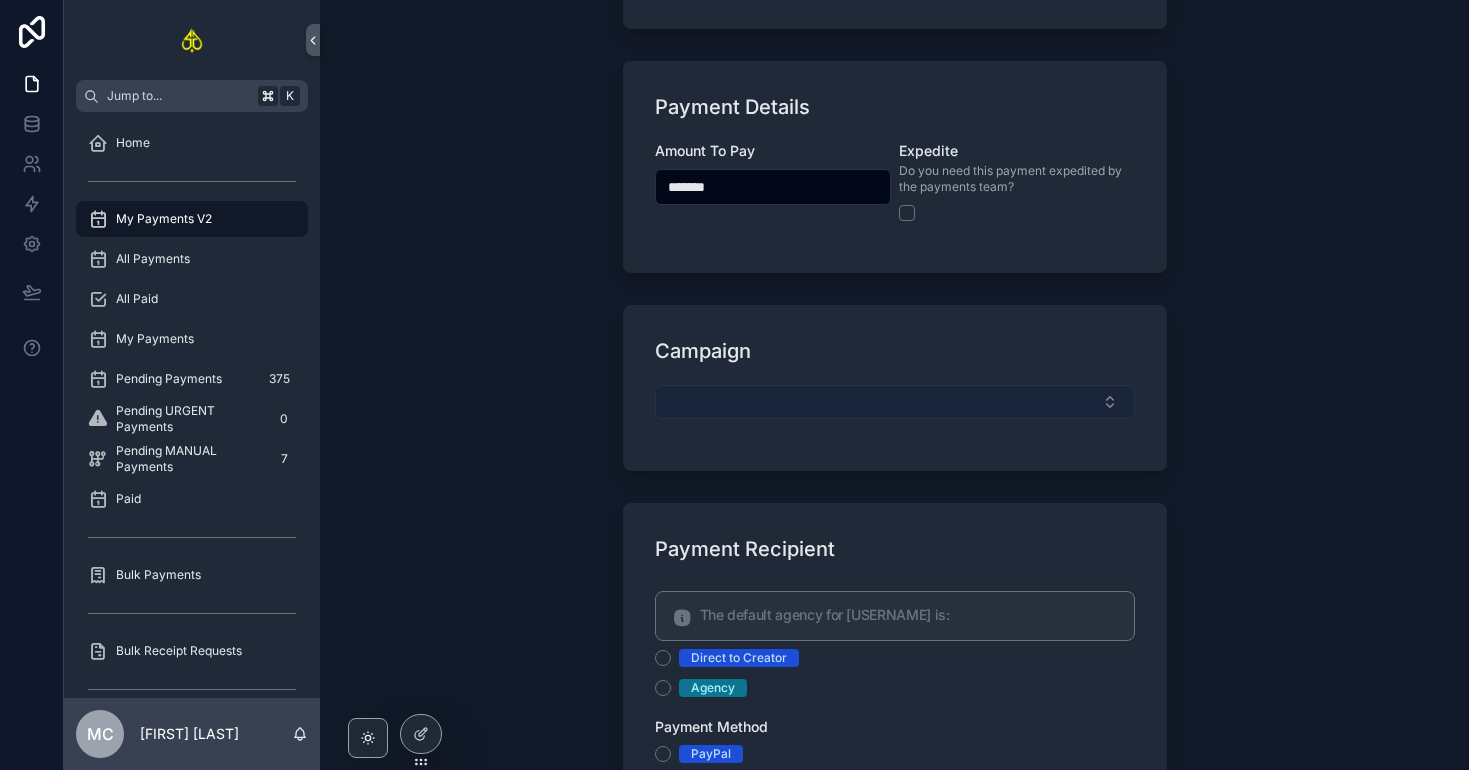 click at bounding box center [895, 402] 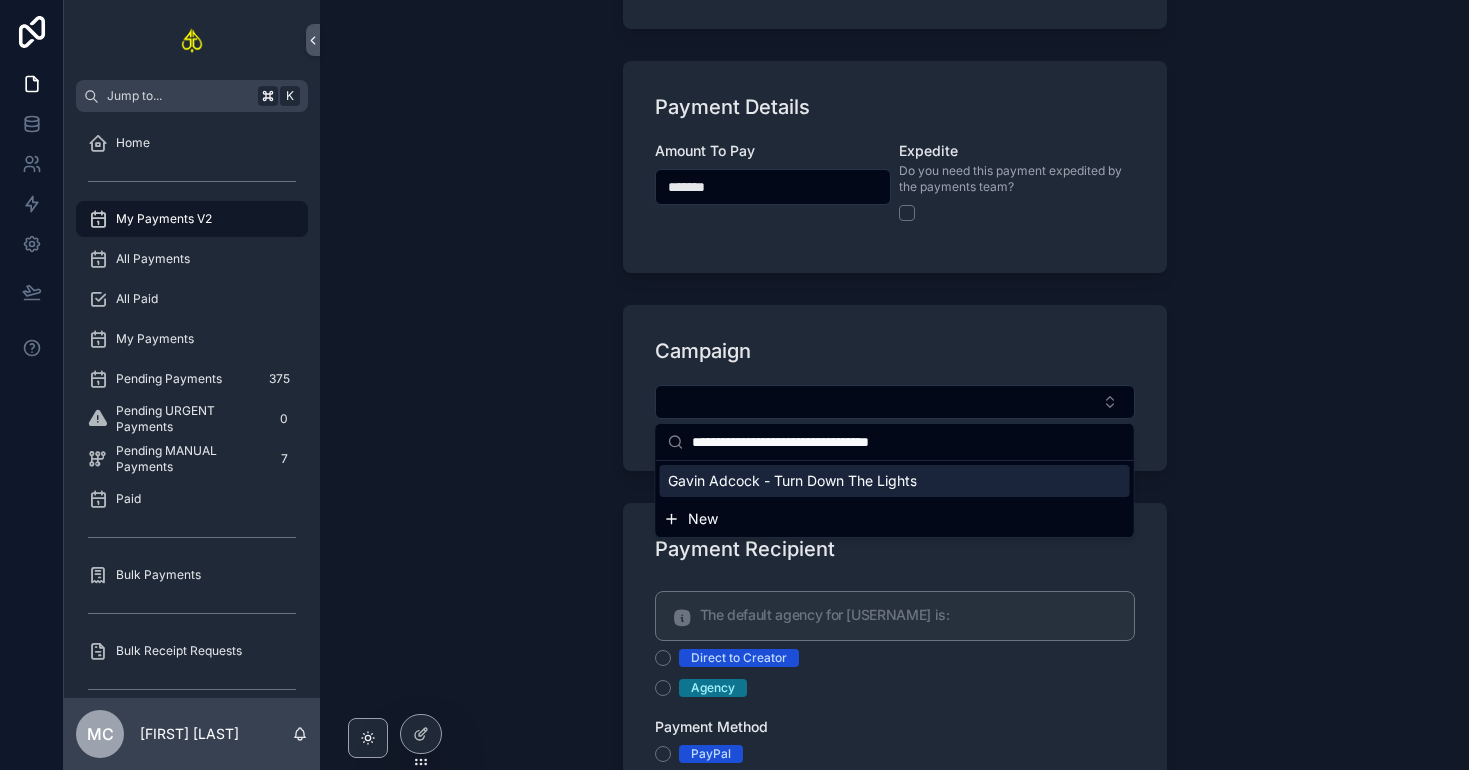 type on "**********" 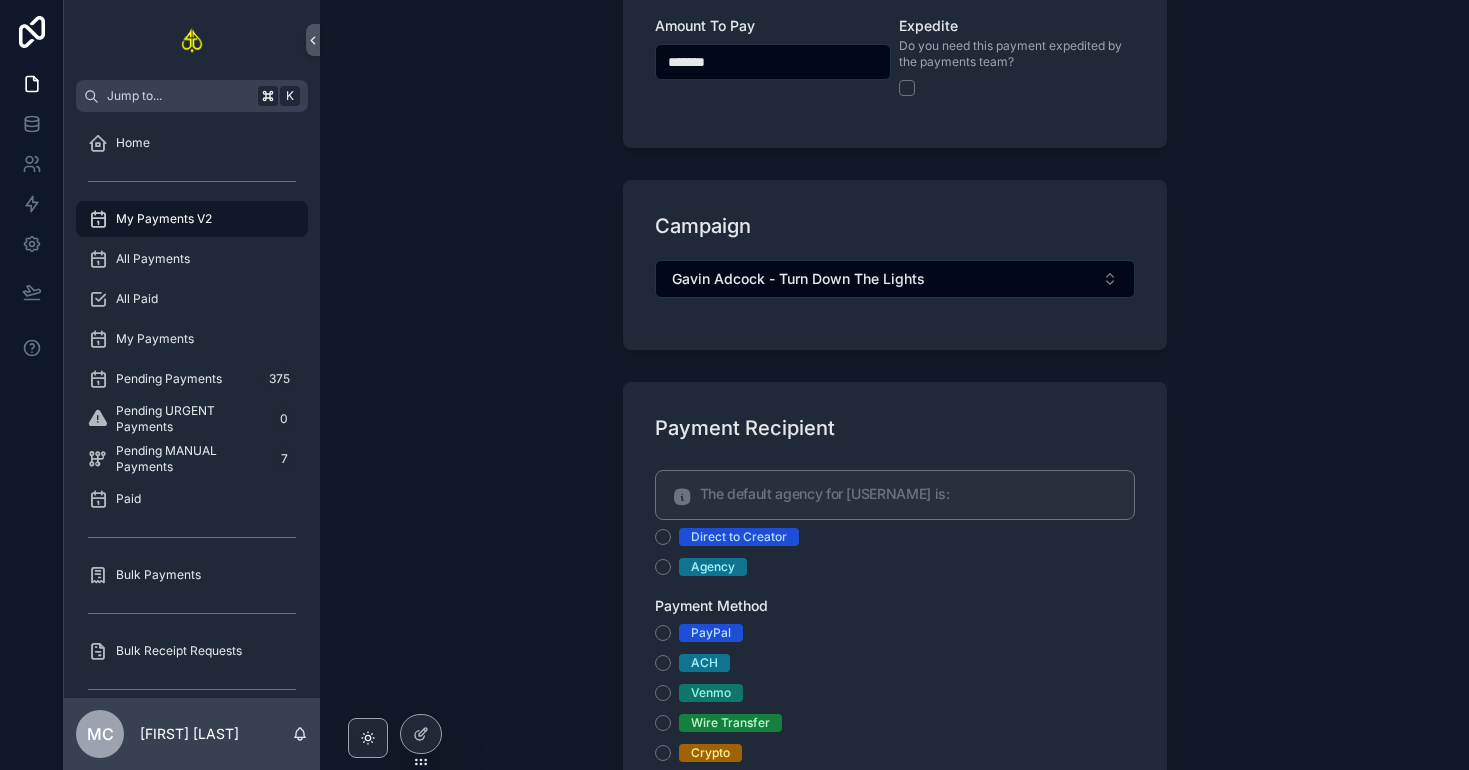 scroll, scrollTop: 1320, scrollLeft: 0, axis: vertical 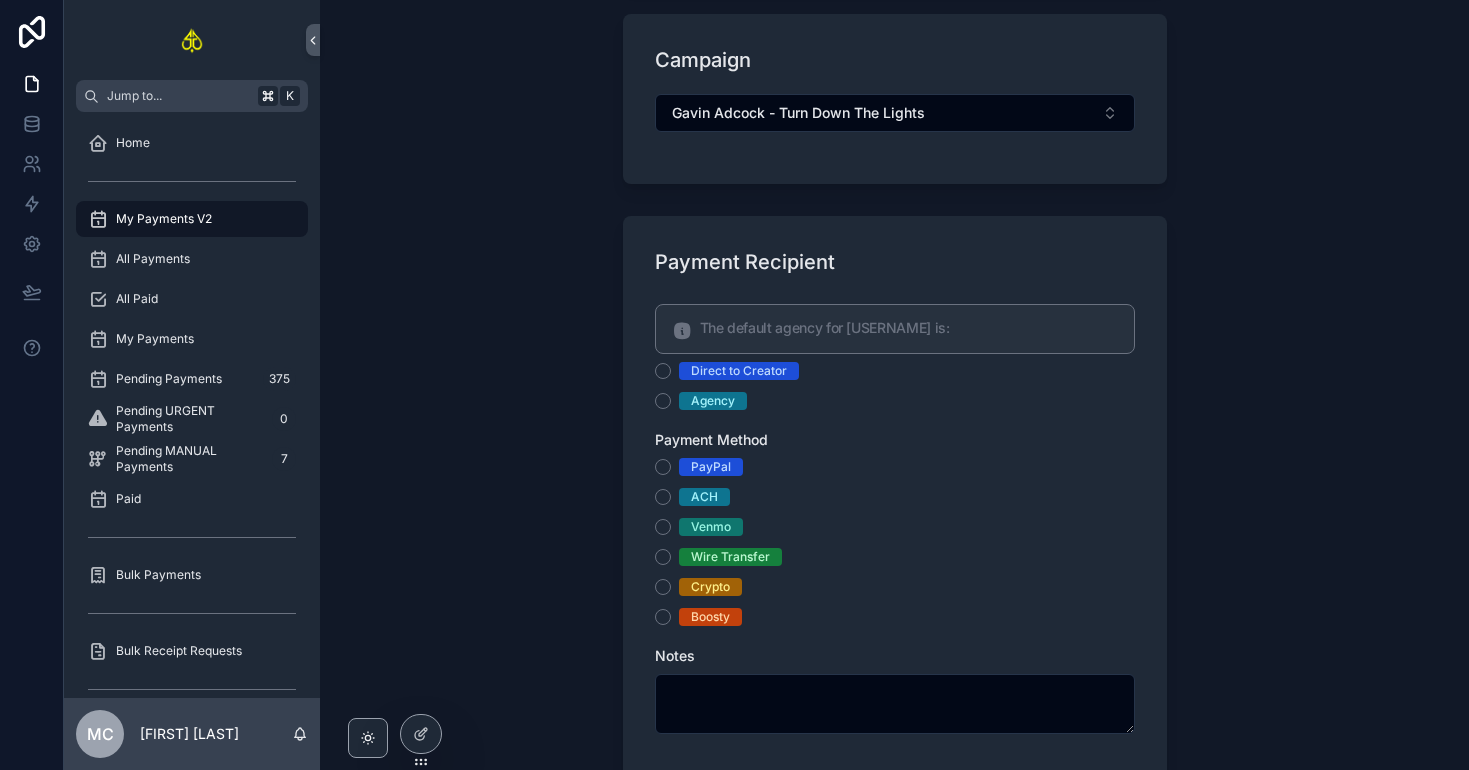 click on "The default agency for [USERNAME] is: Direct to Creator Agency Payment Method PayPal ACH Venmo Wire Transfer Crypto Boosty Notes" at bounding box center (895, 525) 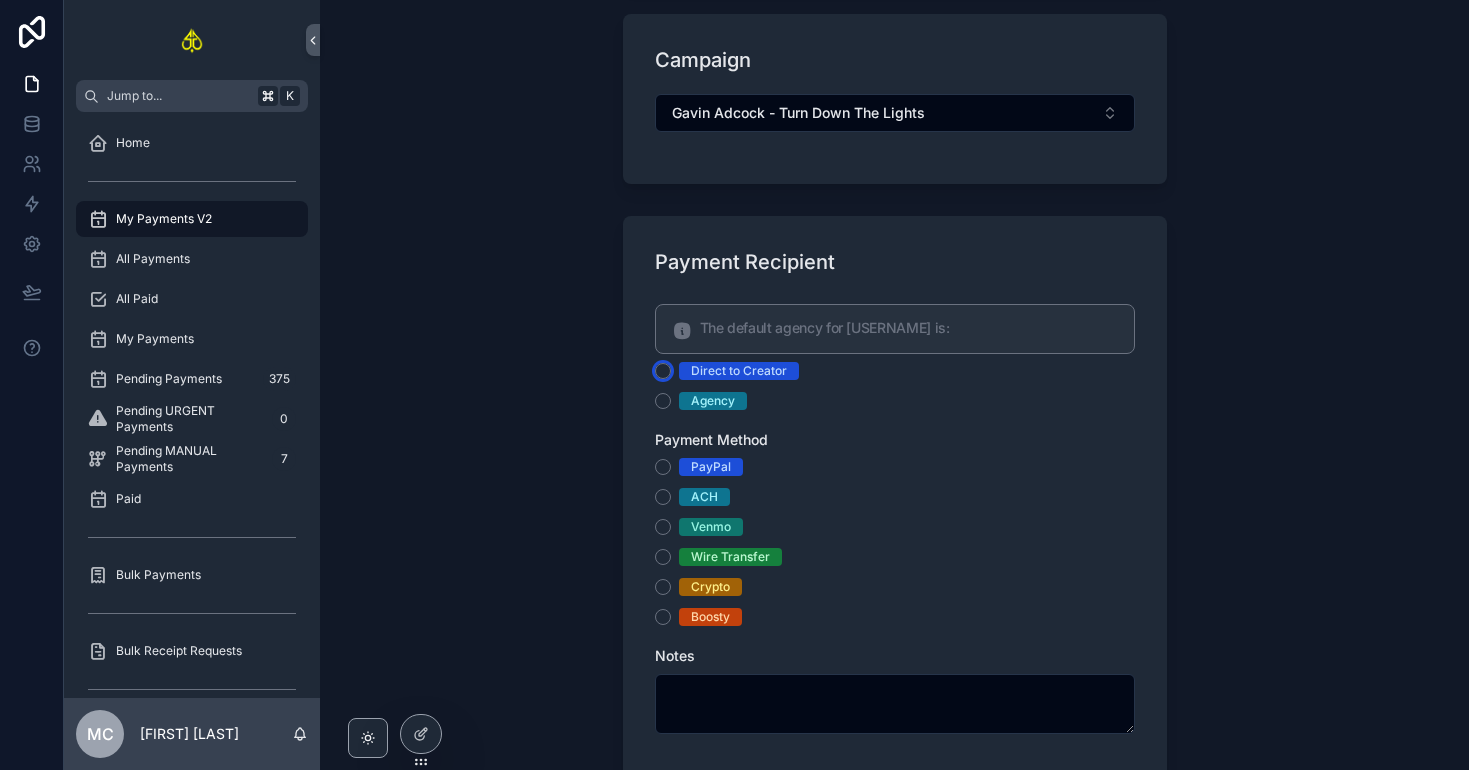click on "Direct to Creator" at bounding box center [663, 371] 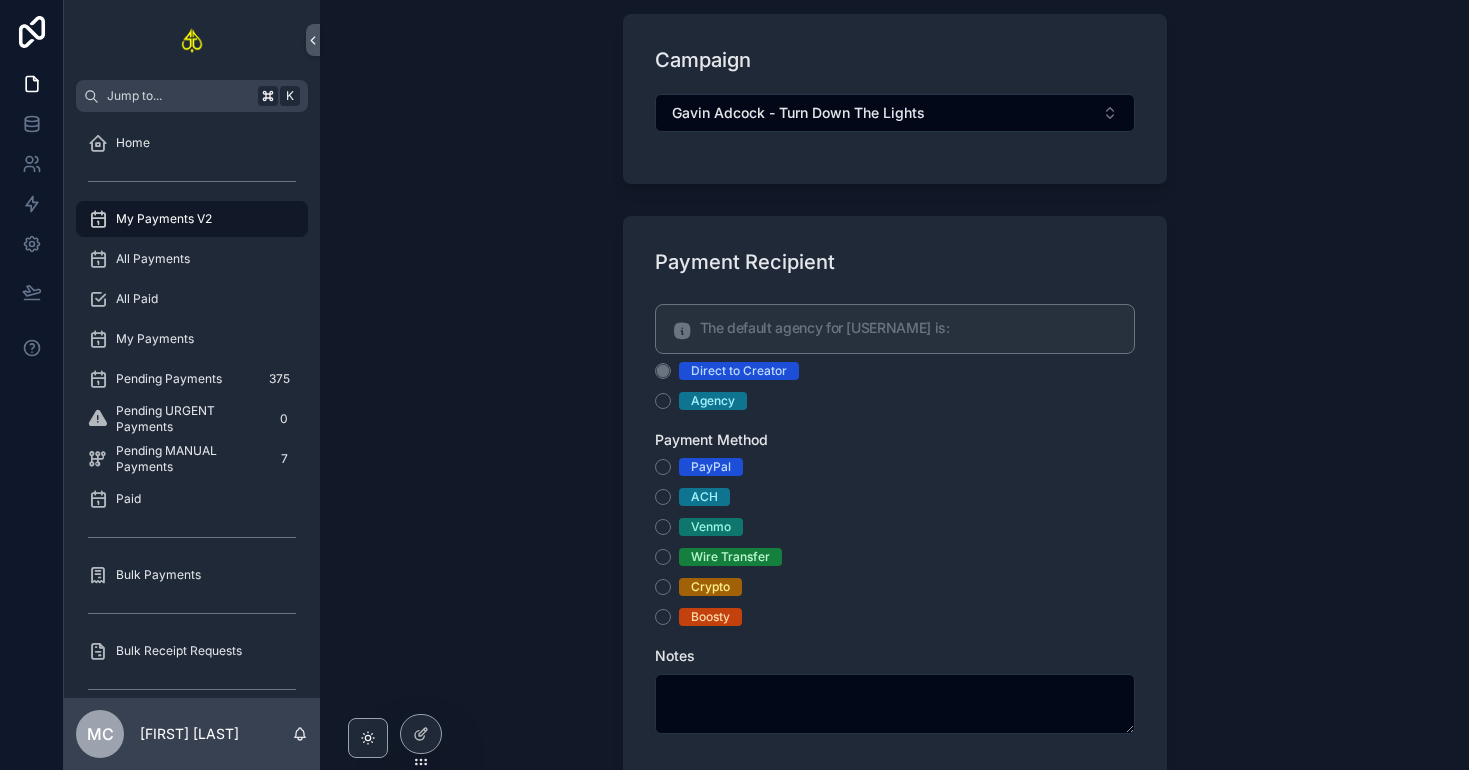 click on "PayPal" at bounding box center (711, 467) 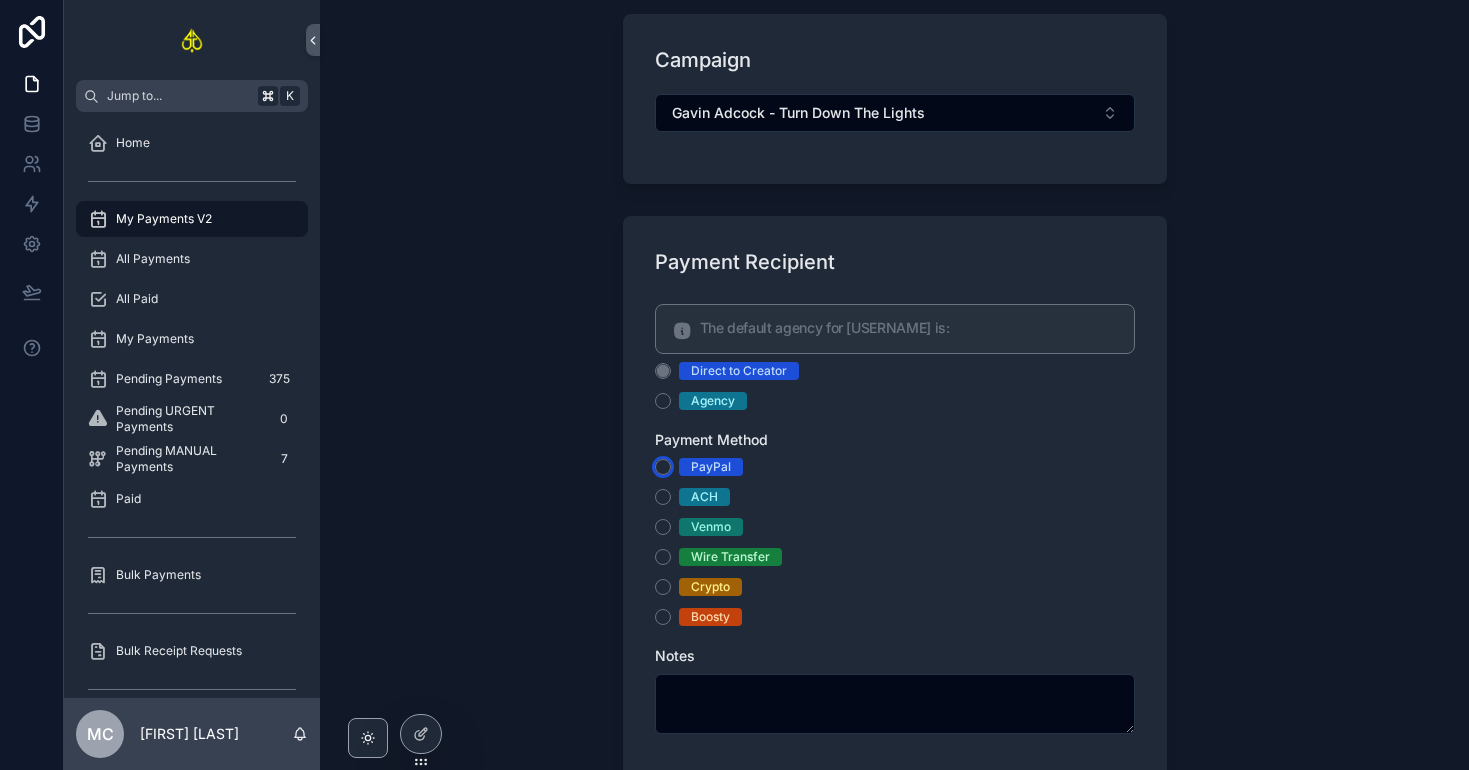 click on "PayPal" at bounding box center (663, 467) 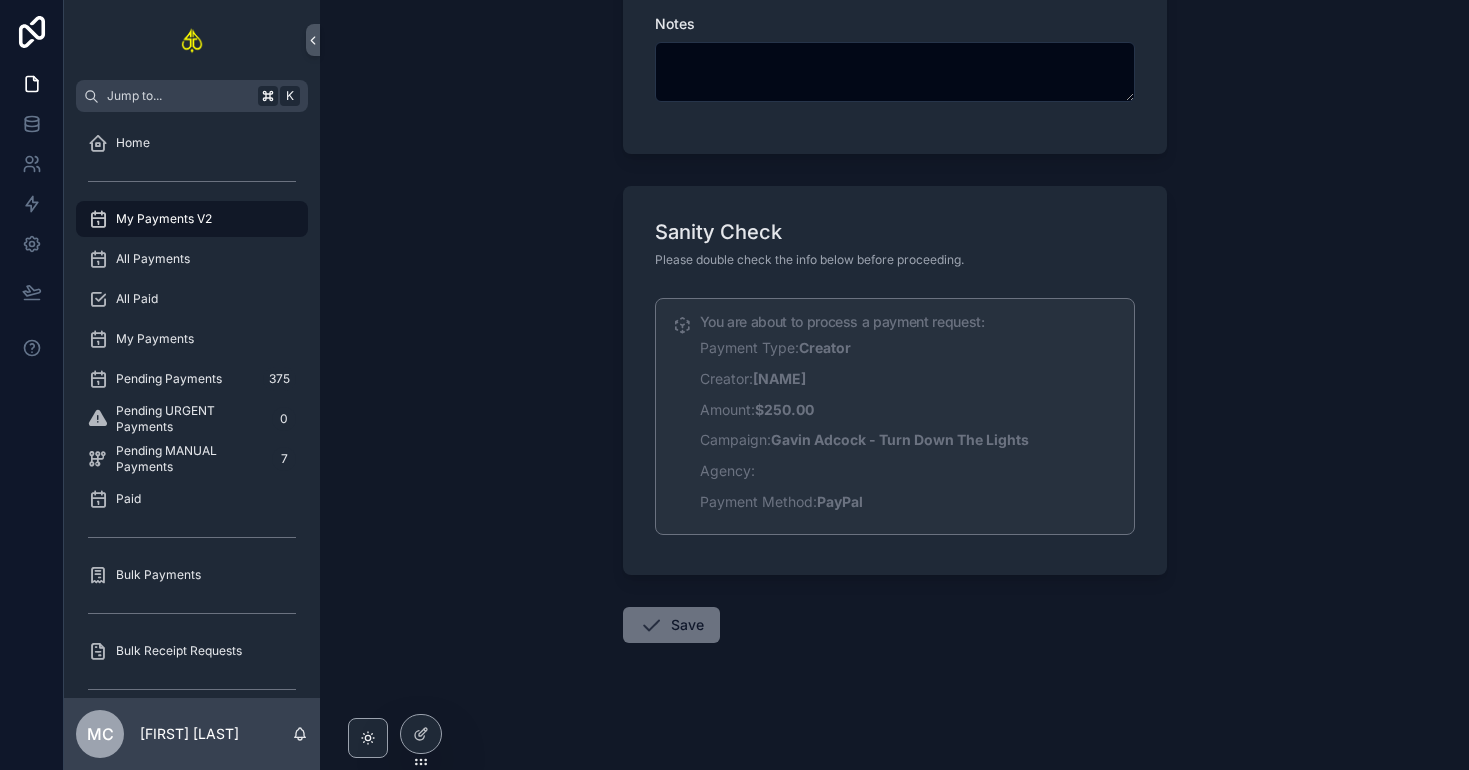 scroll, scrollTop: 1952, scrollLeft: 0, axis: vertical 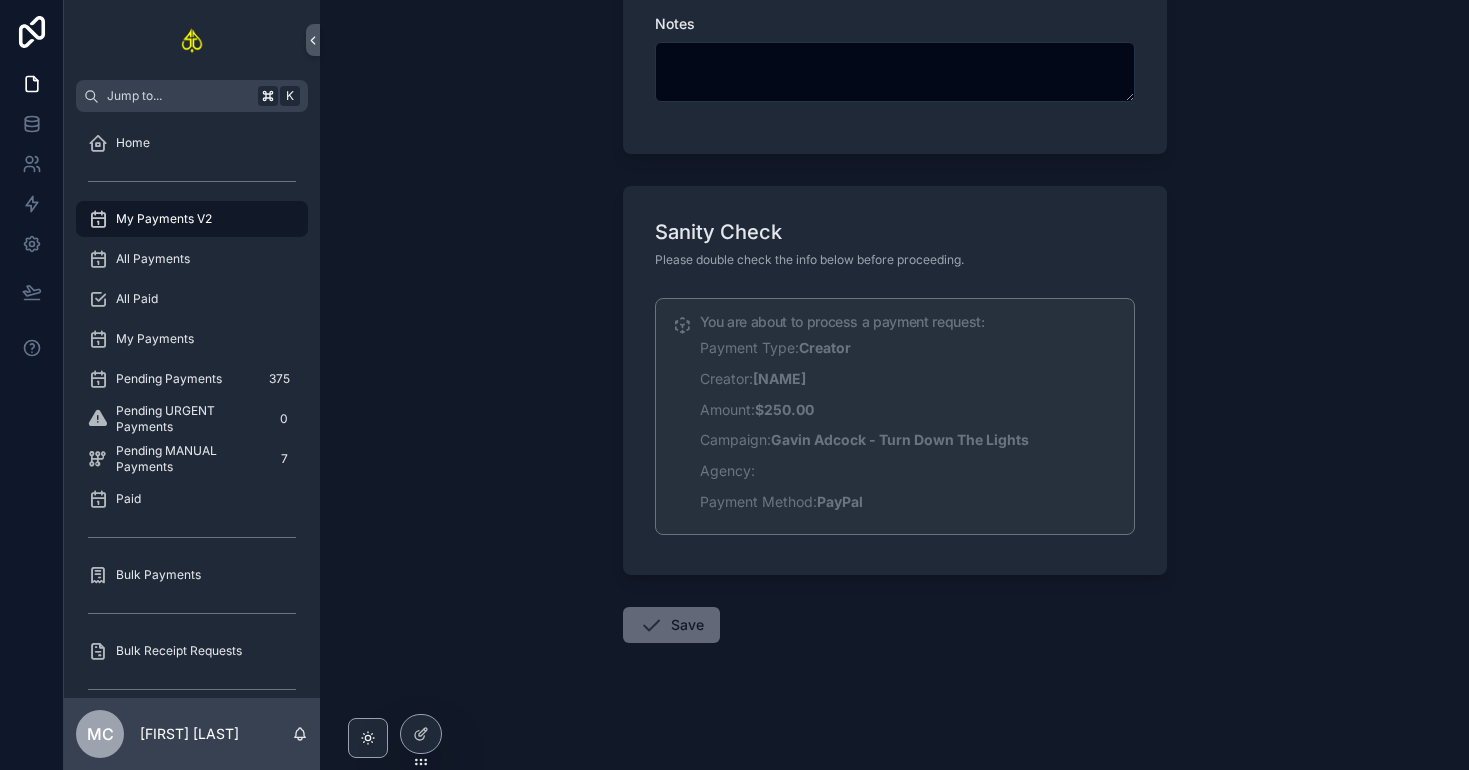 click on "Save" at bounding box center [671, 625] 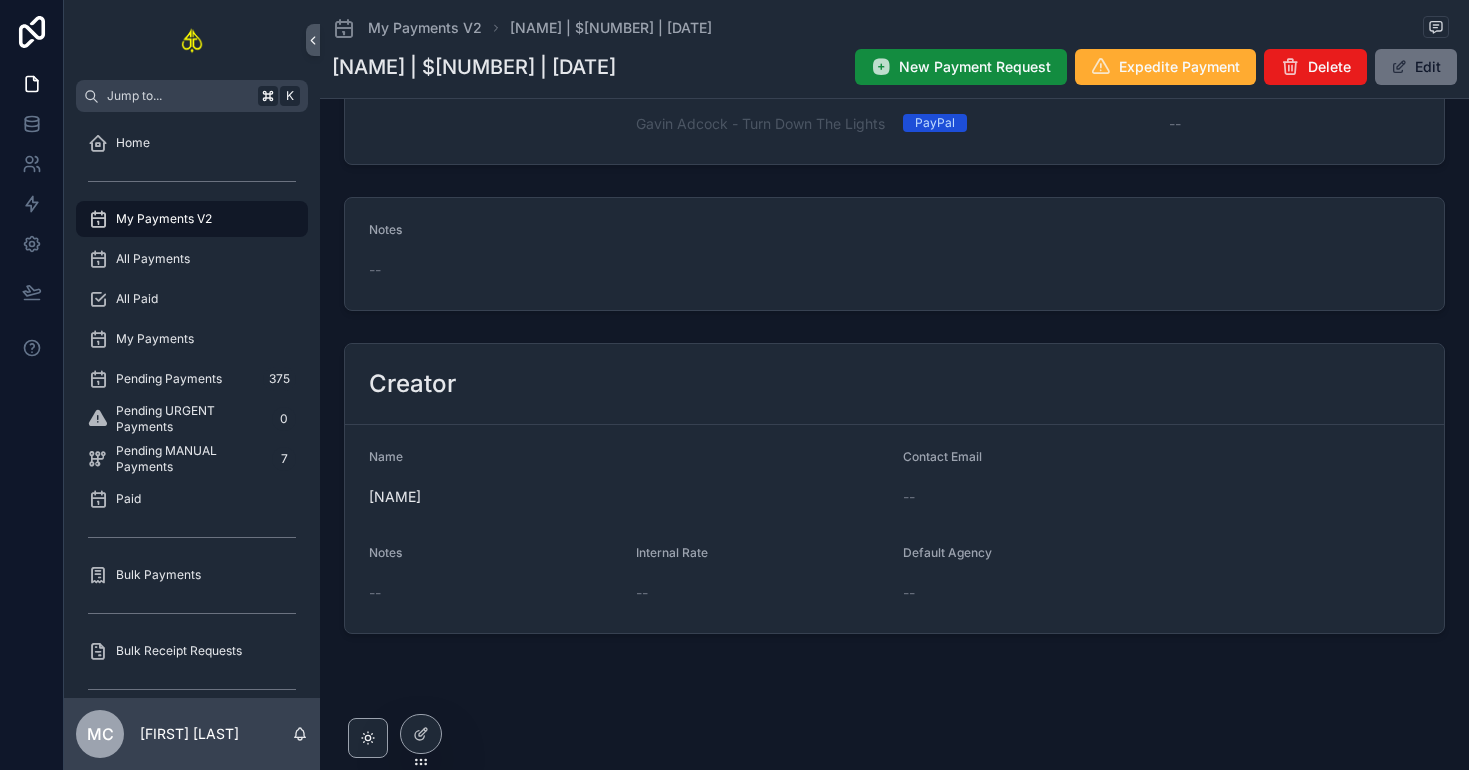 scroll, scrollTop: 0, scrollLeft: 0, axis: both 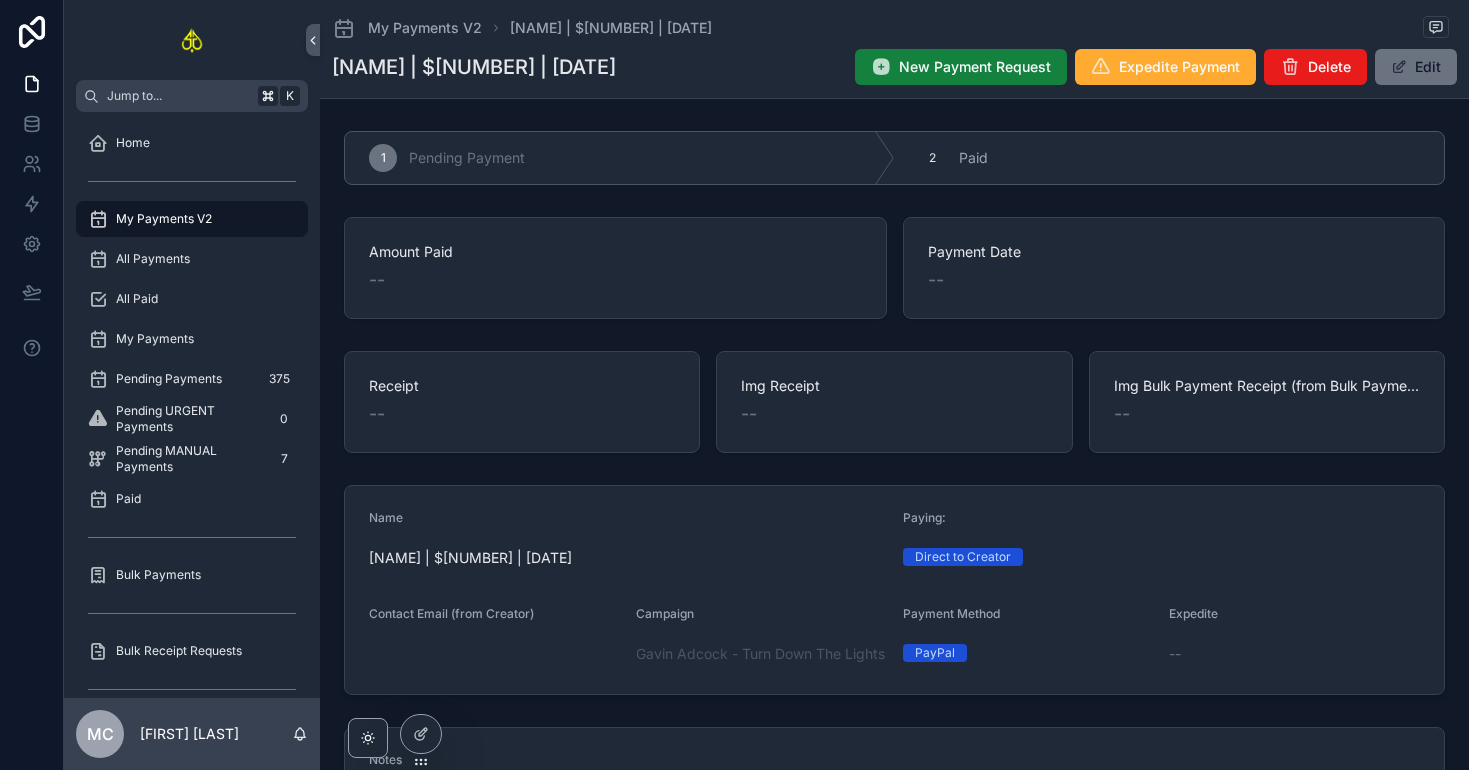 click on "New Payment Request" at bounding box center (975, 67) 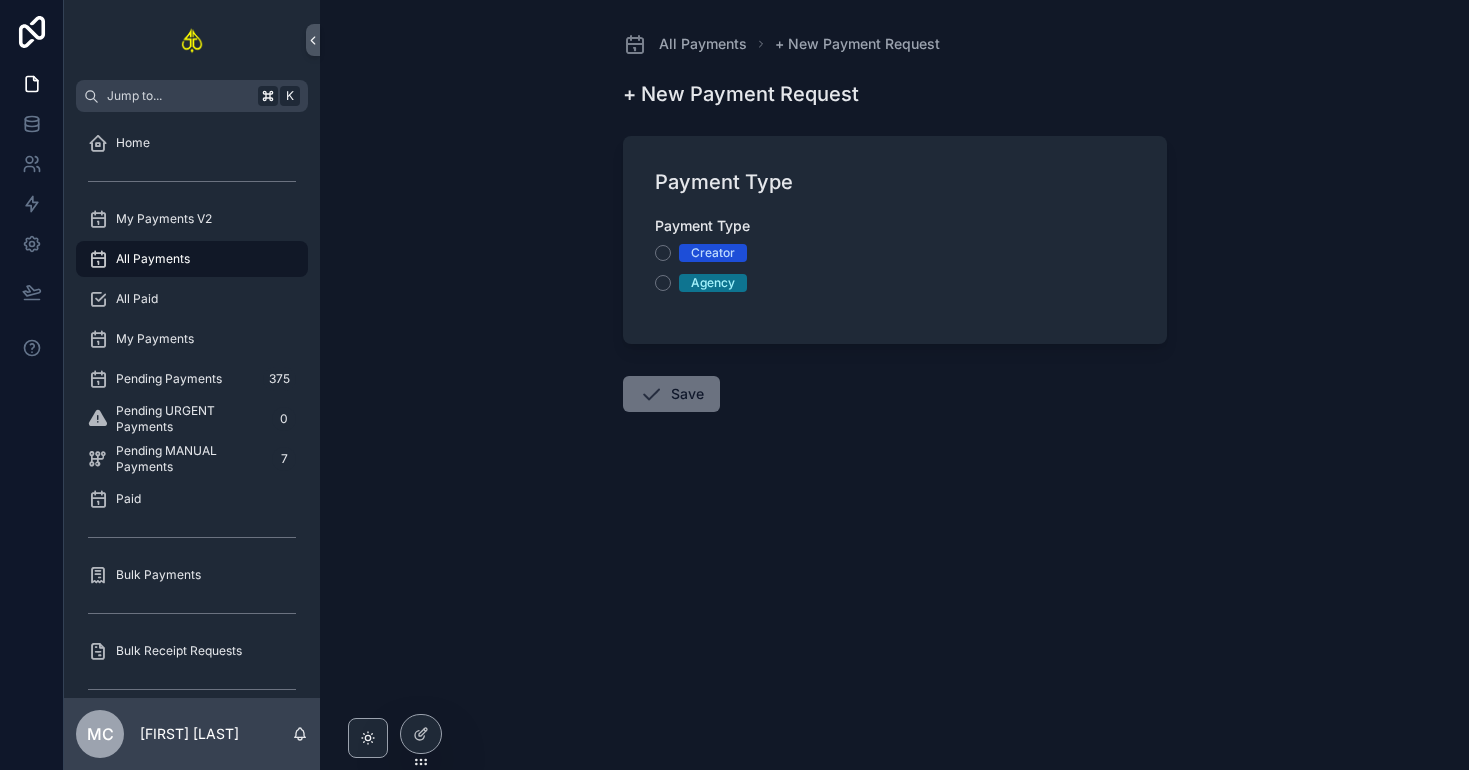 click on "Payment Type Creator Agency" at bounding box center (895, 254) 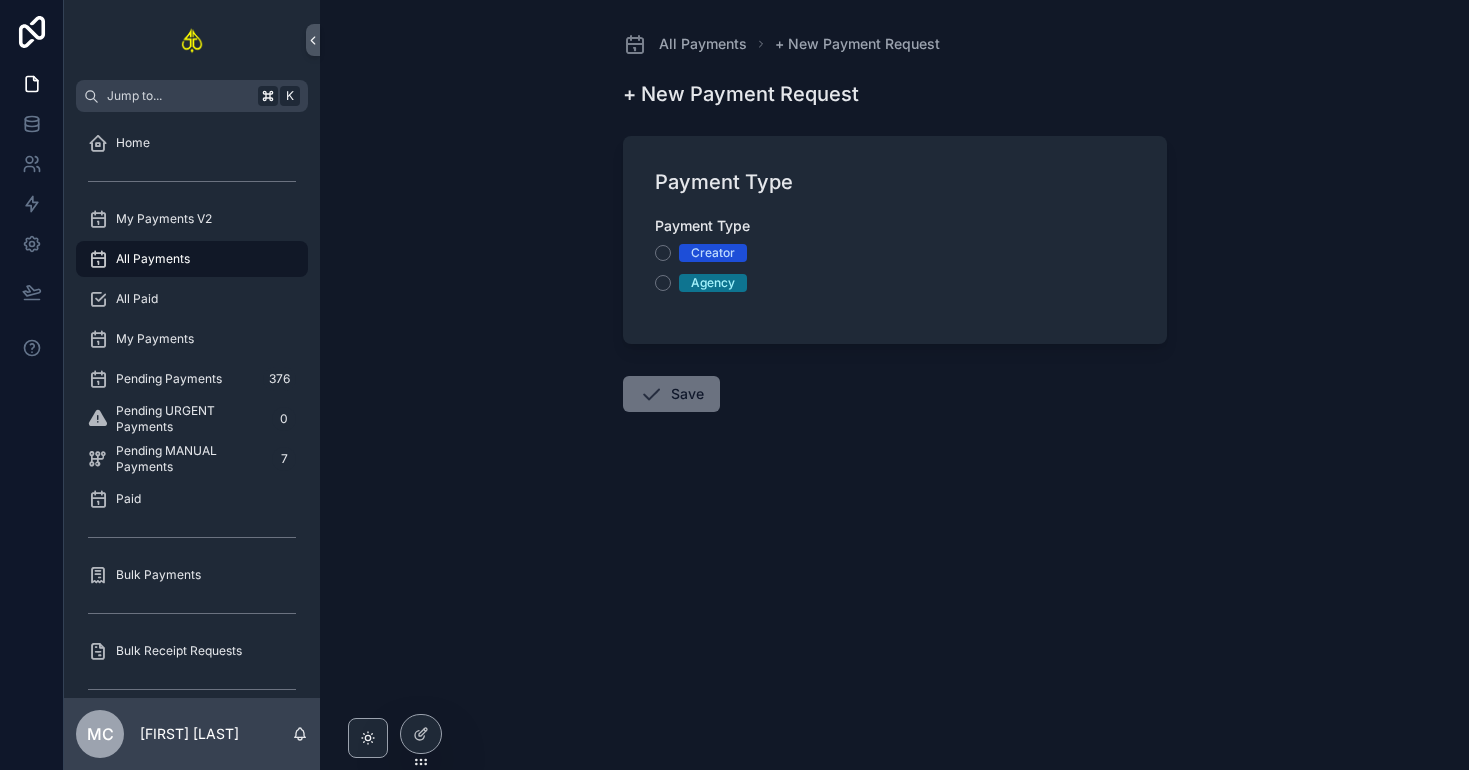 click on "Creator" at bounding box center (713, 253) 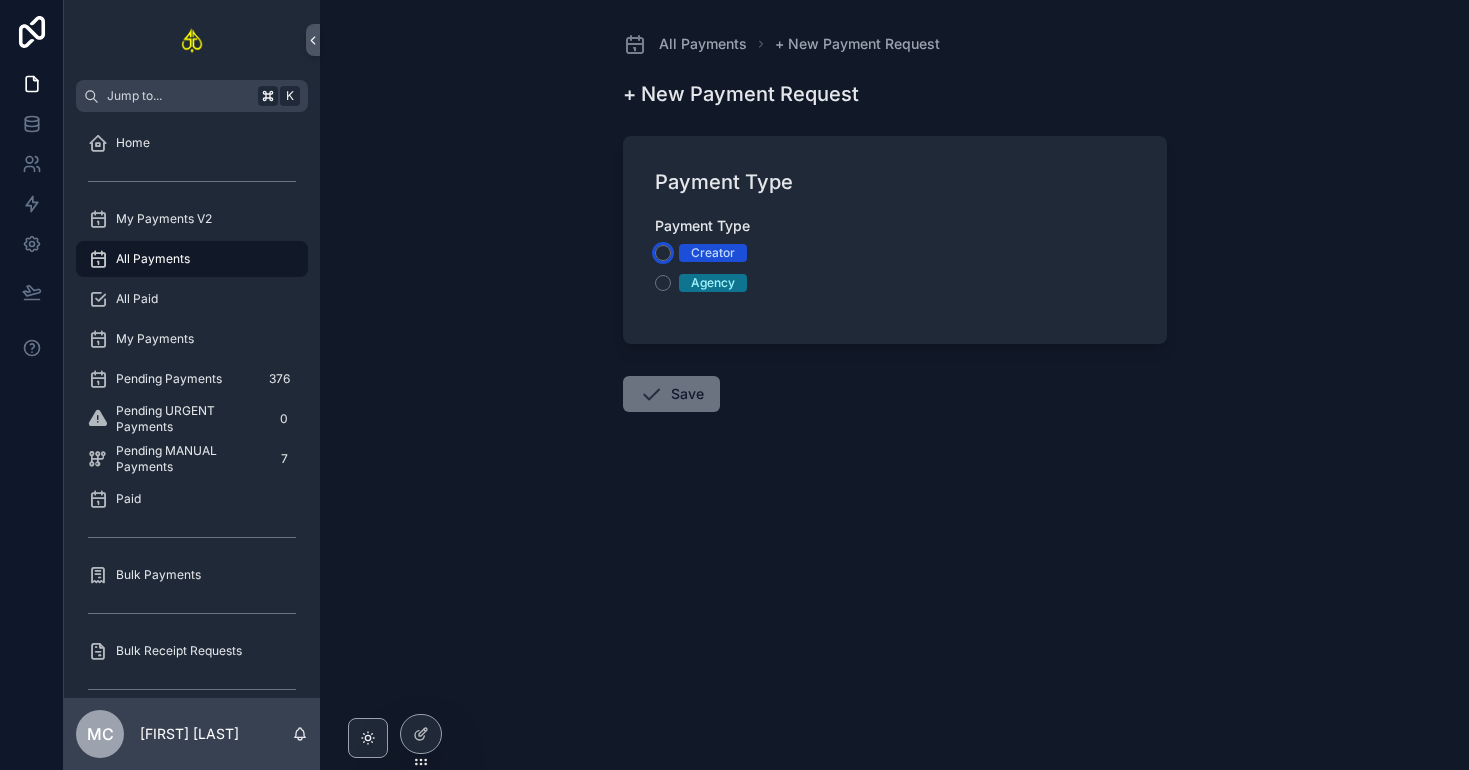 click on "Creator" at bounding box center (663, 253) 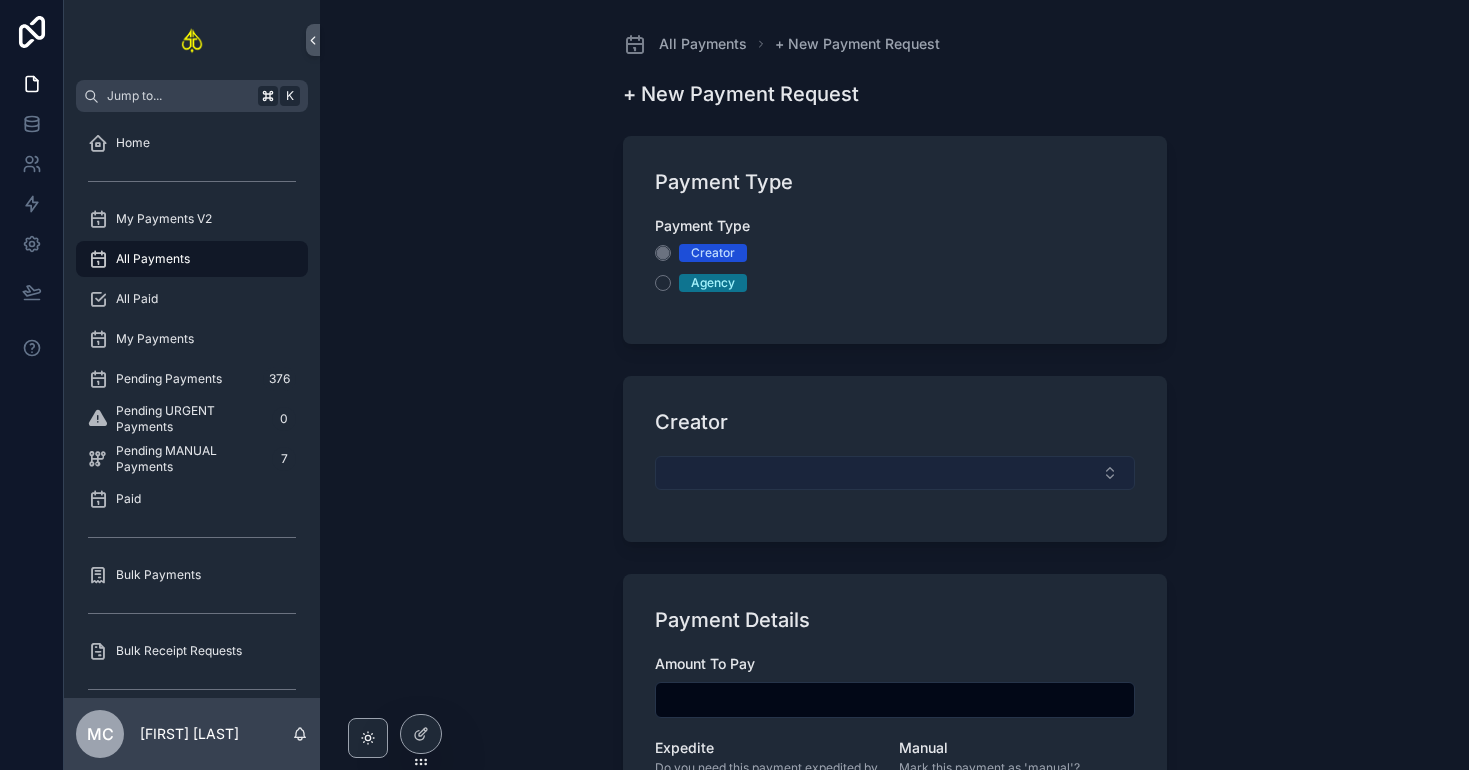 click at bounding box center (895, 473) 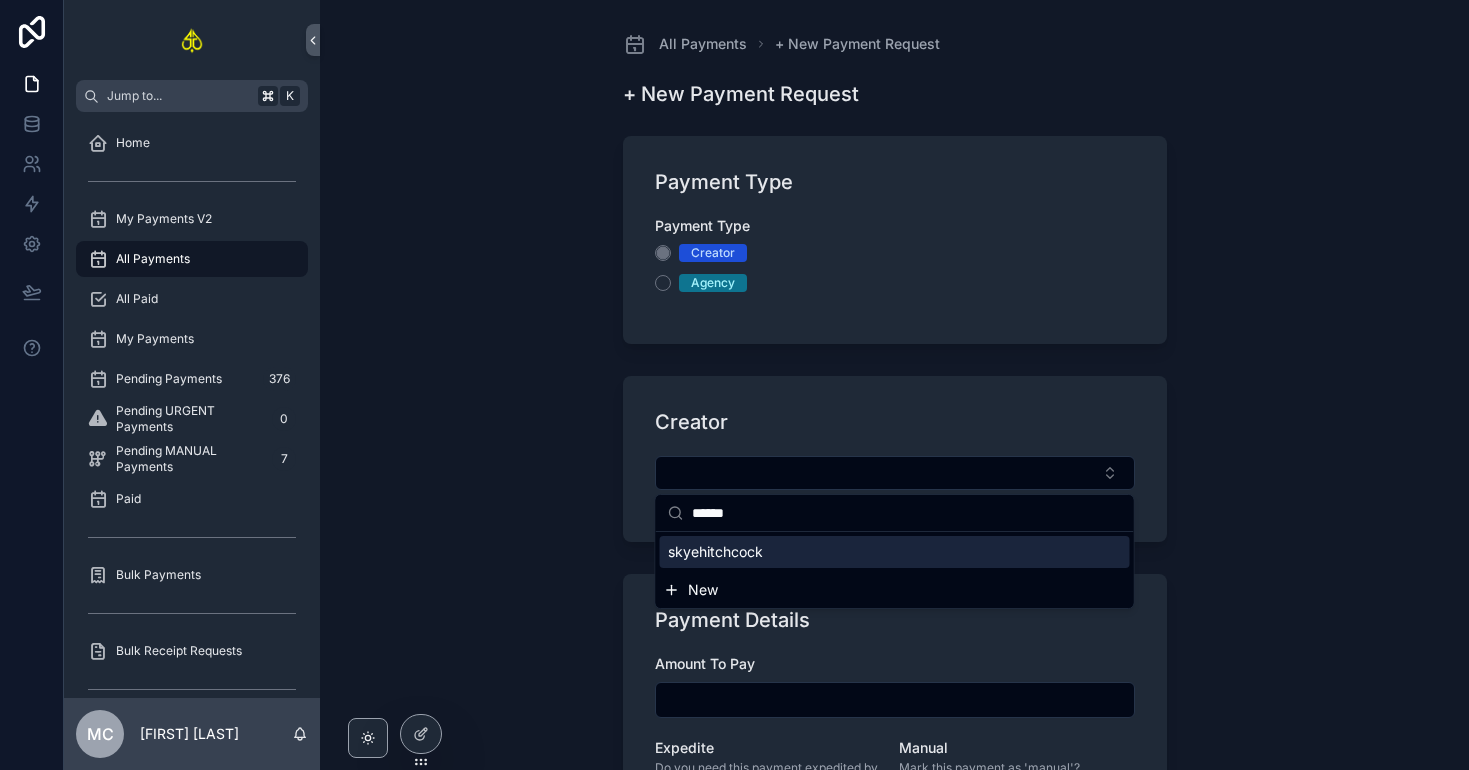 type on "******" 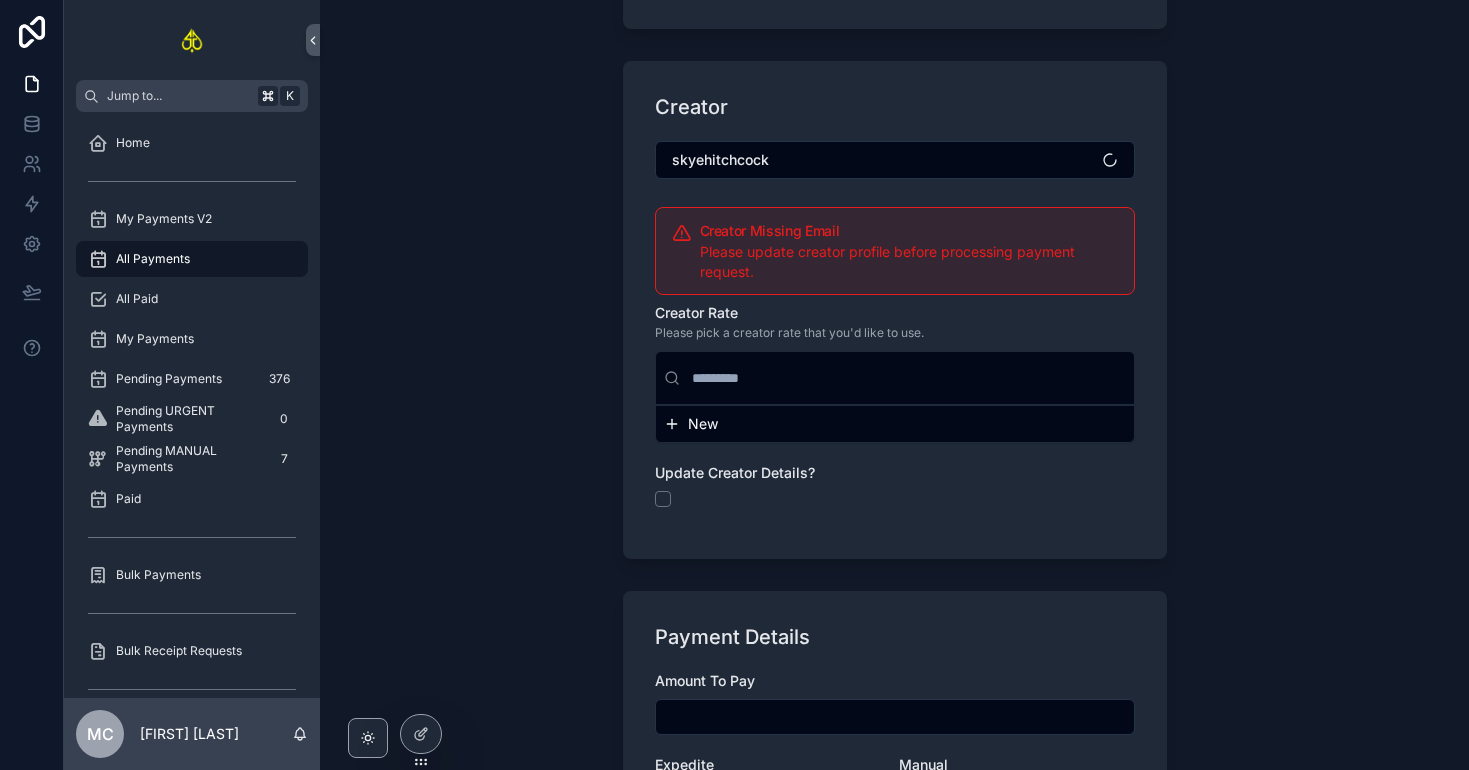 scroll, scrollTop: 319, scrollLeft: 0, axis: vertical 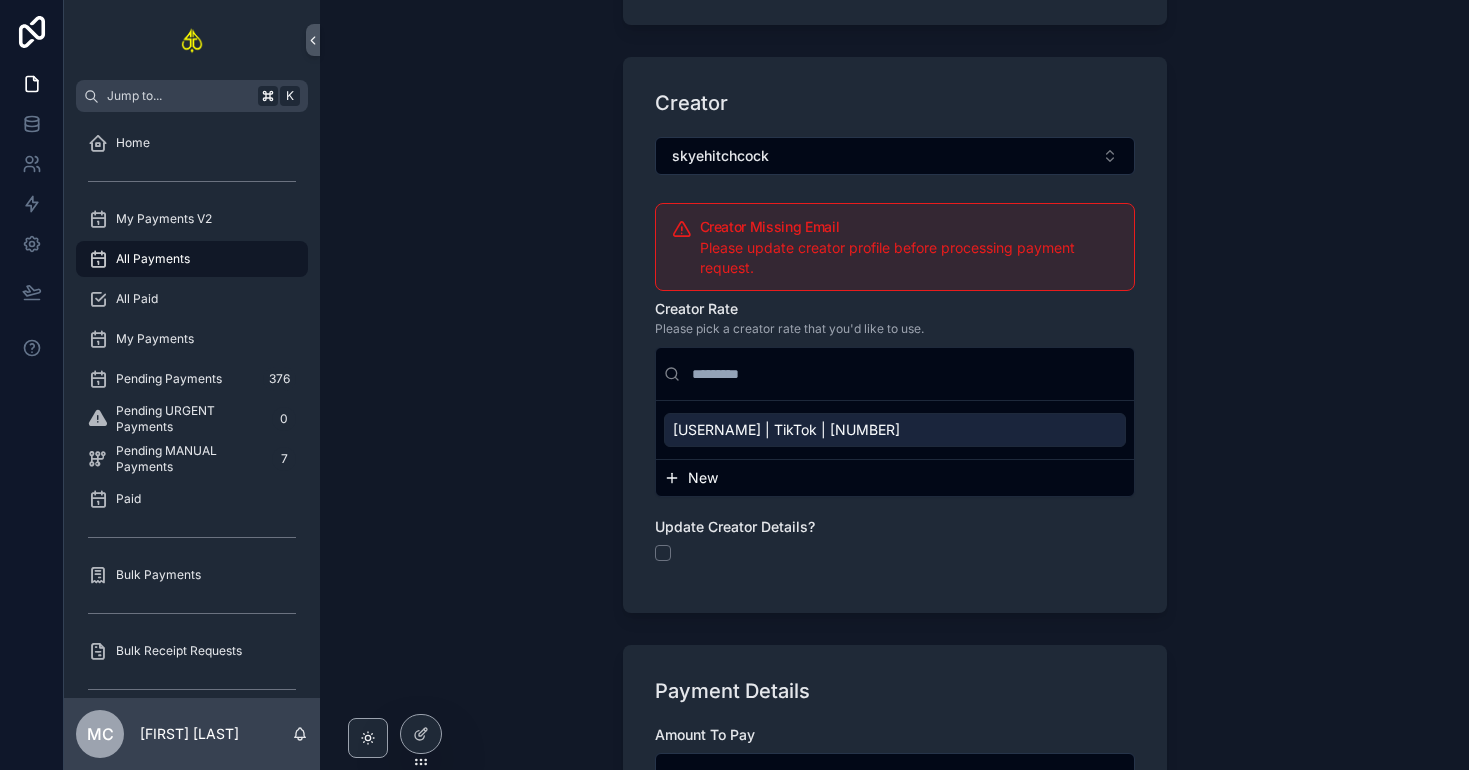 click on "[USERNAME] | TikTok | [NUMBER]" at bounding box center [786, 430] 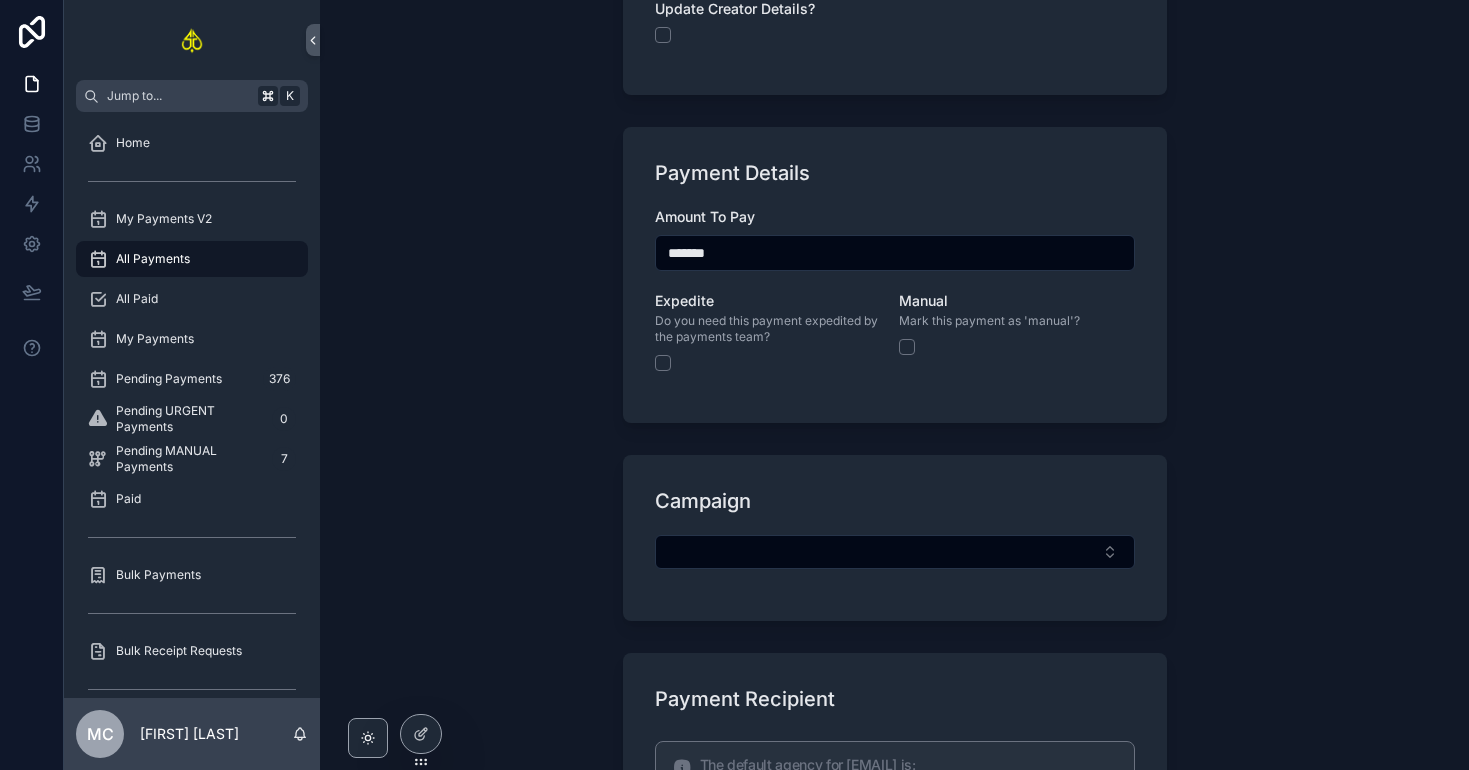 scroll, scrollTop: 948, scrollLeft: 0, axis: vertical 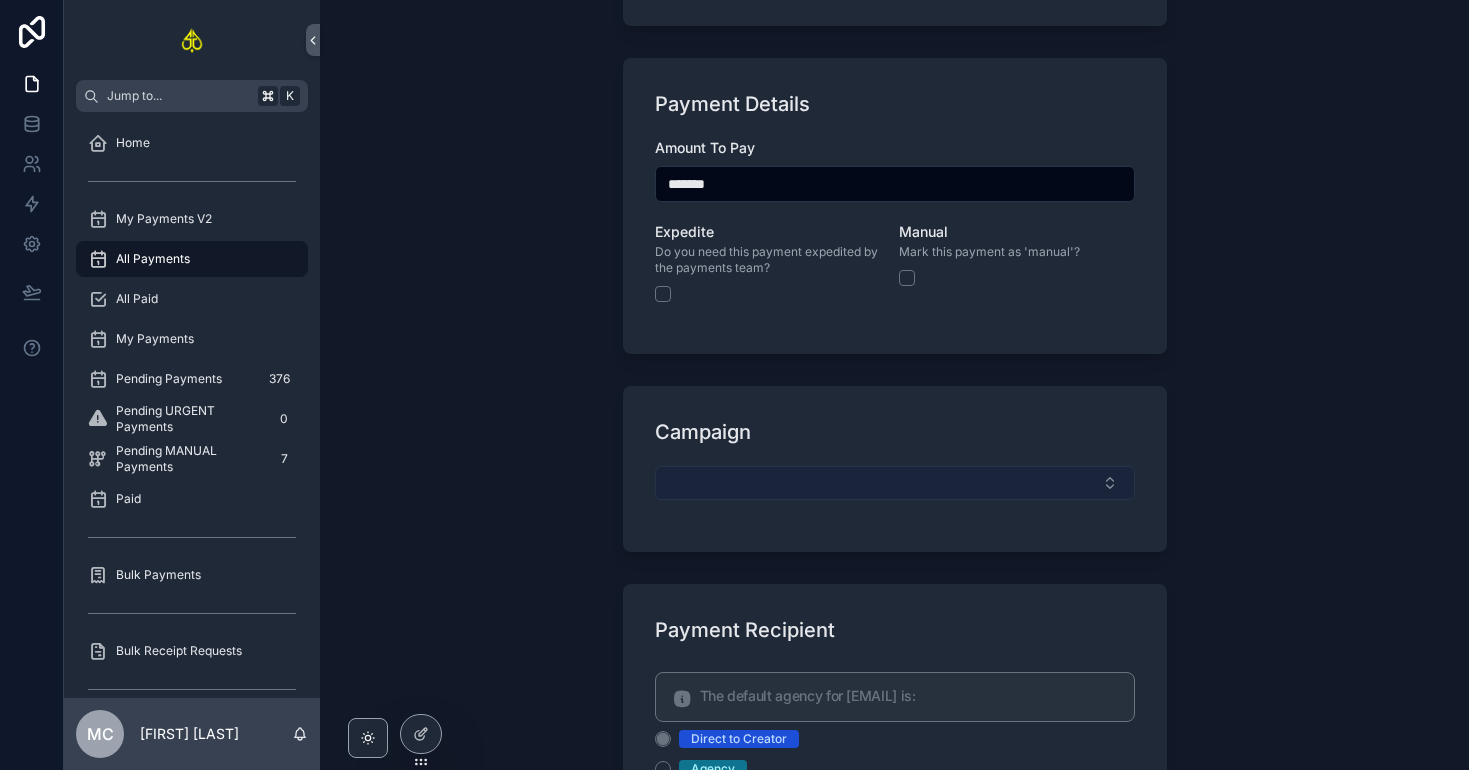 click at bounding box center (895, 483) 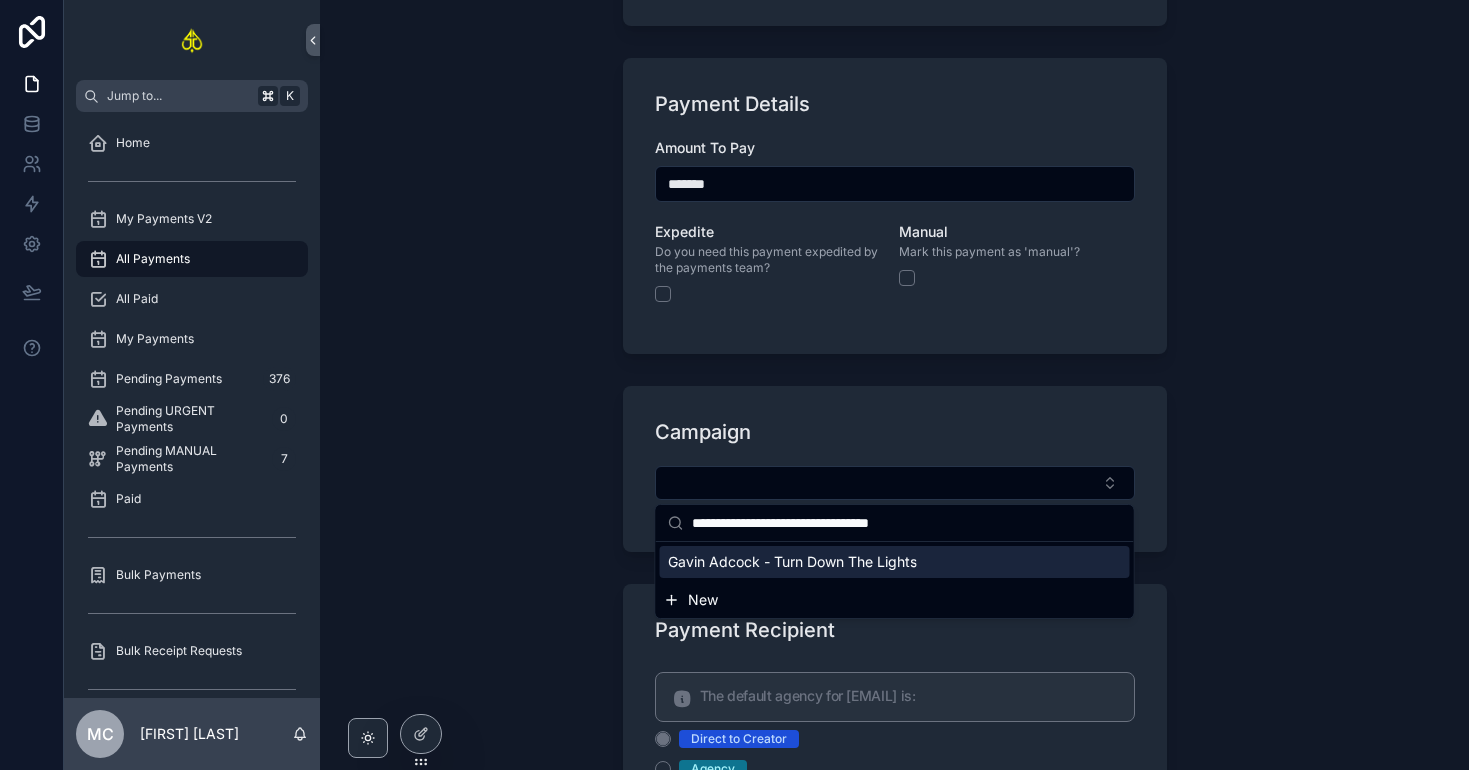 type on "**********" 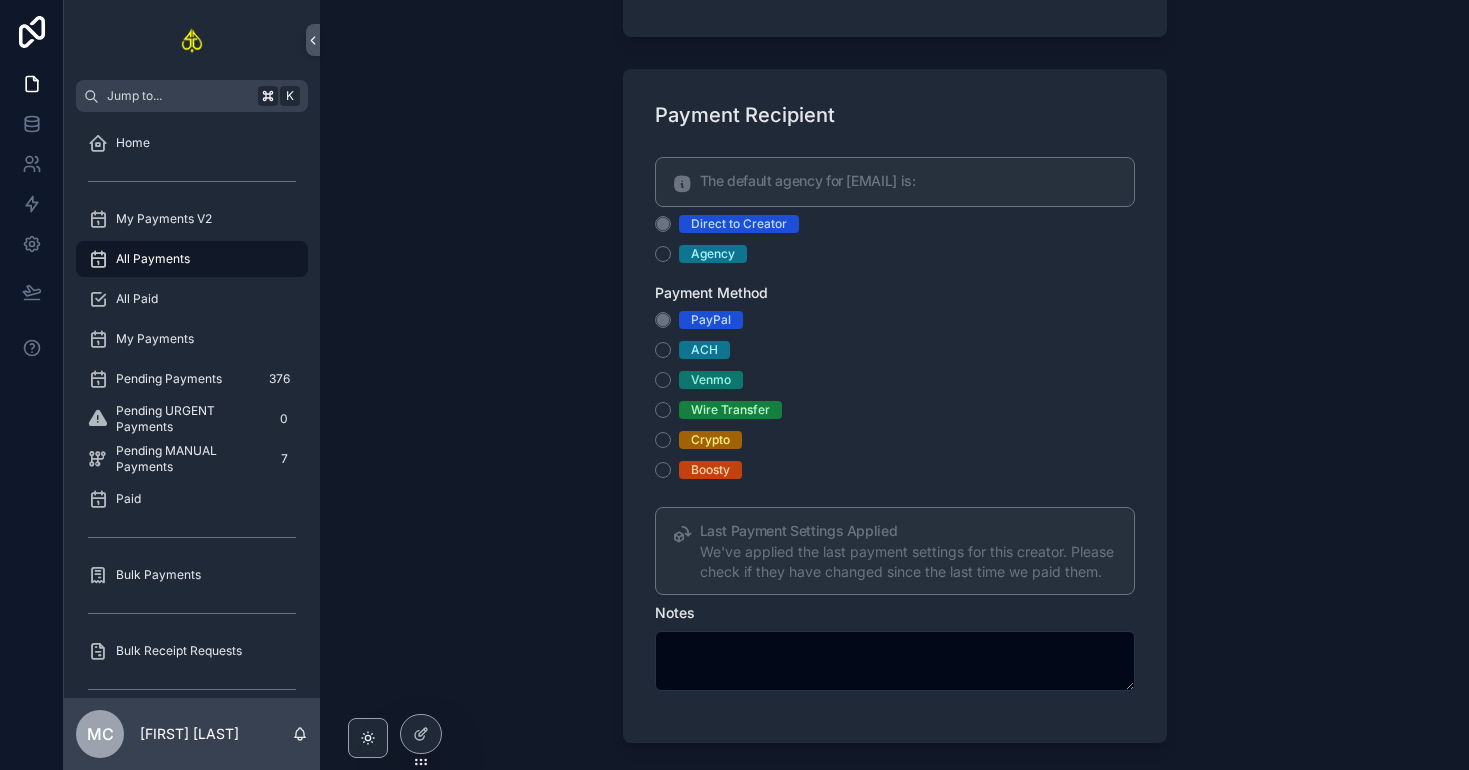 scroll, scrollTop: 2056, scrollLeft: 0, axis: vertical 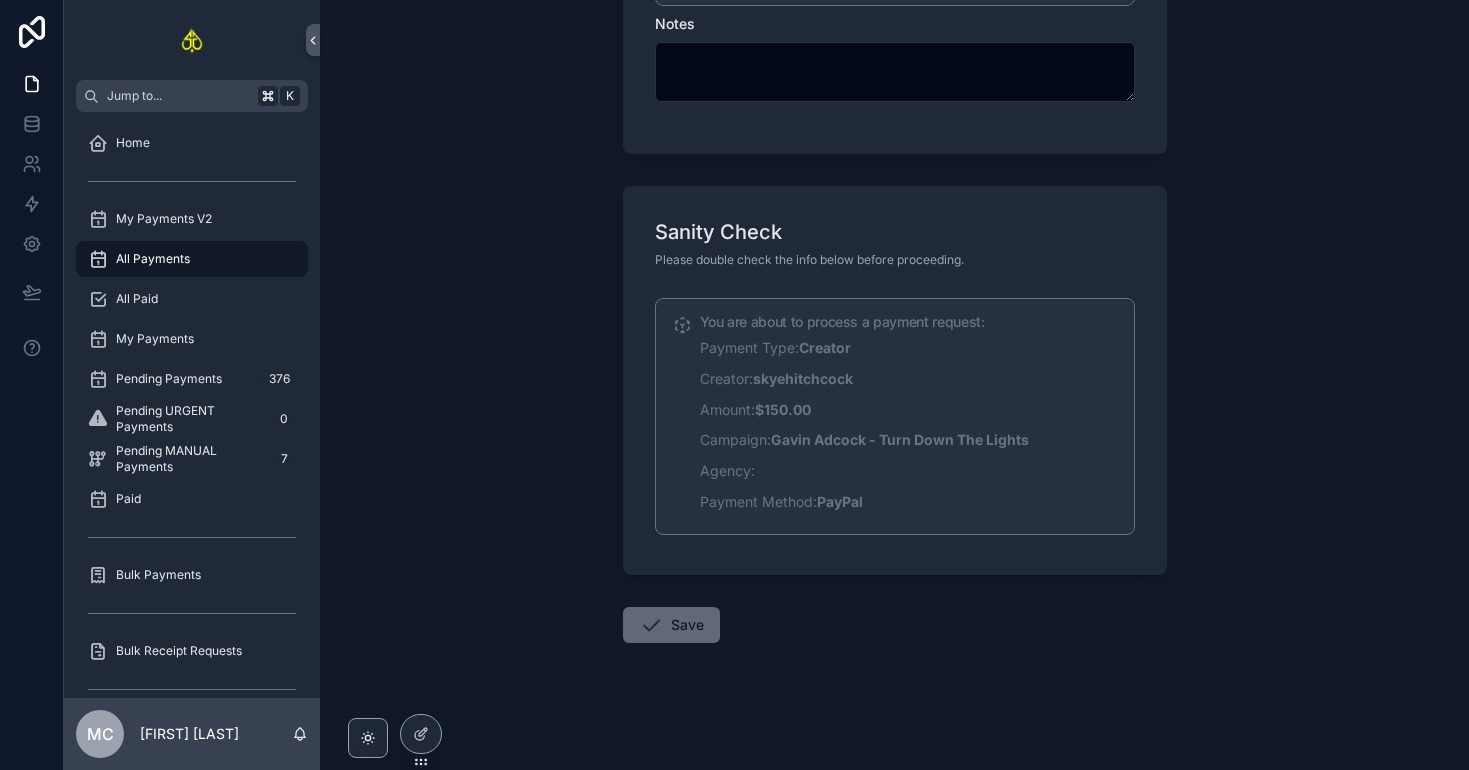 click on "Save" at bounding box center [671, 625] 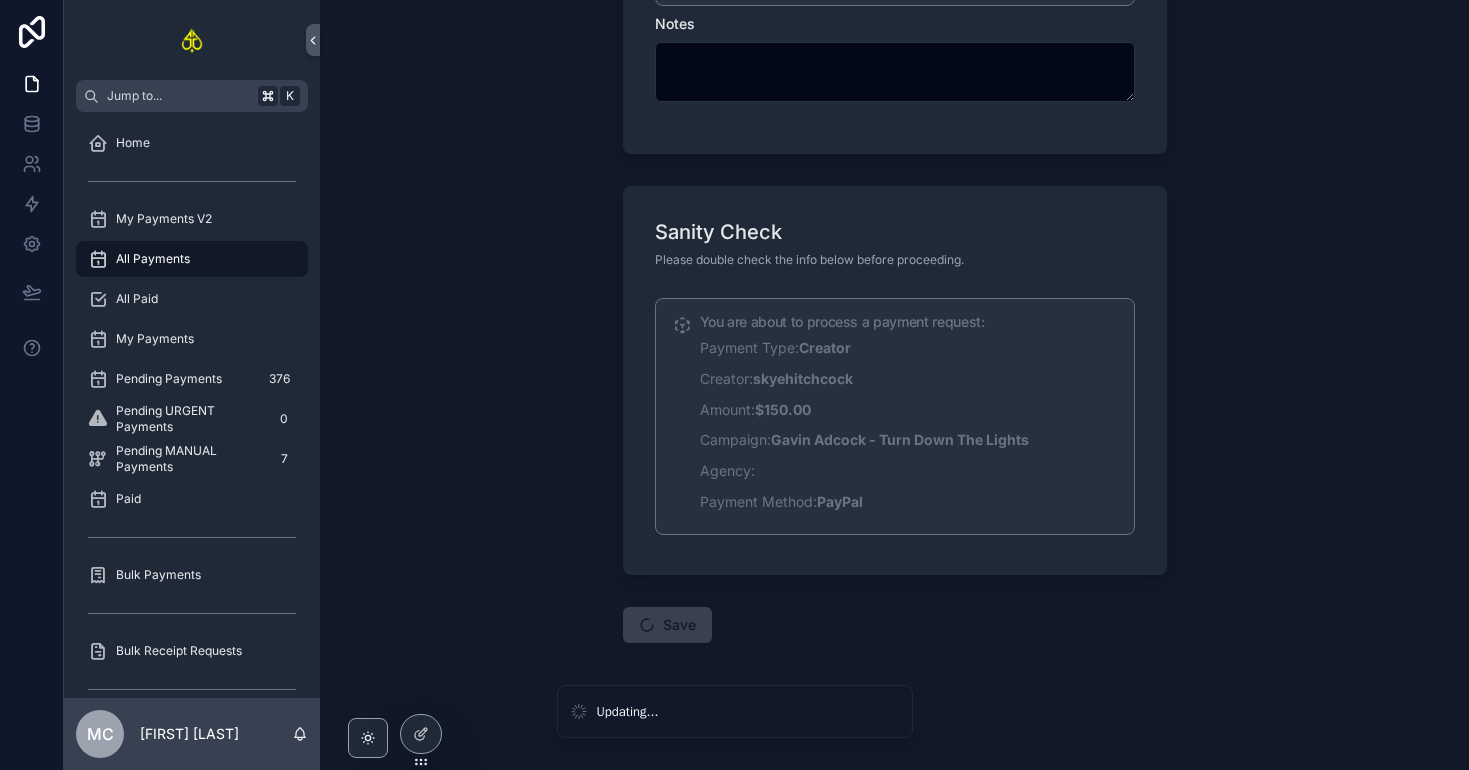 scroll, scrollTop: 0, scrollLeft: 0, axis: both 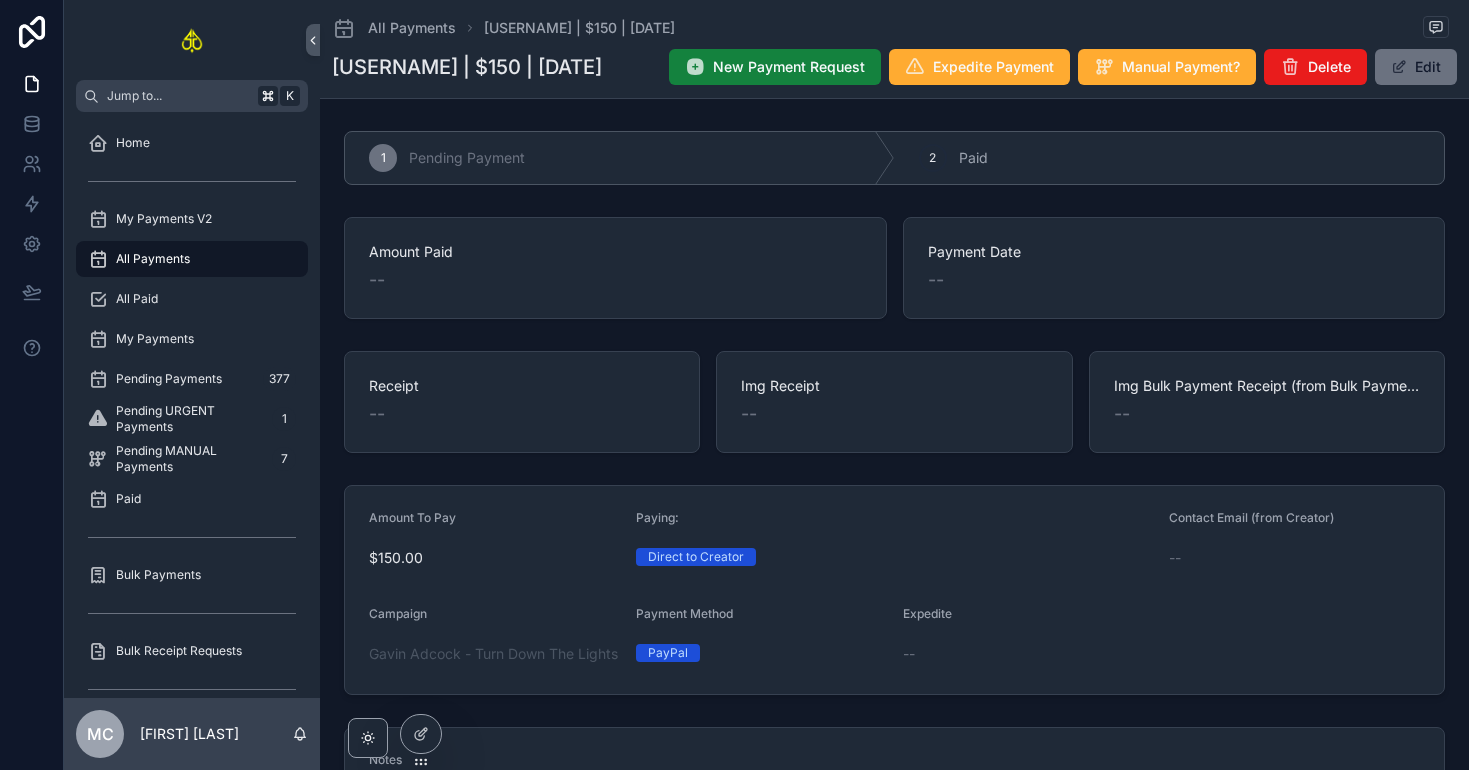 click on "New Payment Request" at bounding box center (789, 67) 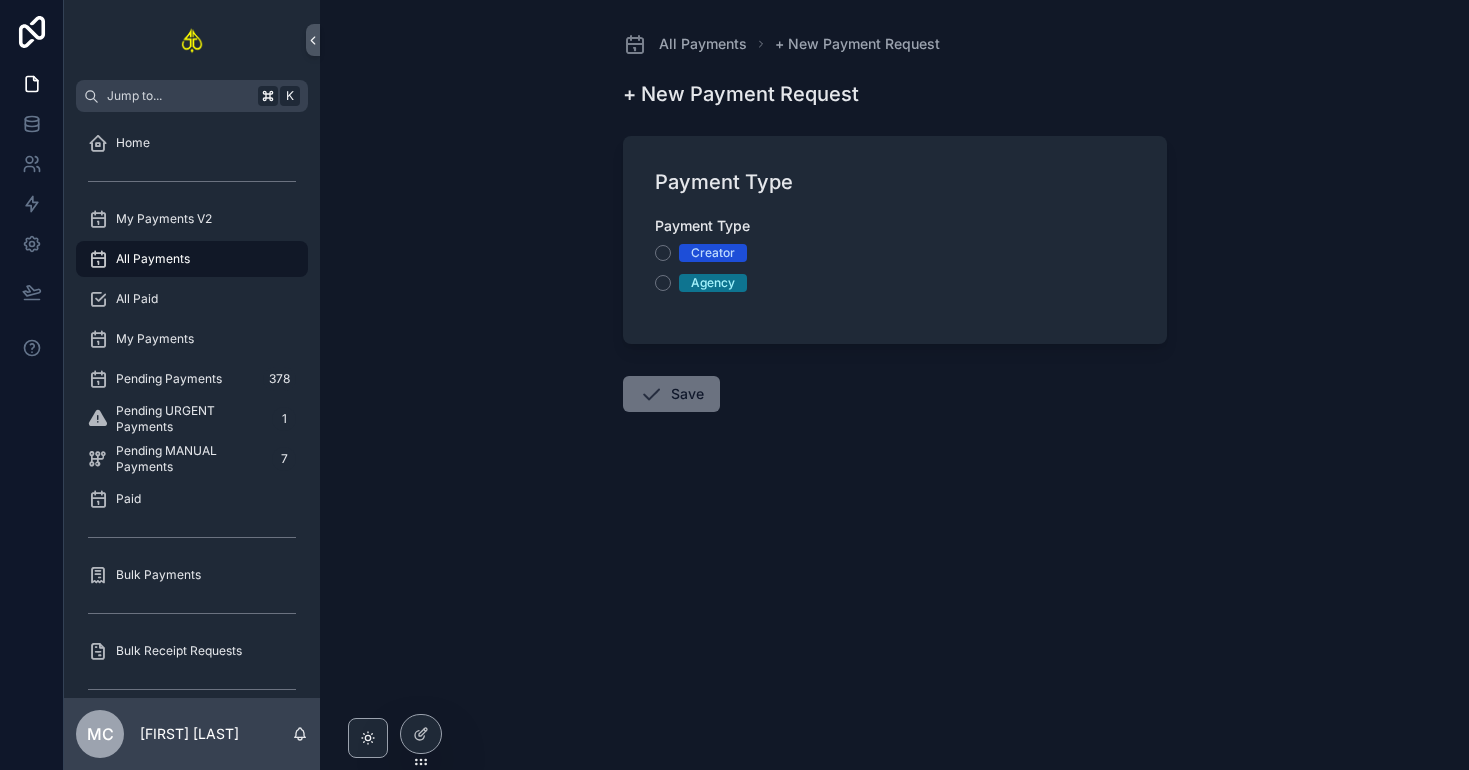 click on "Creator" at bounding box center (713, 253) 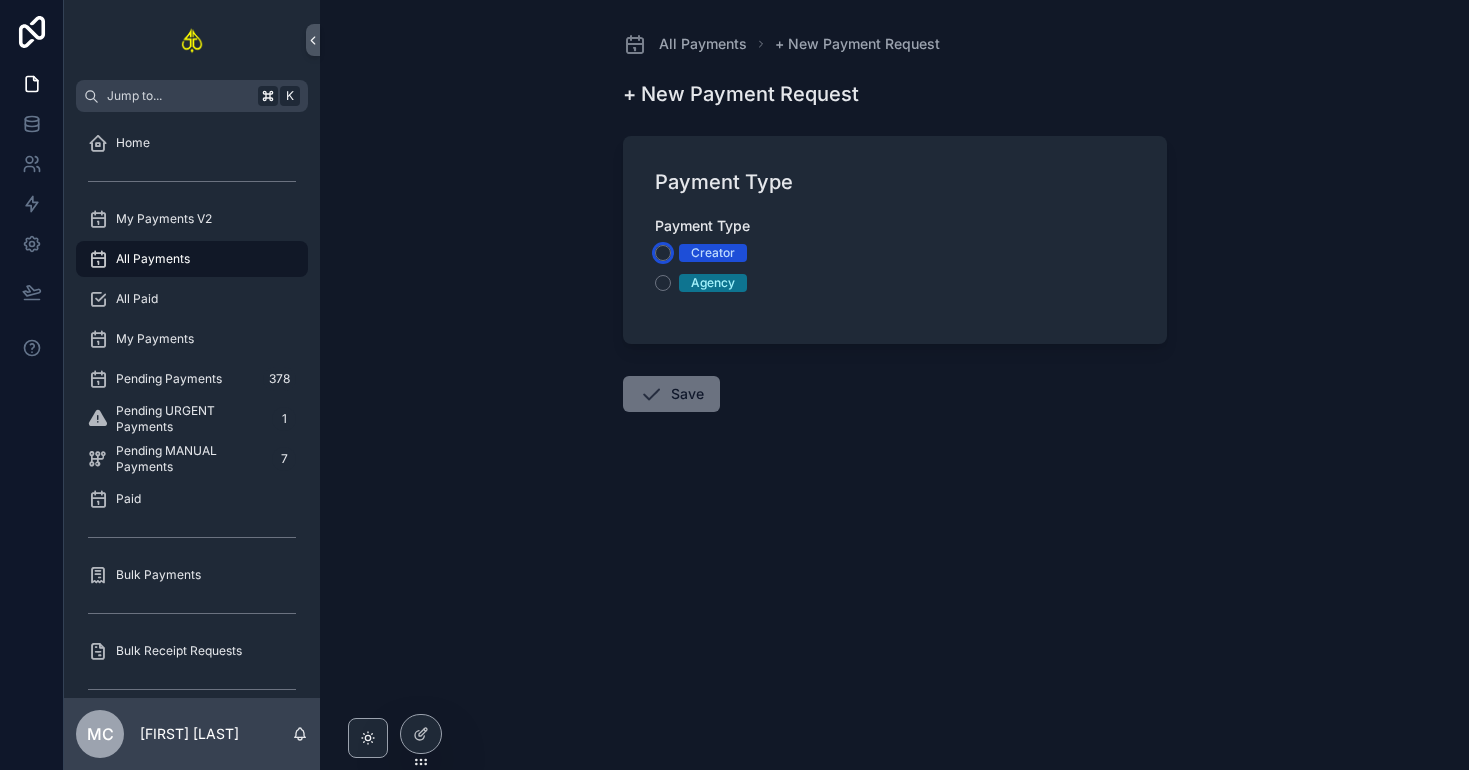 click on "Creator" at bounding box center (663, 253) 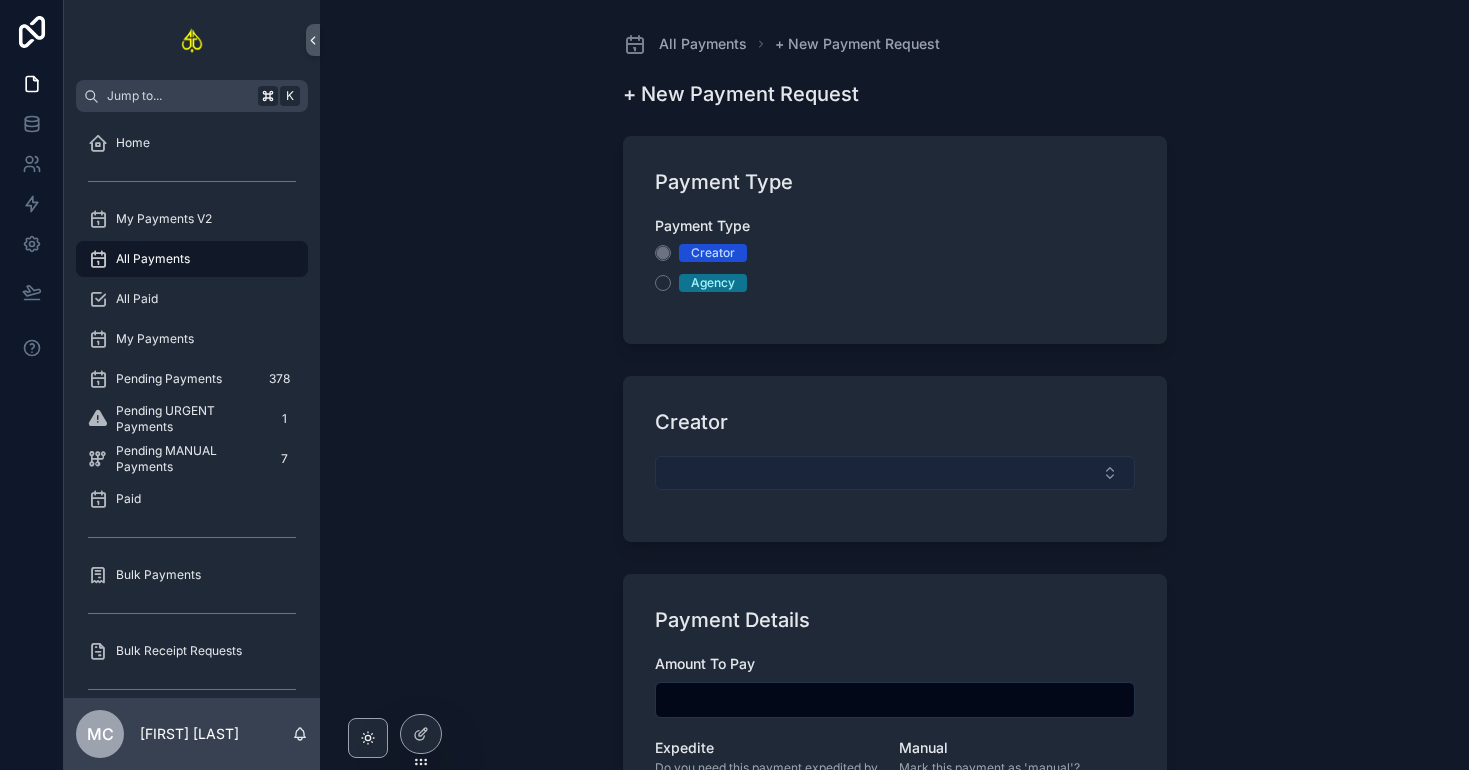 click at bounding box center [895, 473] 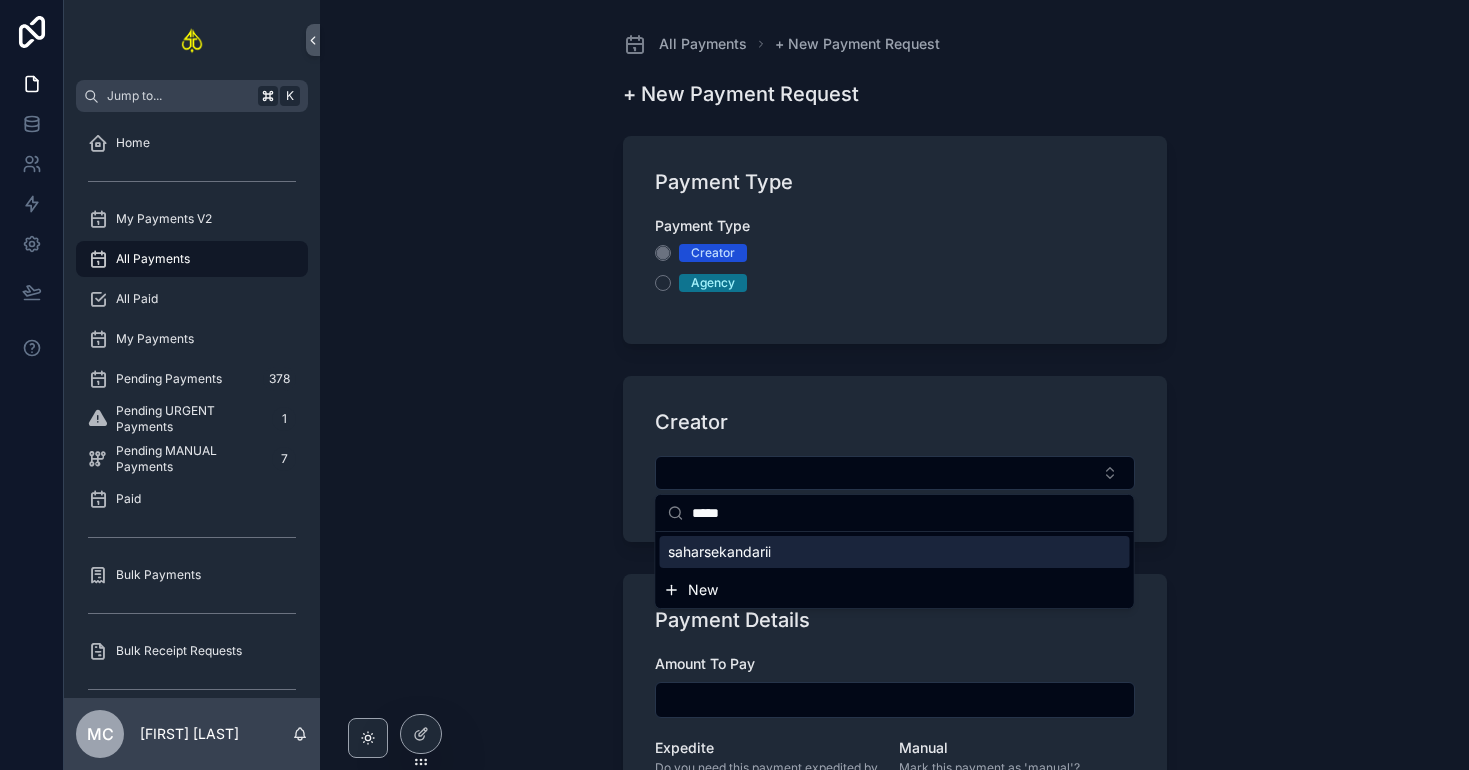type on "*****" 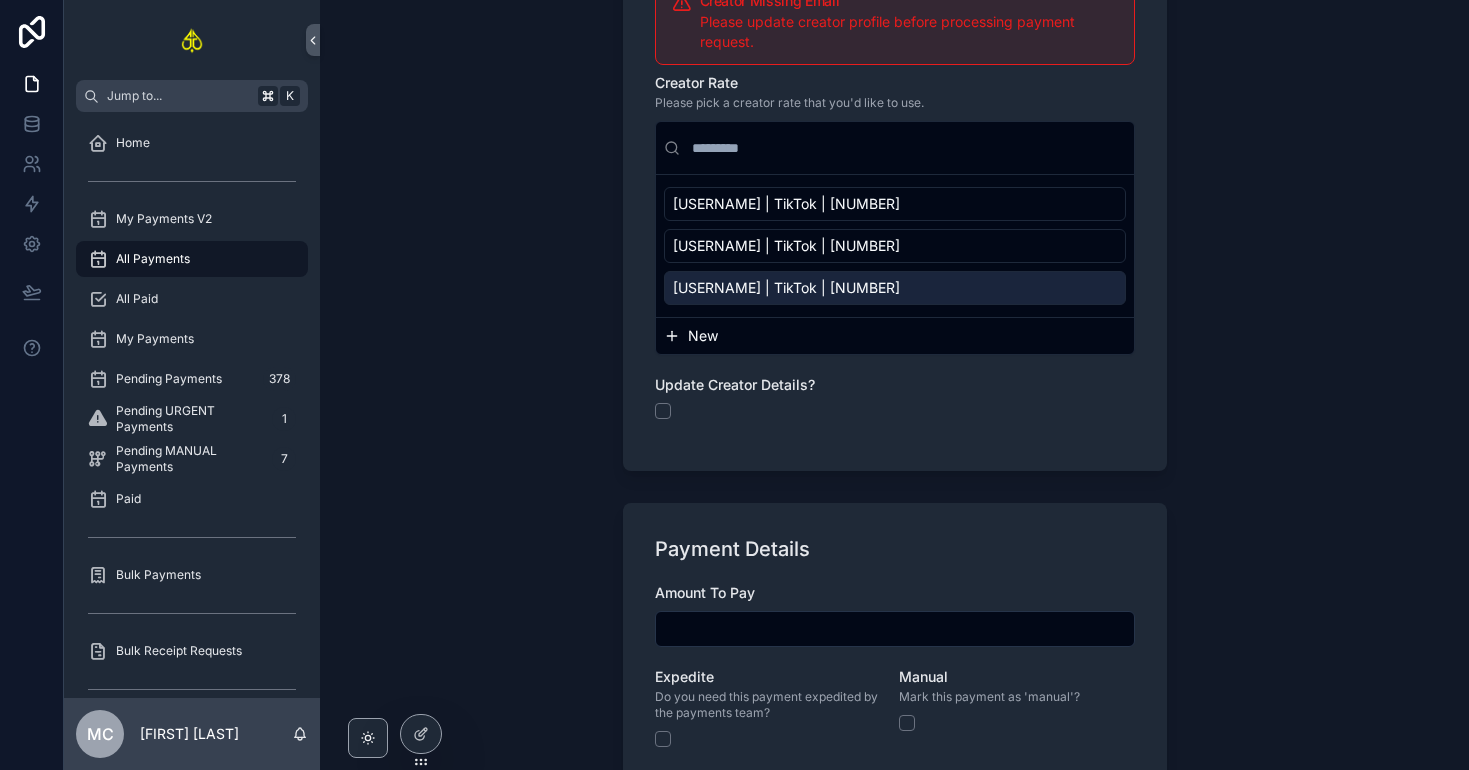scroll, scrollTop: 664, scrollLeft: 0, axis: vertical 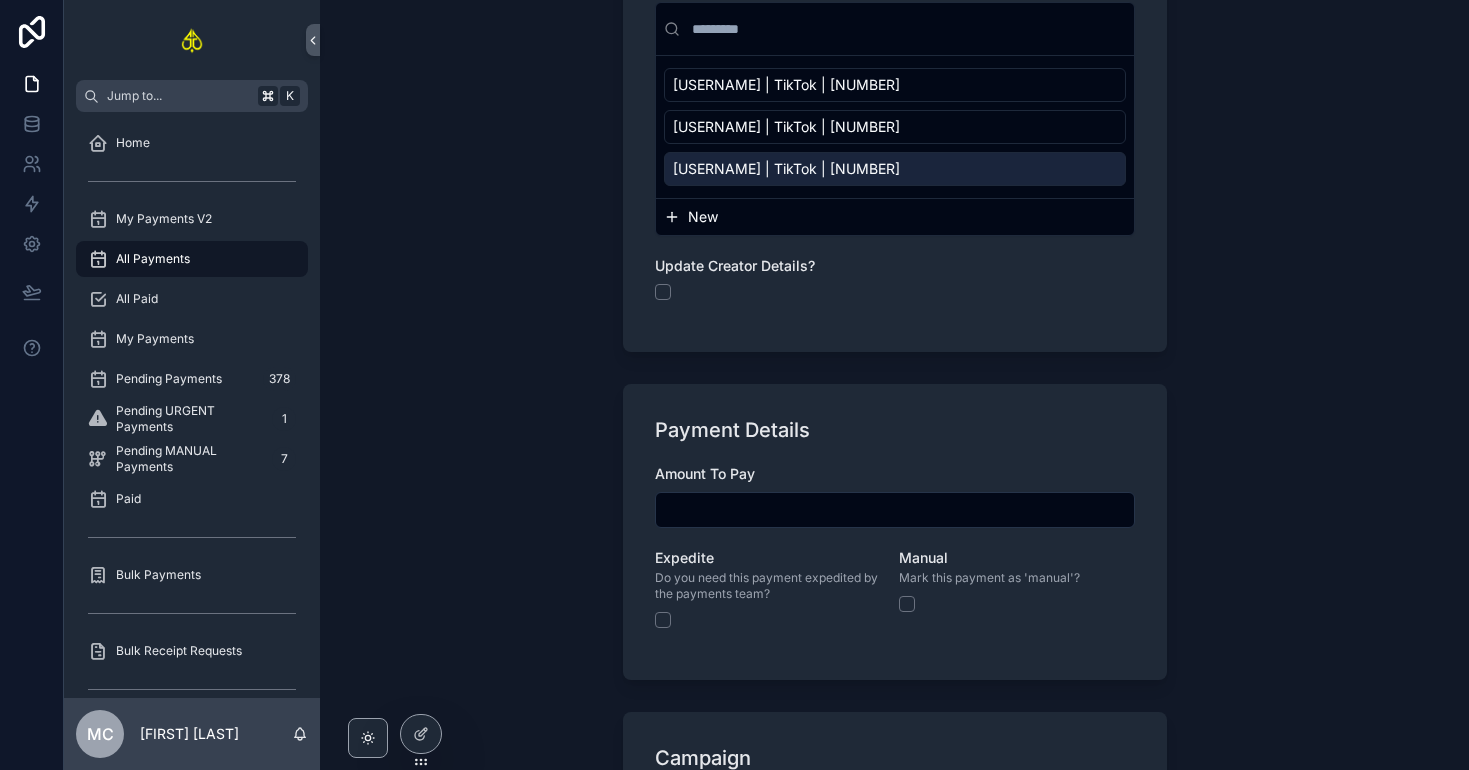 click at bounding box center [895, 510] 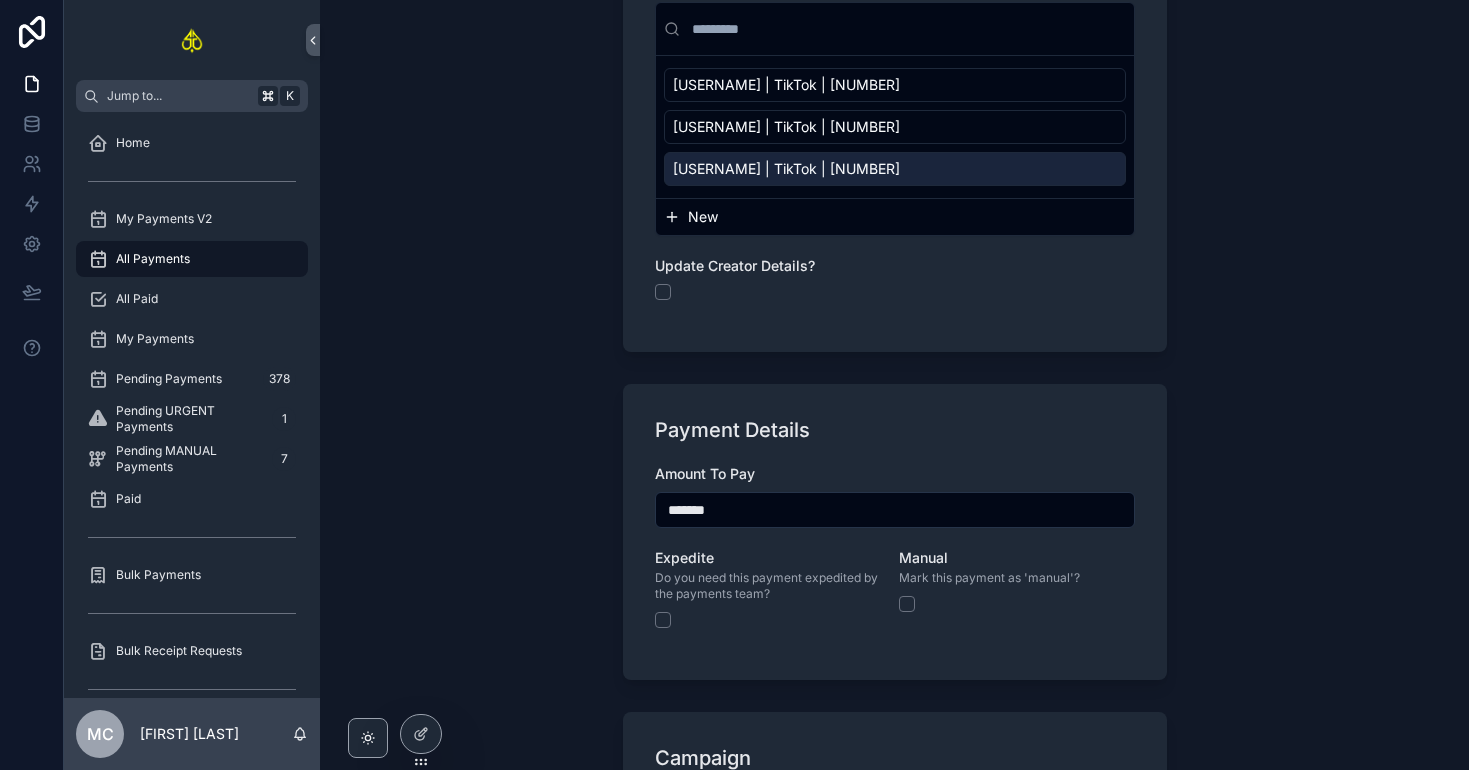 type on "*******" 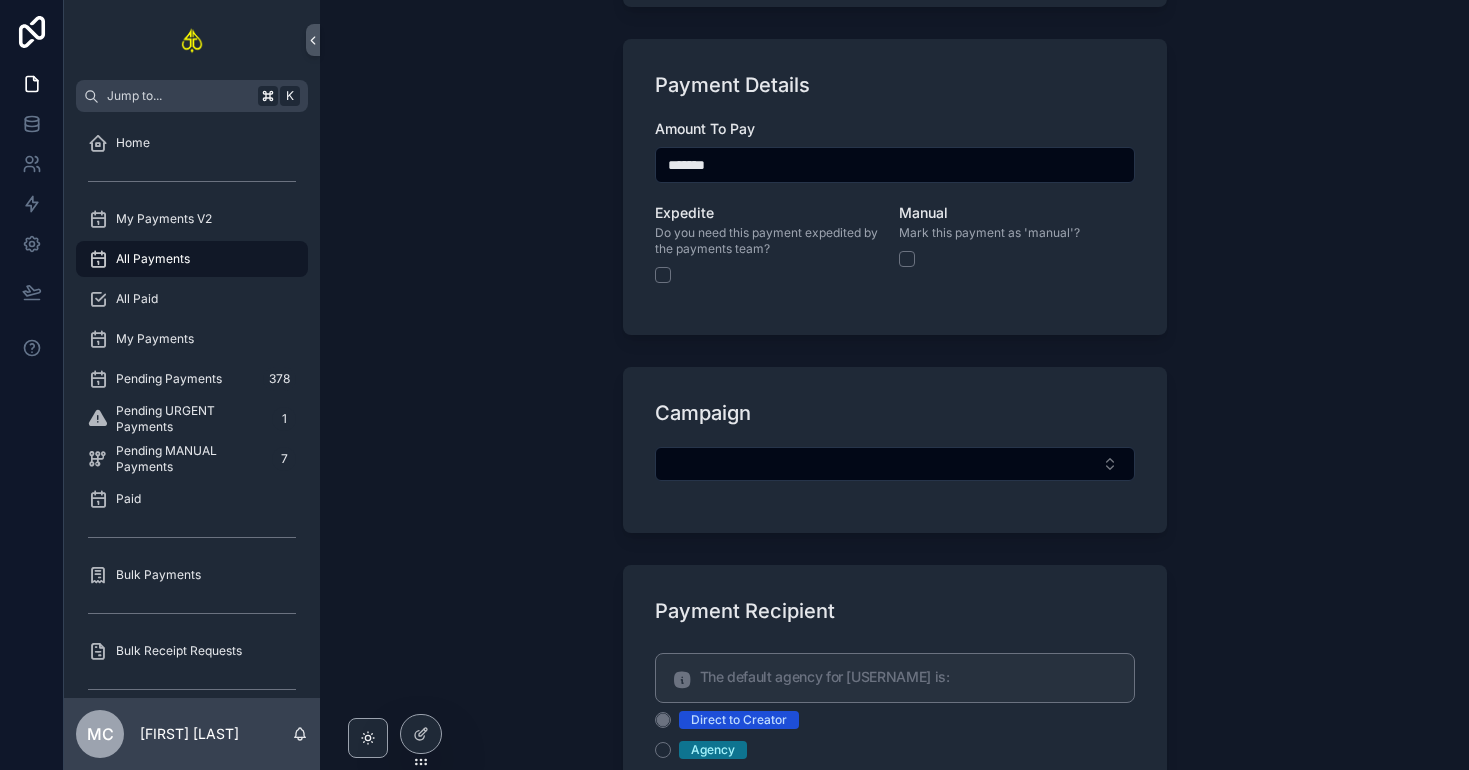 scroll, scrollTop: 1095, scrollLeft: 0, axis: vertical 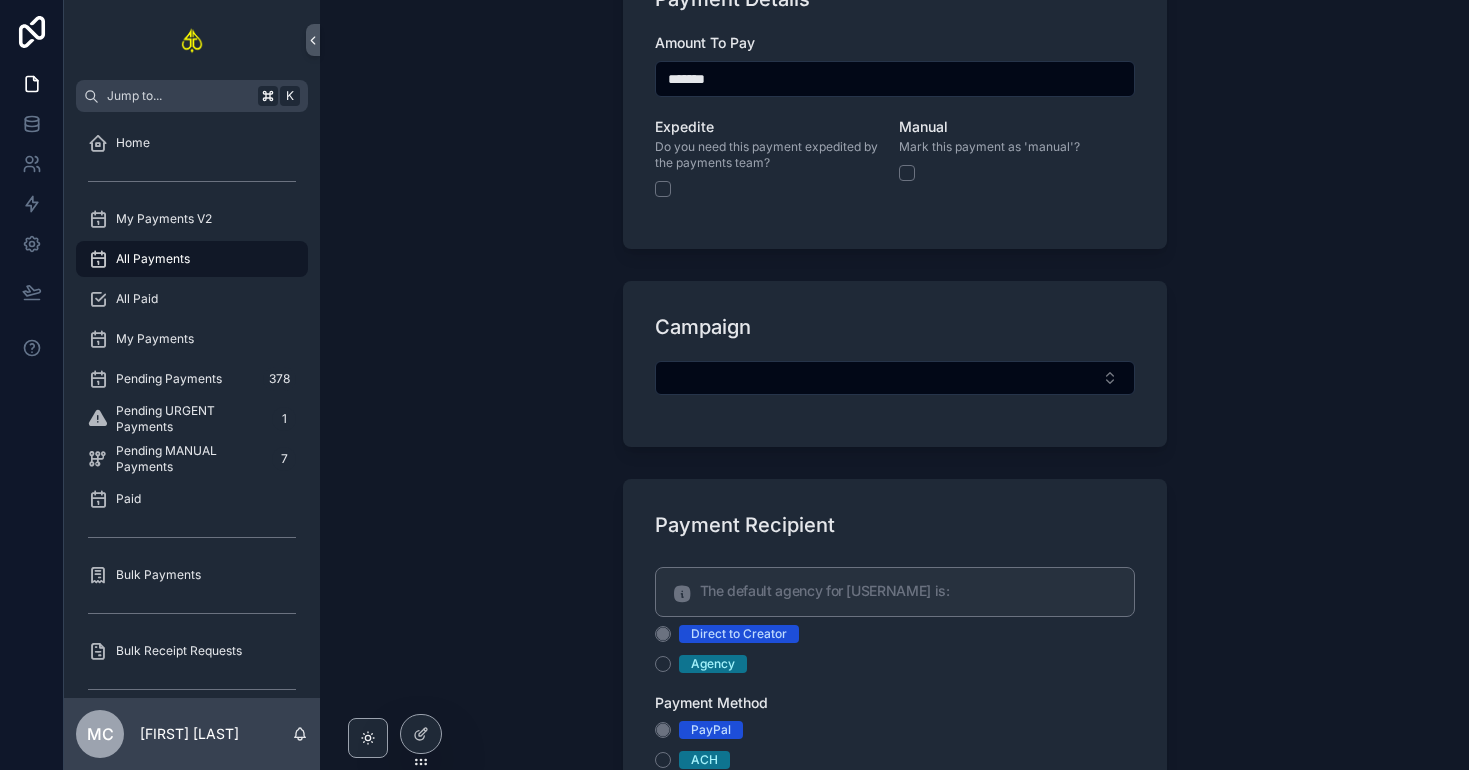 click on "Campaign" at bounding box center [895, 364] 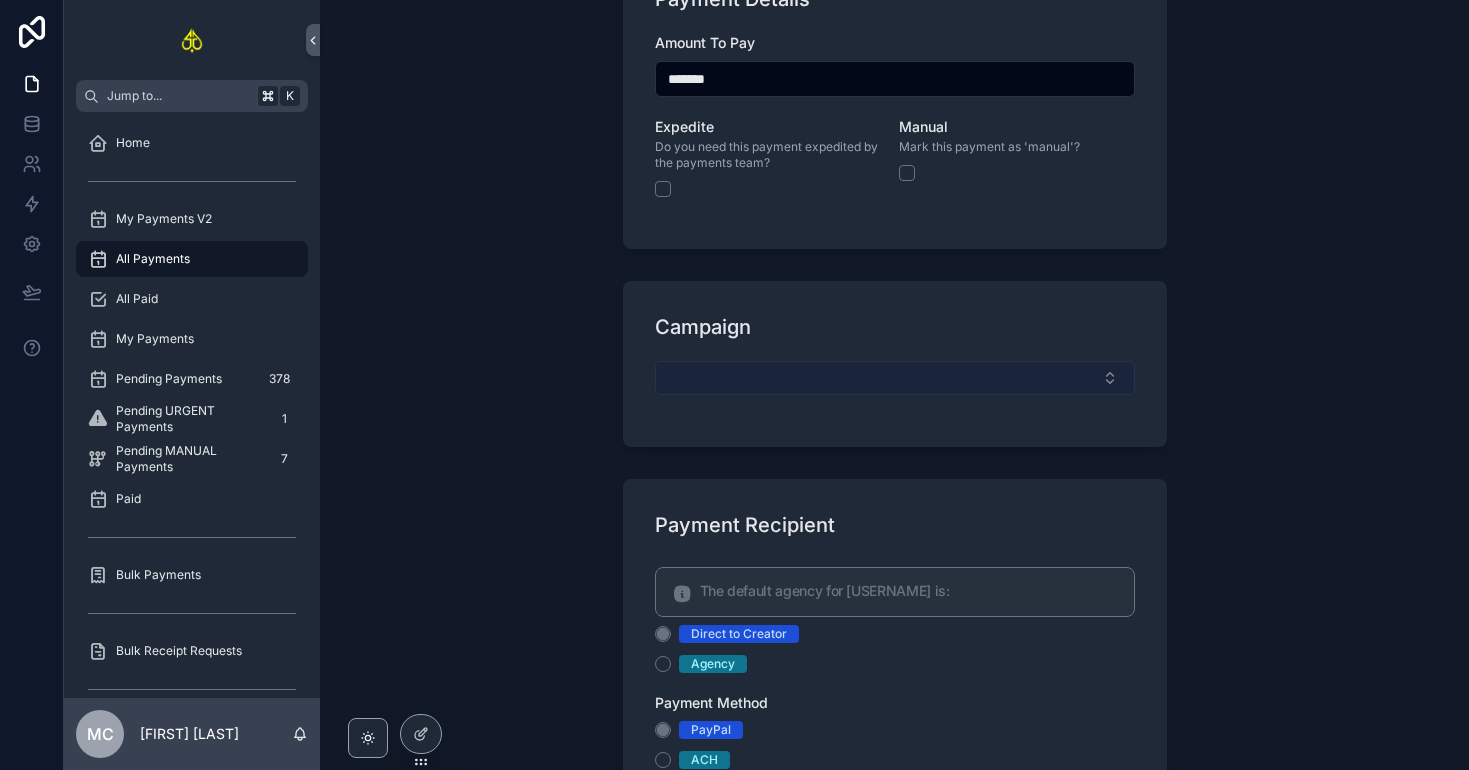 click at bounding box center (895, 378) 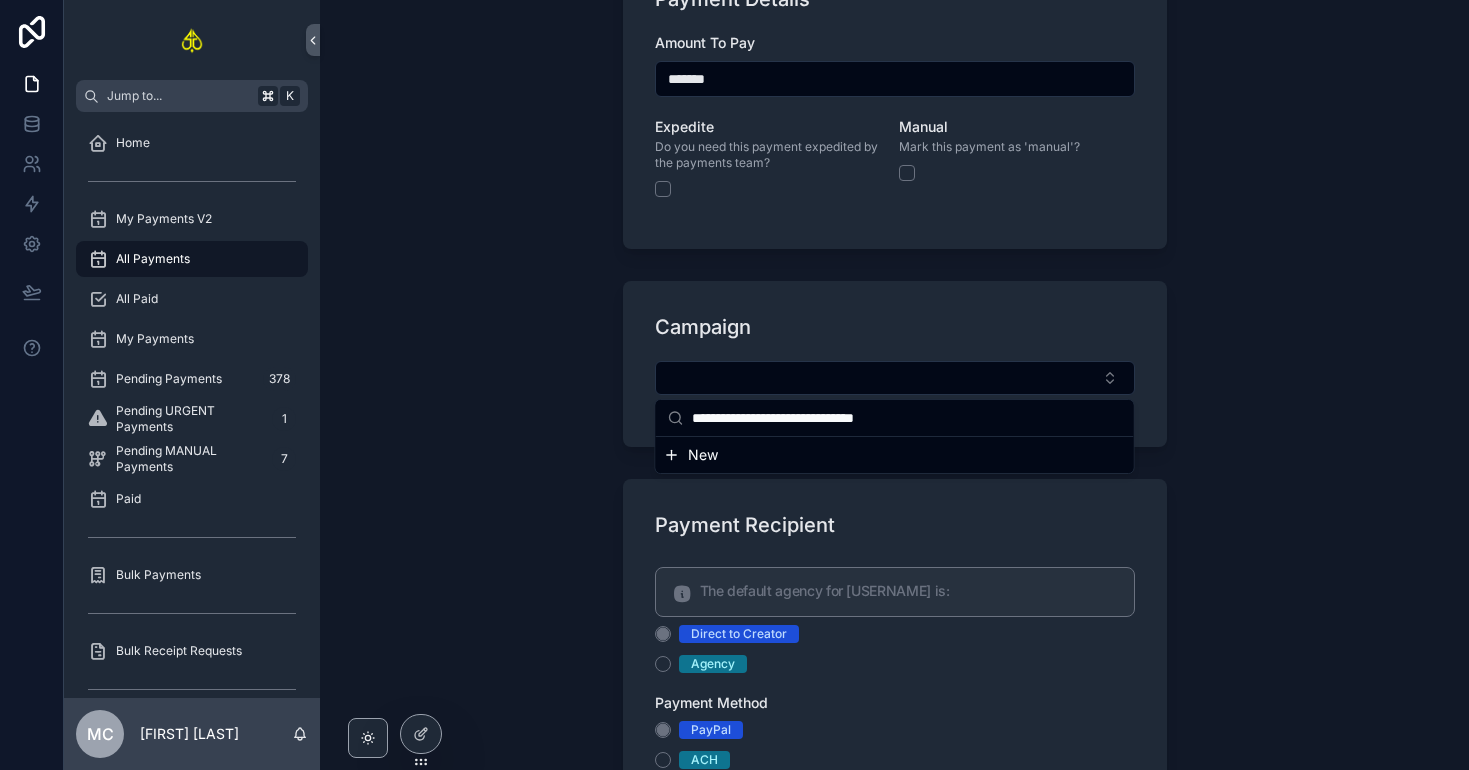 type on "**********" 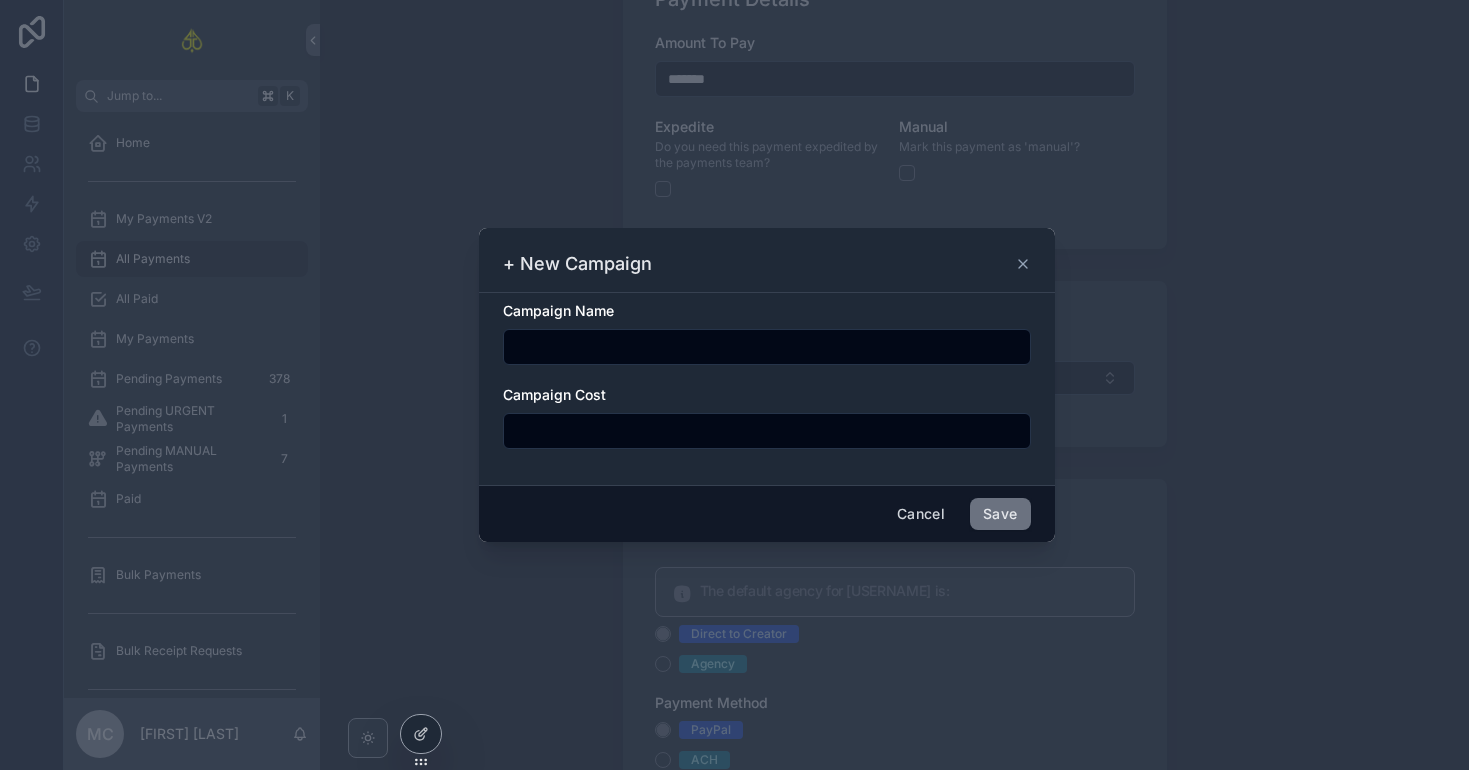 click at bounding box center (767, 347) 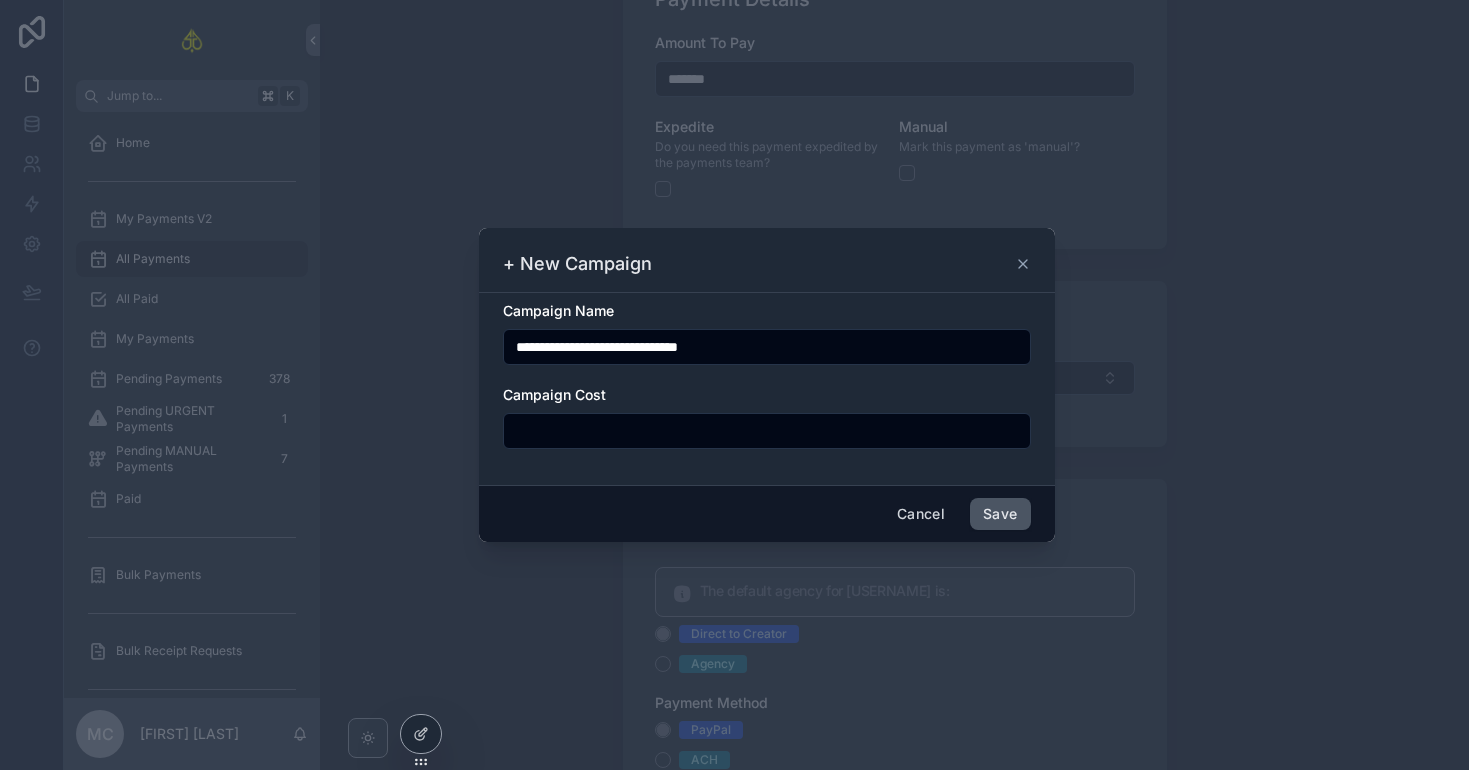 type on "**********" 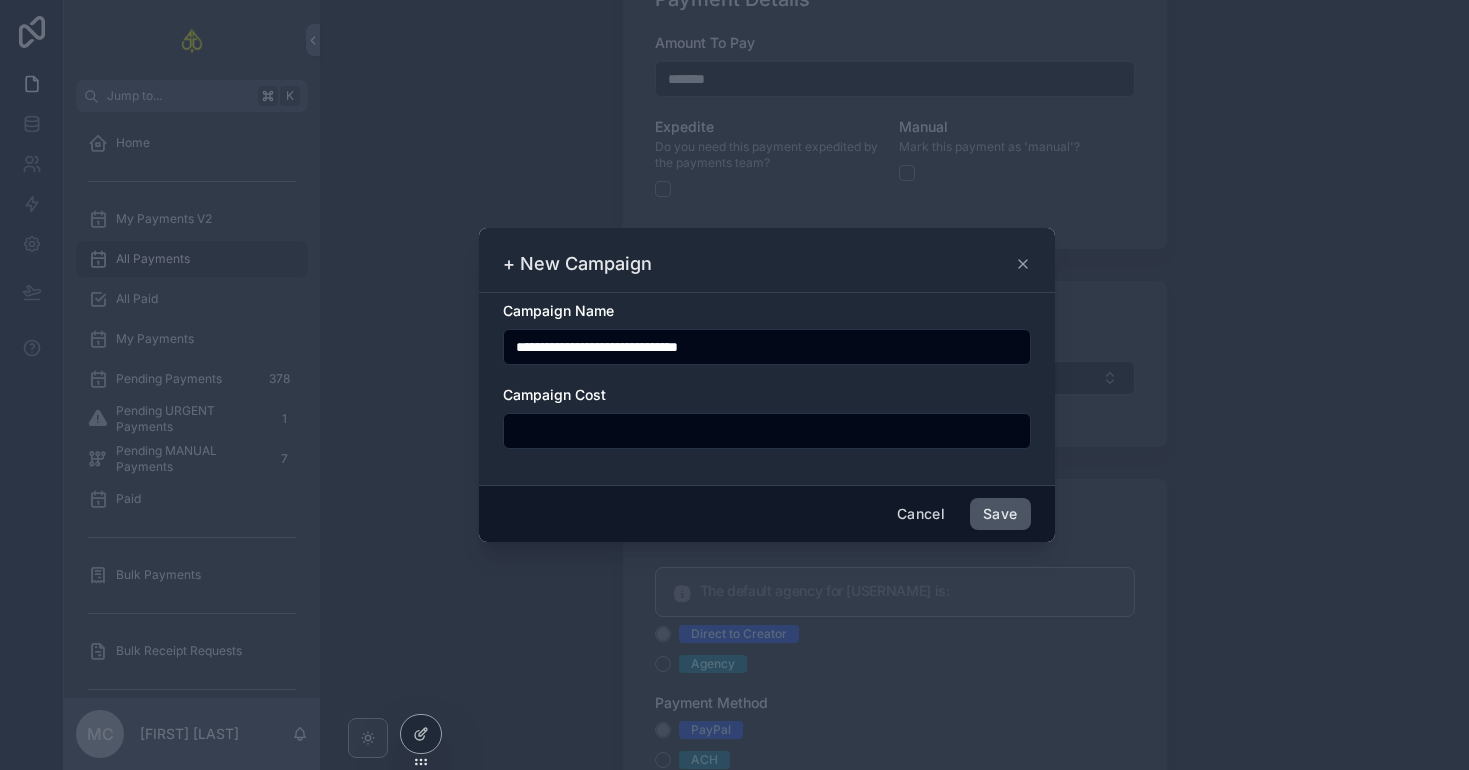 click on "Save" at bounding box center (1000, 514) 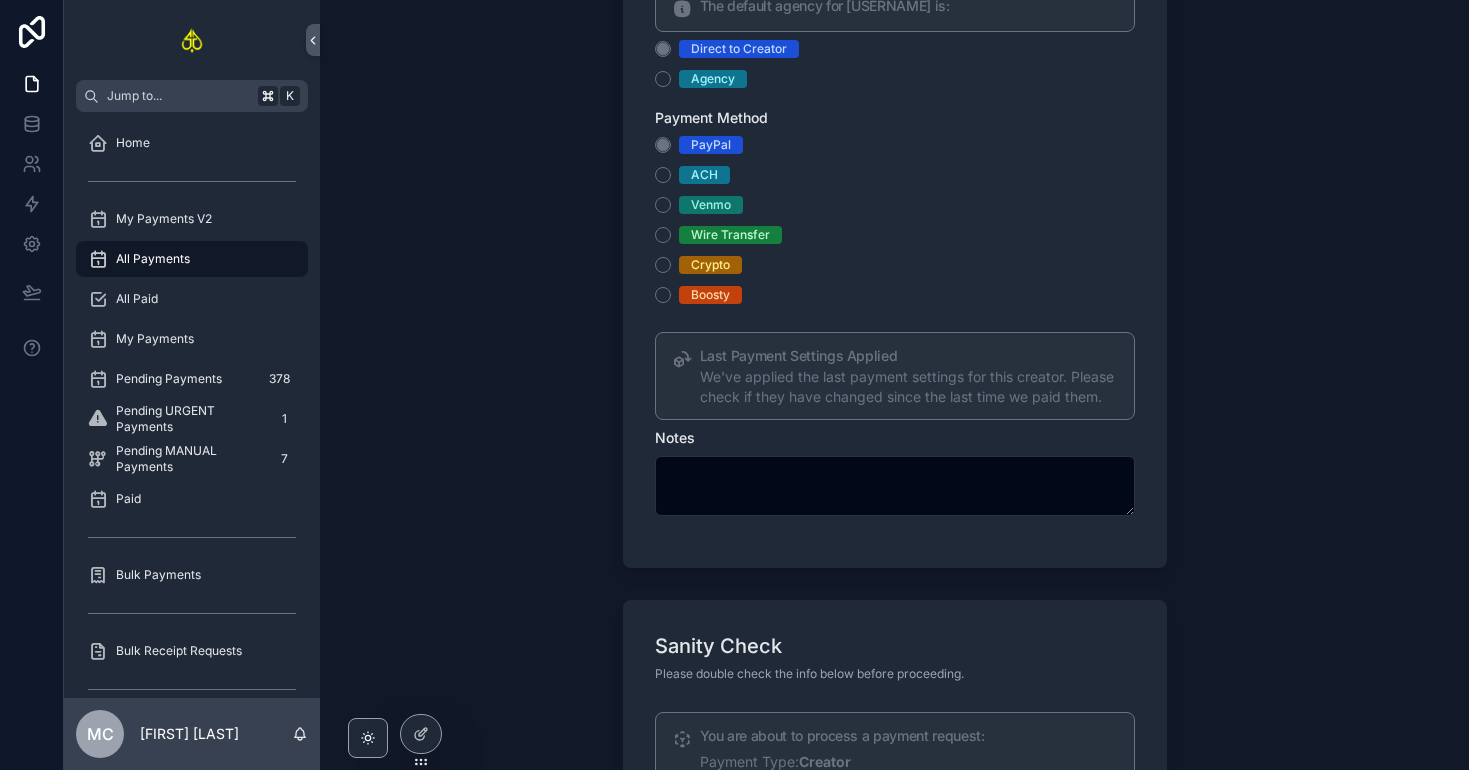 scroll, scrollTop: 2098, scrollLeft: 0, axis: vertical 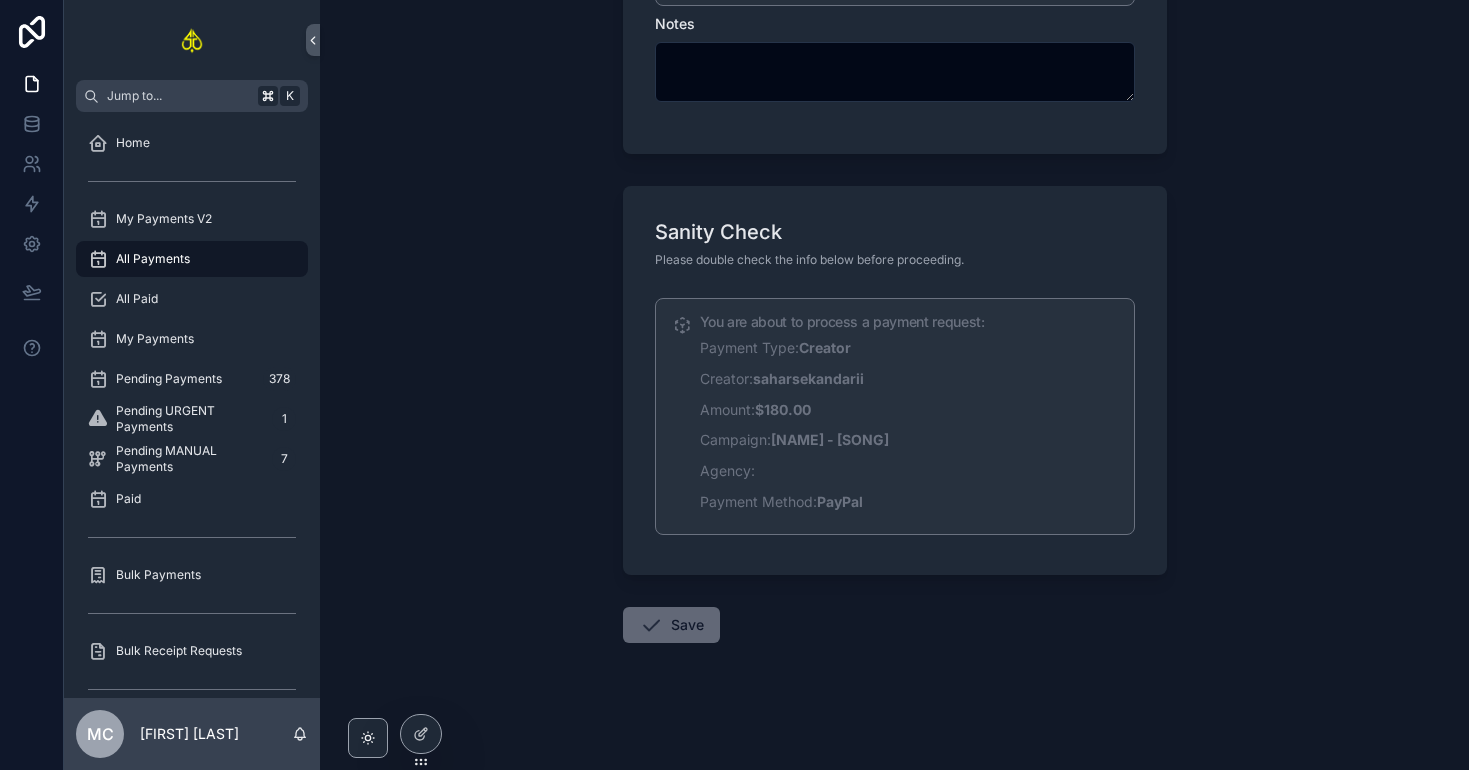 click on "Save" at bounding box center [671, 625] 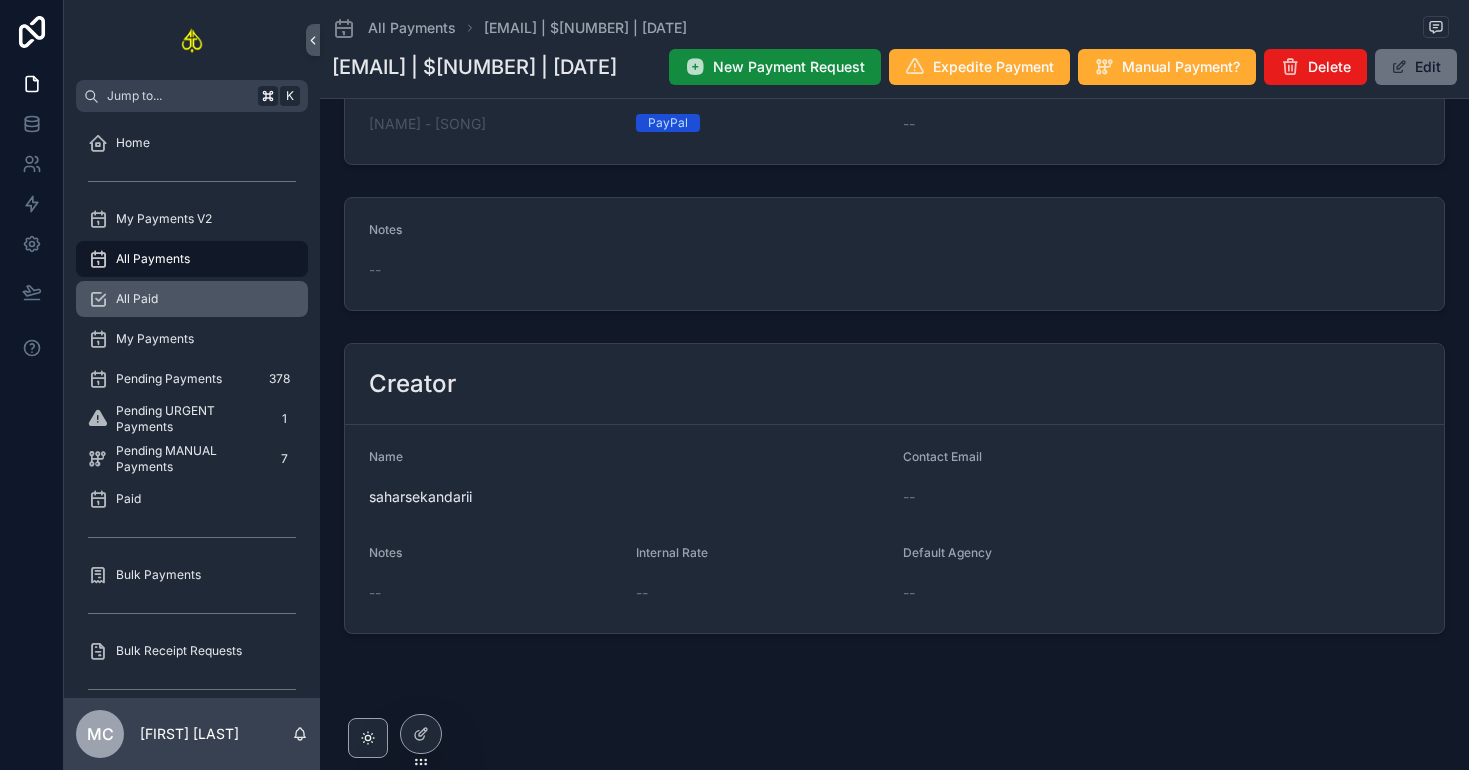 scroll, scrollTop: 0, scrollLeft: 0, axis: both 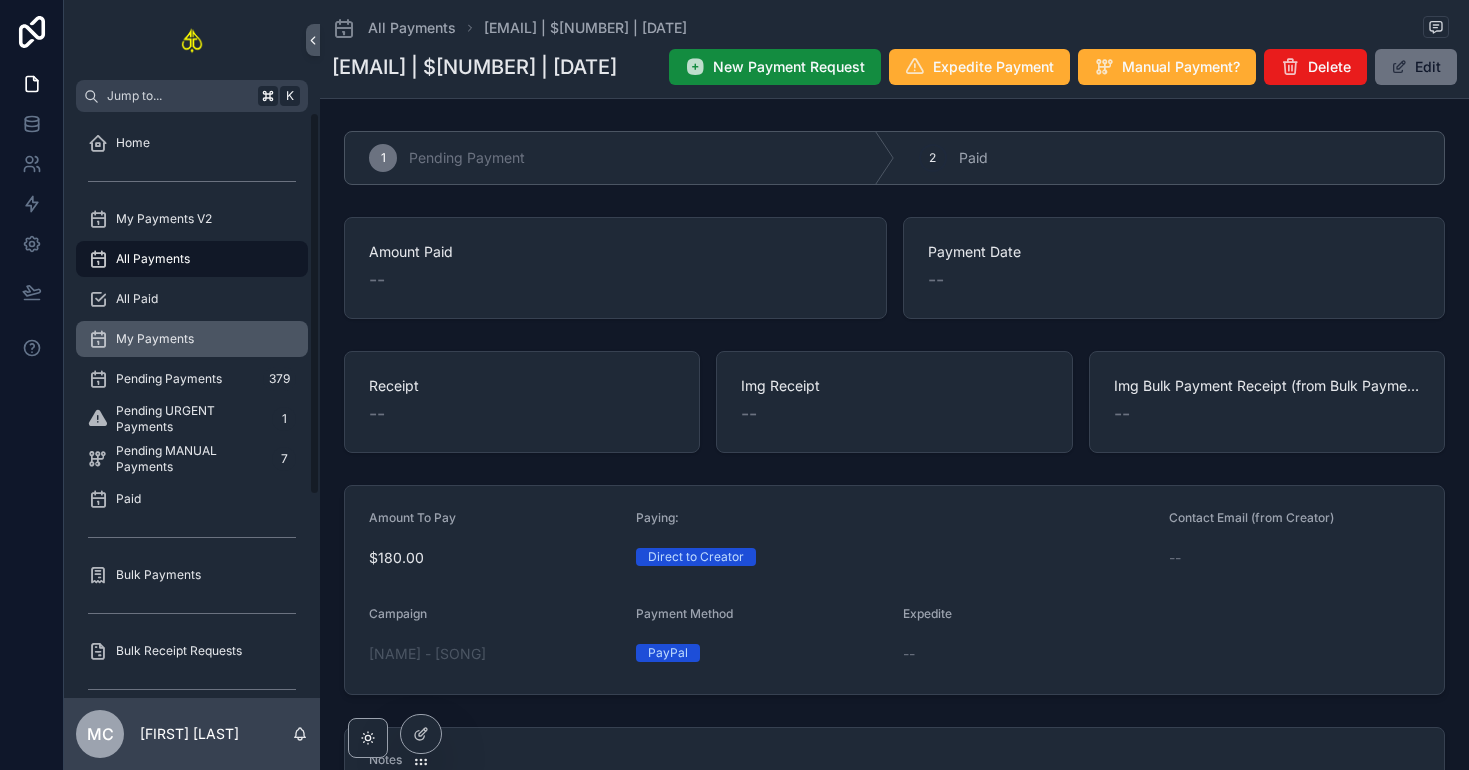 click on "My Payments" at bounding box center (155, 339) 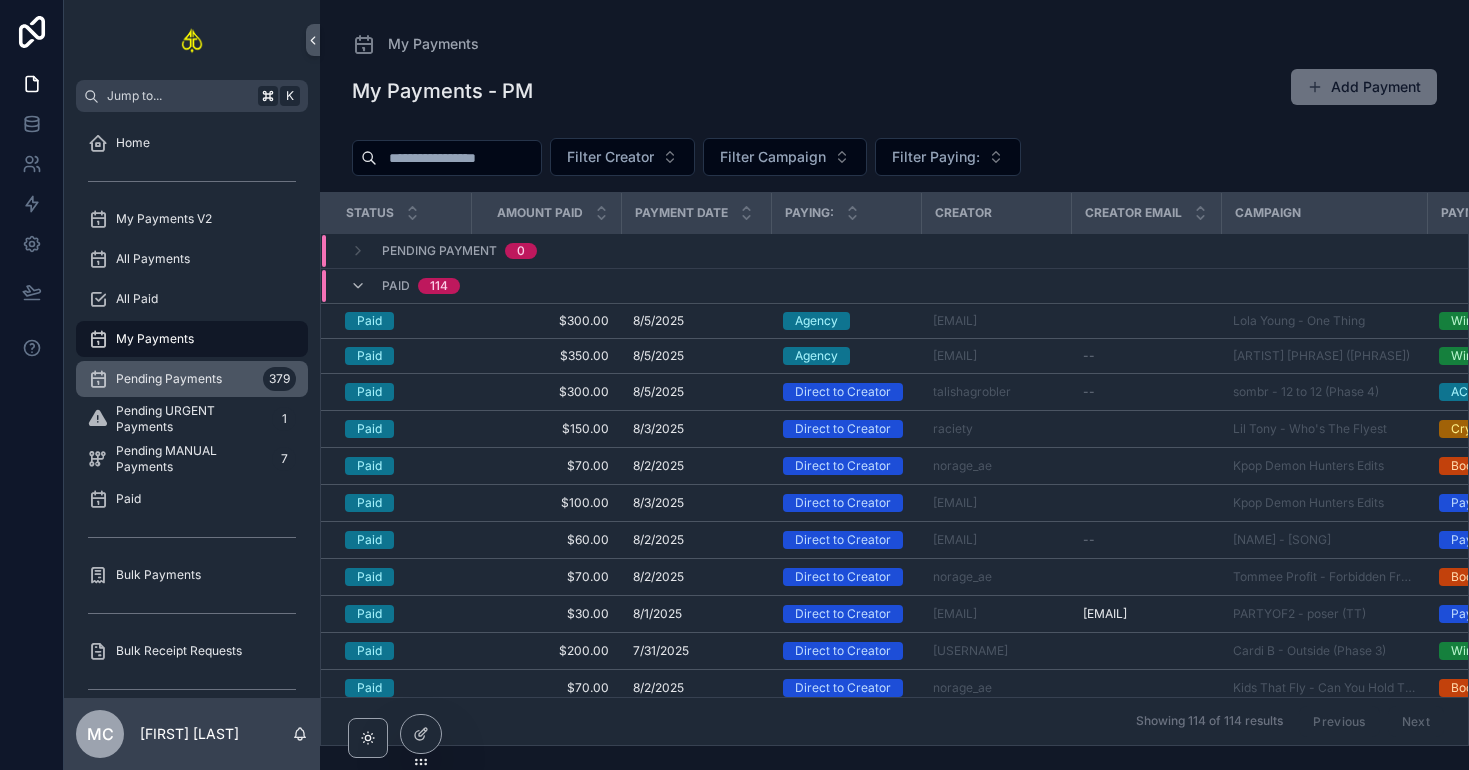 click on "Pending Payments 379" at bounding box center (192, 379) 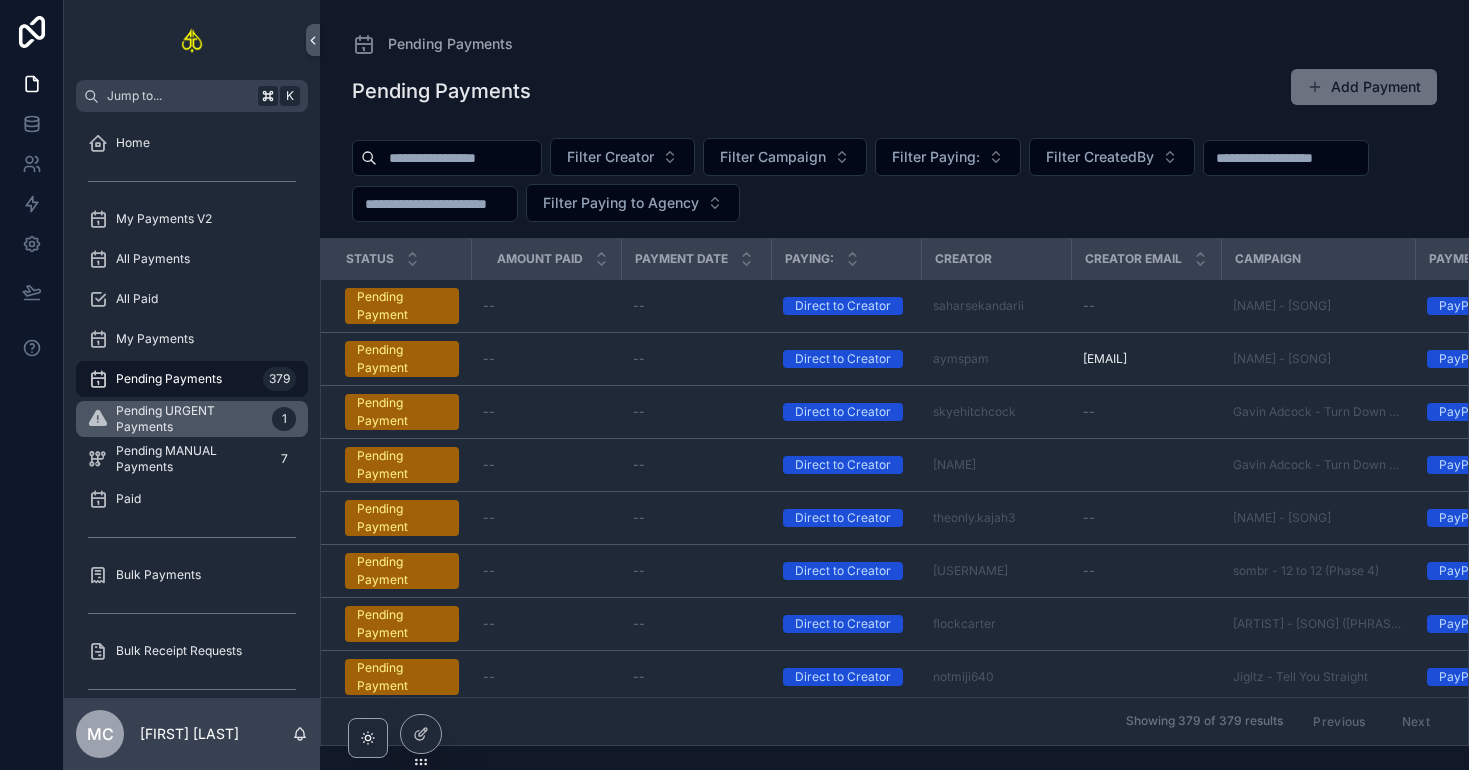 click on "Pending URGENT Payments" at bounding box center (190, 419) 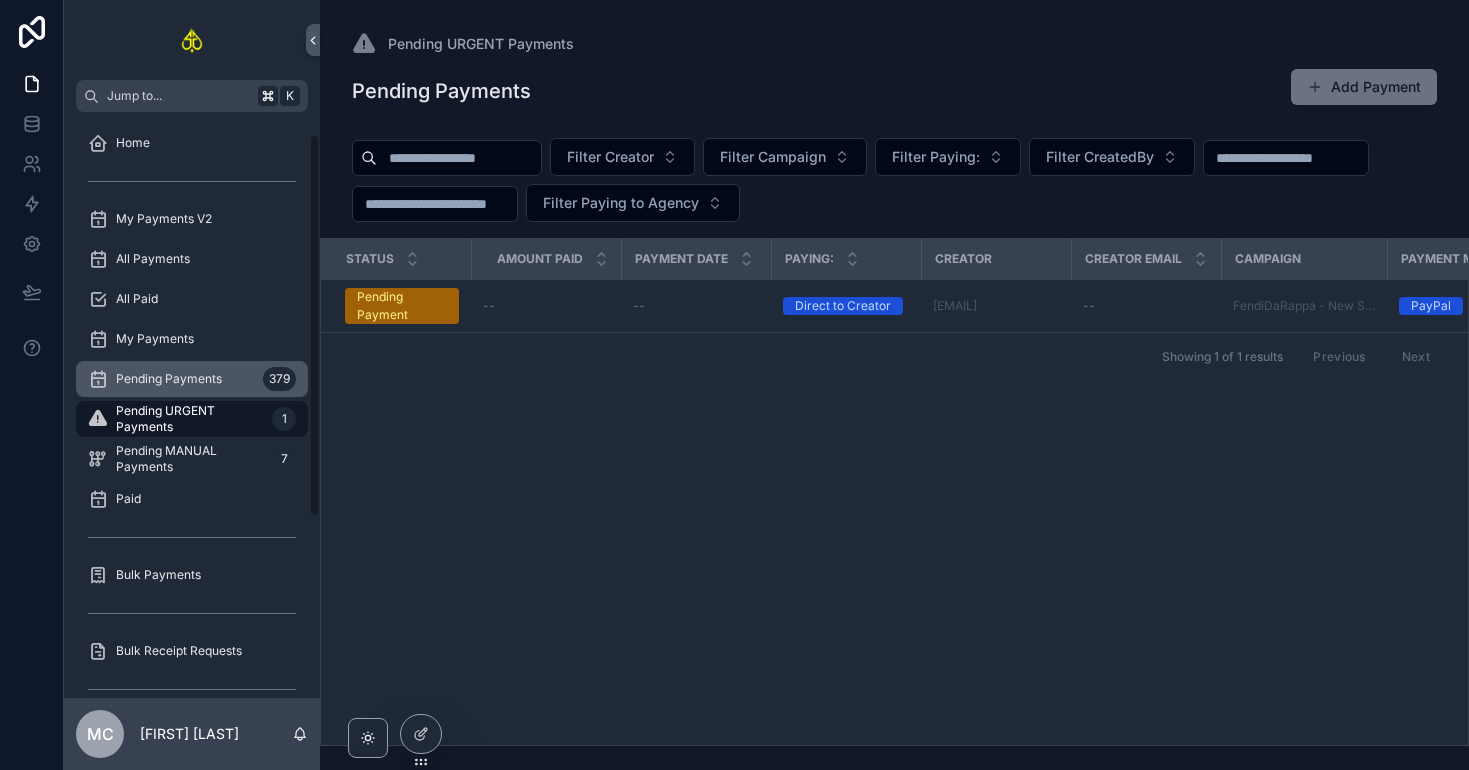 scroll, scrollTop: 54, scrollLeft: 0, axis: vertical 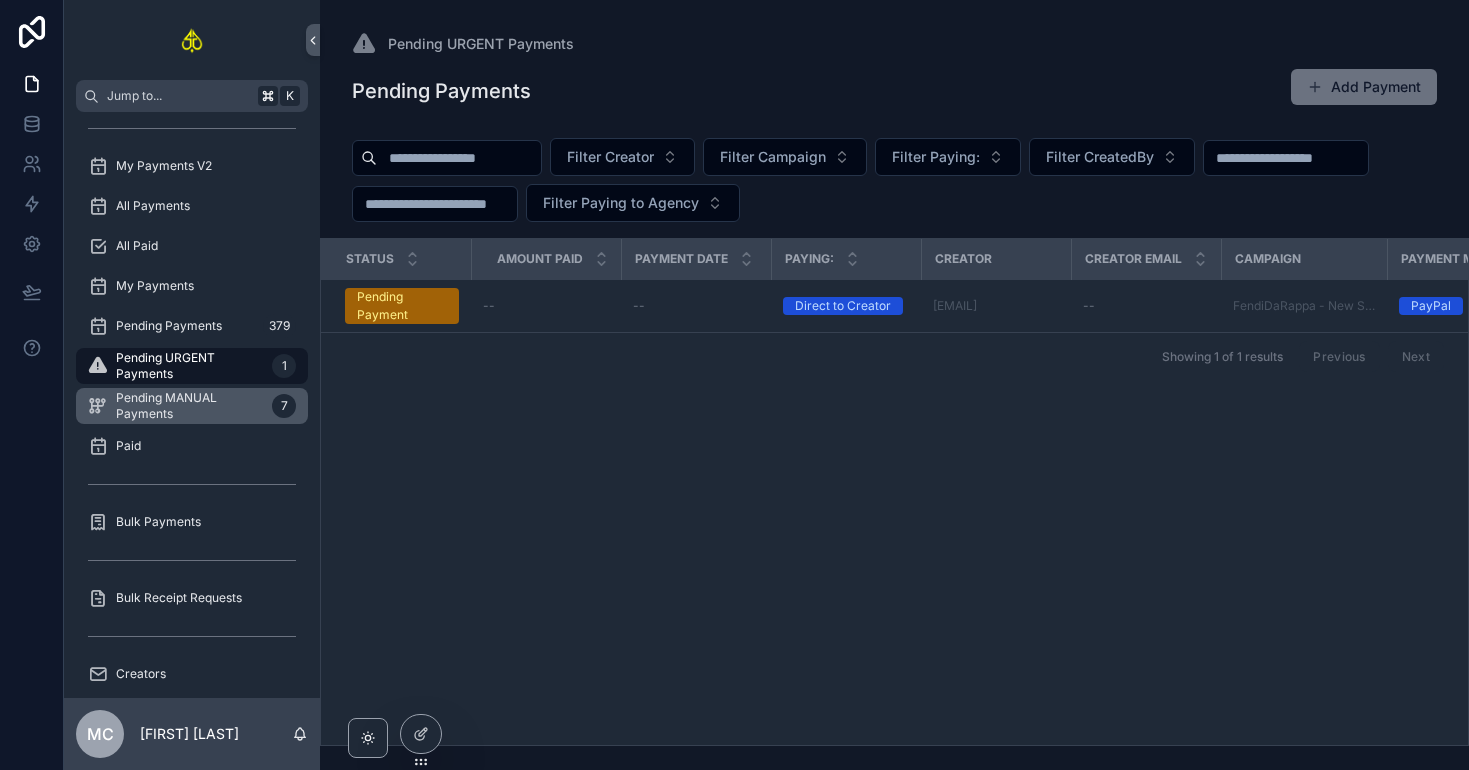 click on "Pending MANUAL Payments" at bounding box center (190, 406) 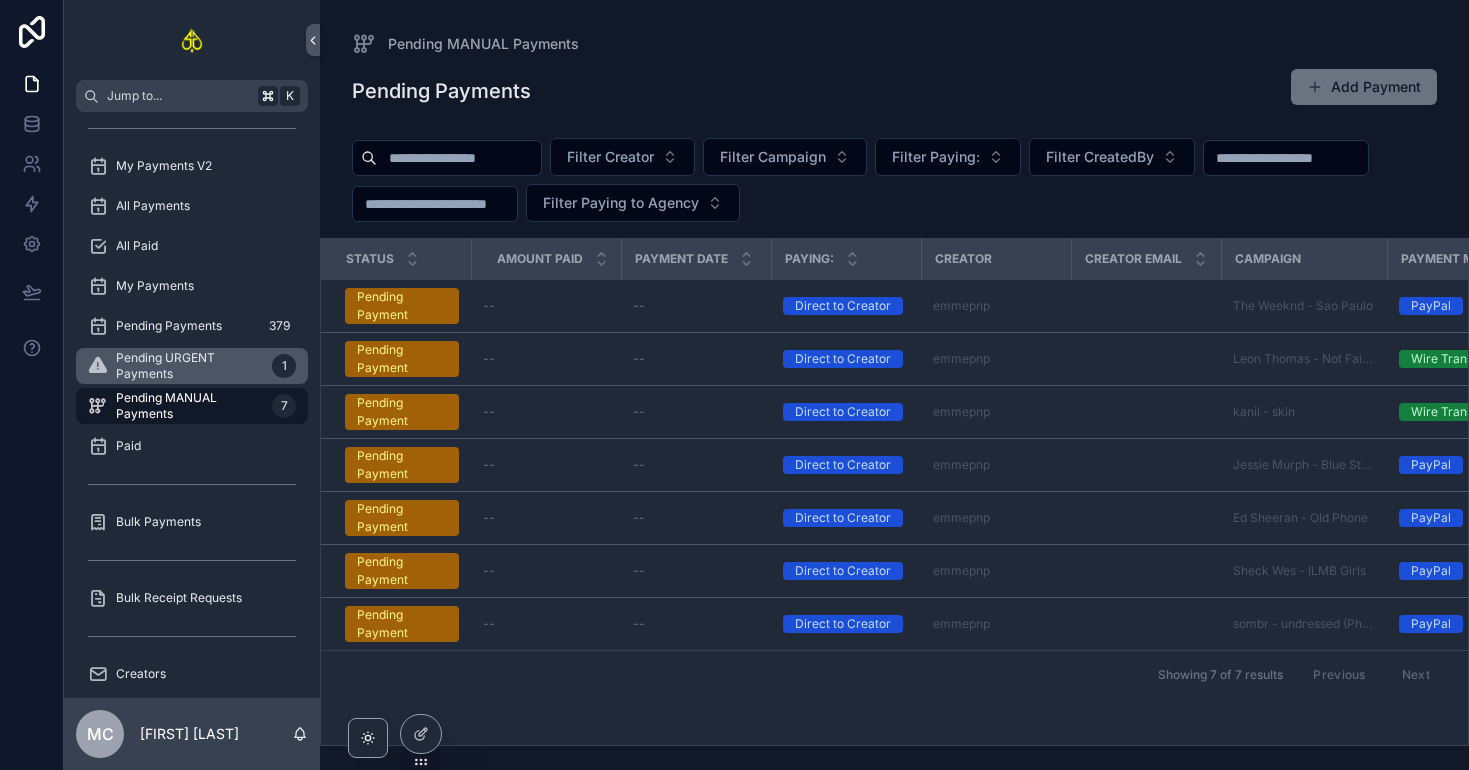 click on "Pending URGENT Payments" at bounding box center (190, 366) 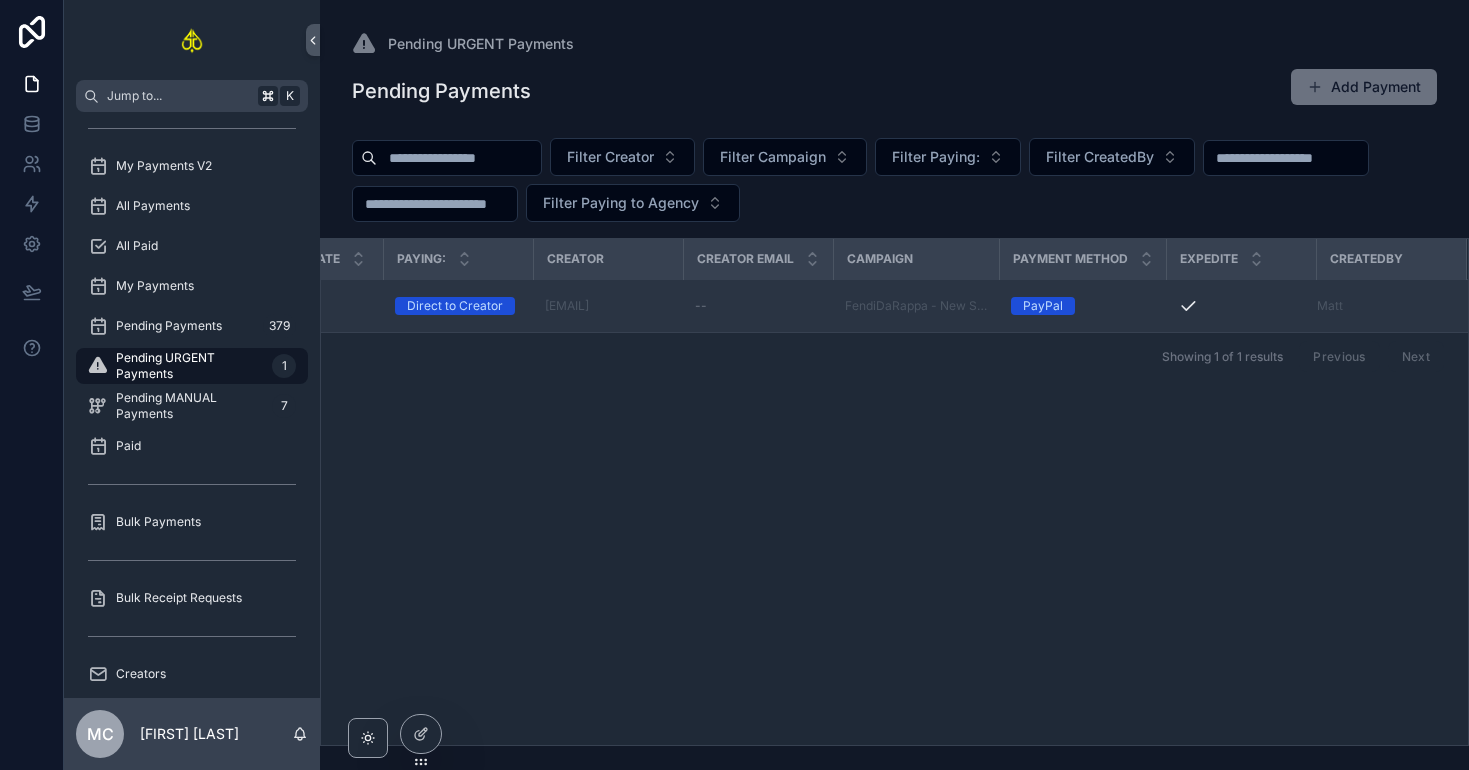 scroll, scrollTop: 0, scrollLeft: 0, axis: both 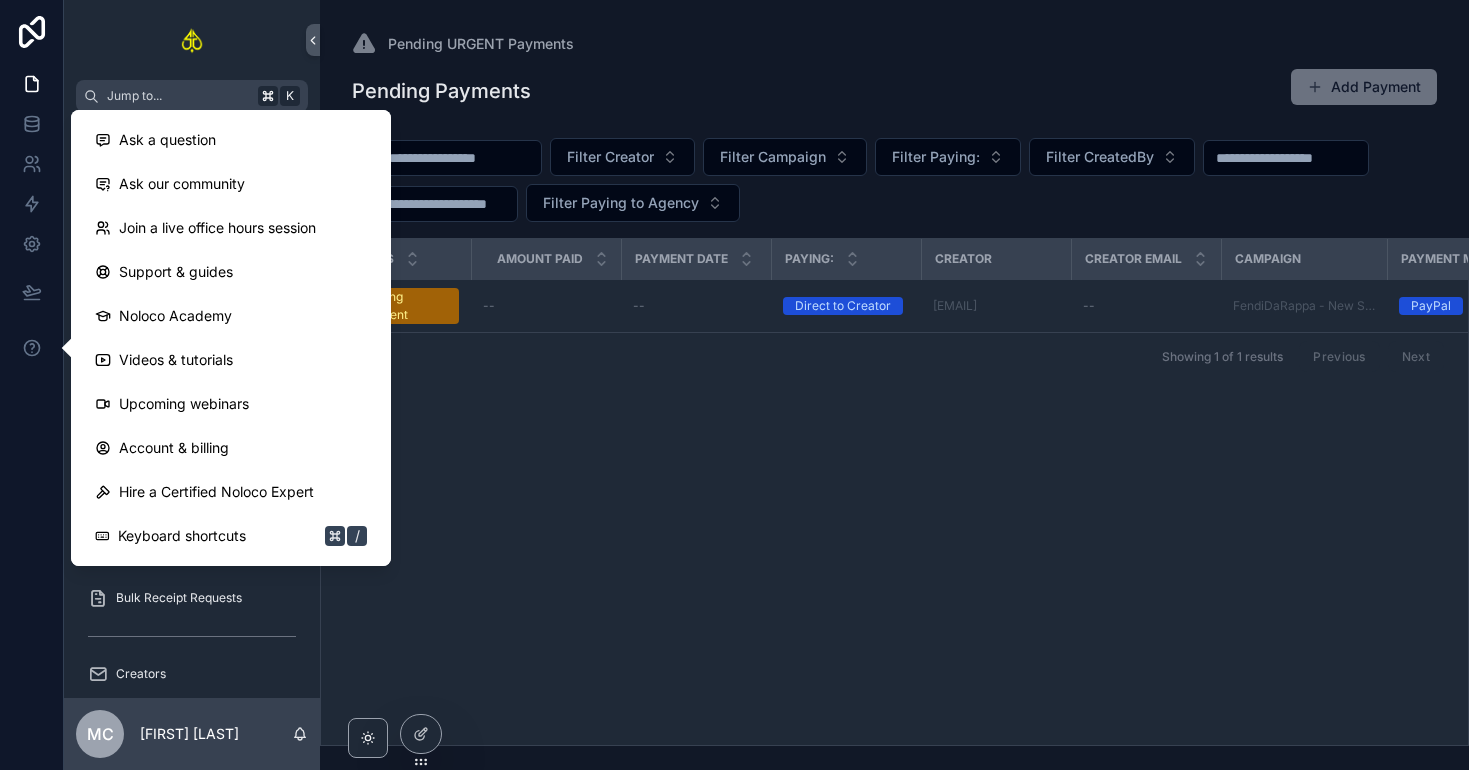 click on "Showing 1 of 1 results Previous Next" at bounding box center (894, 356) 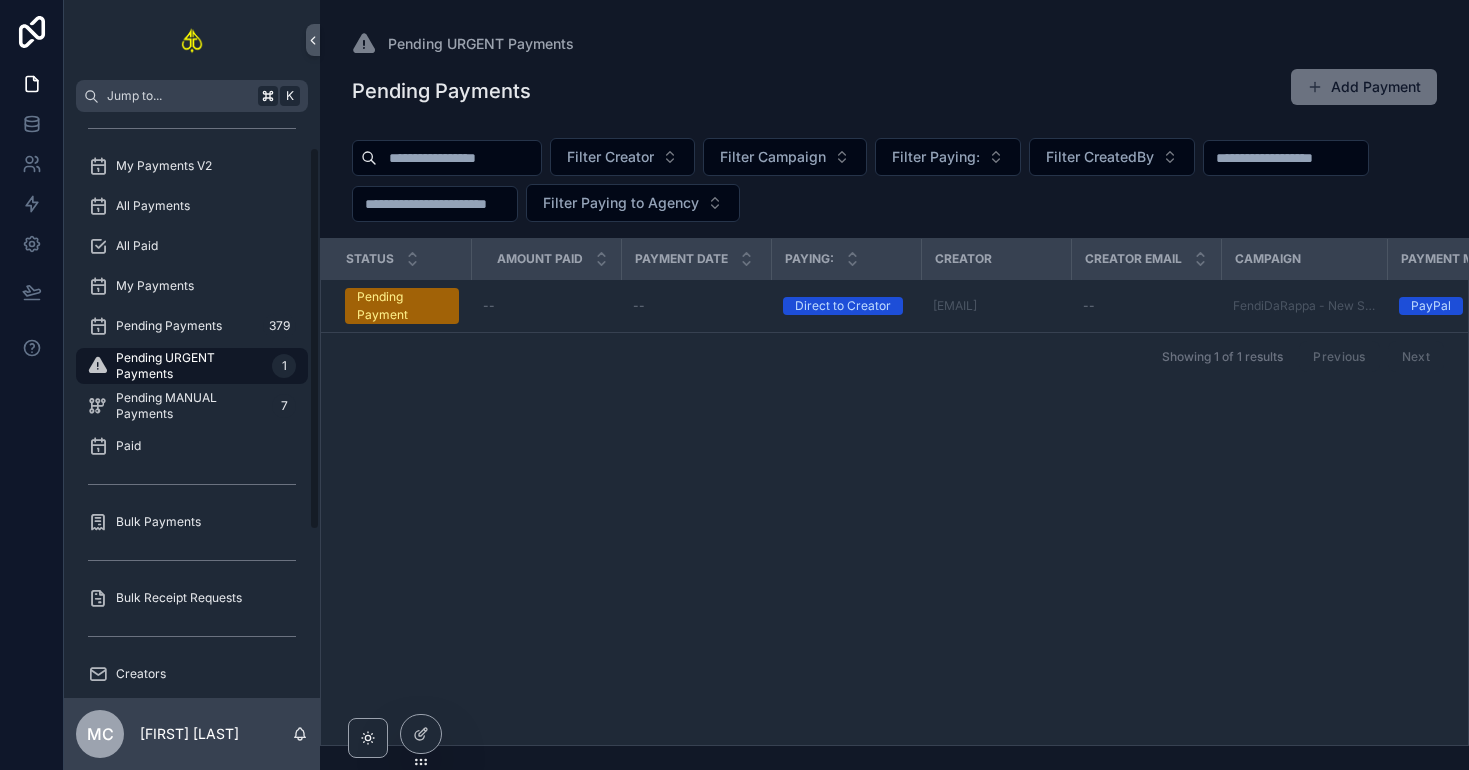 click on "Pending MANUAL Payments [NUMBER]" at bounding box center (192, 406) 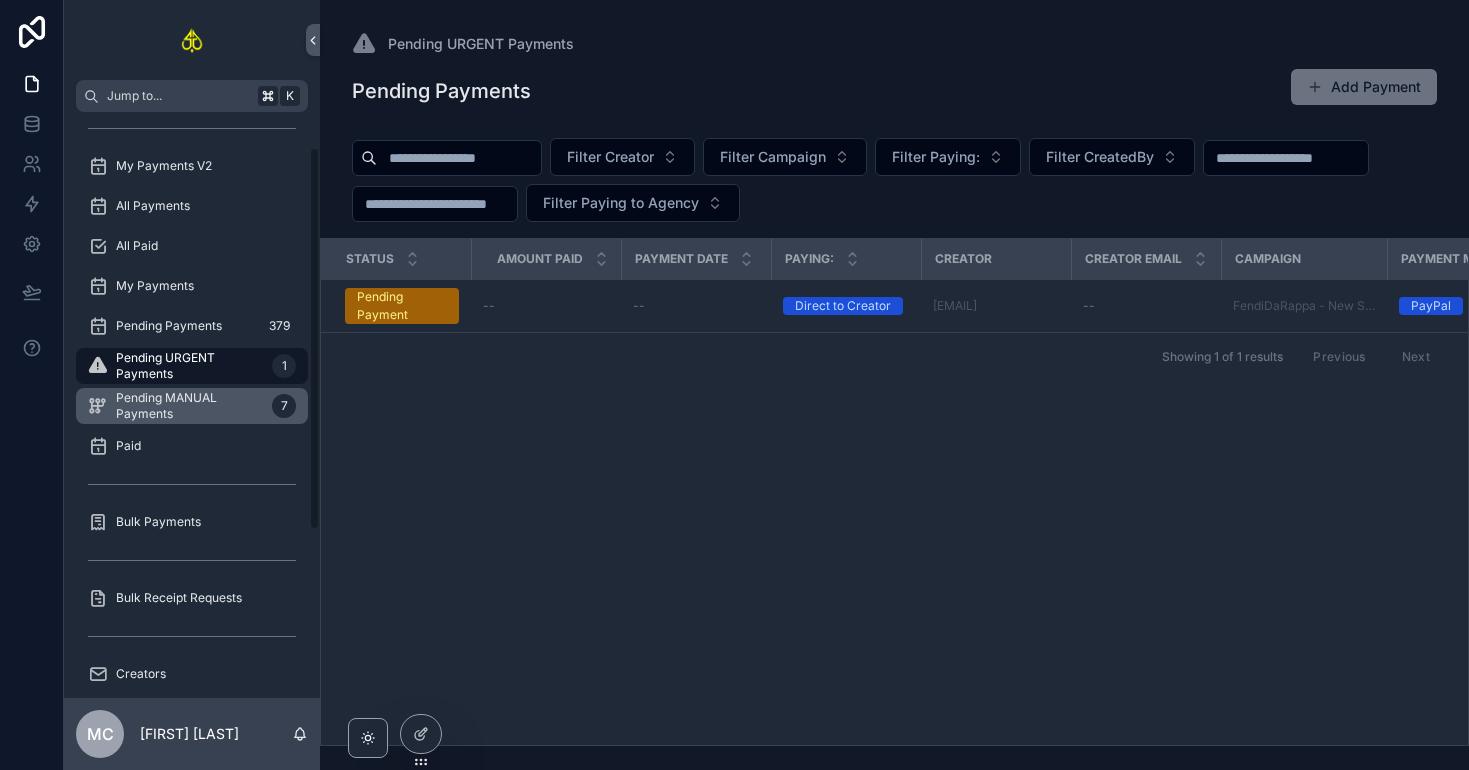 click on "Pending MANUAL Payments" at bounding box center [190, 406] 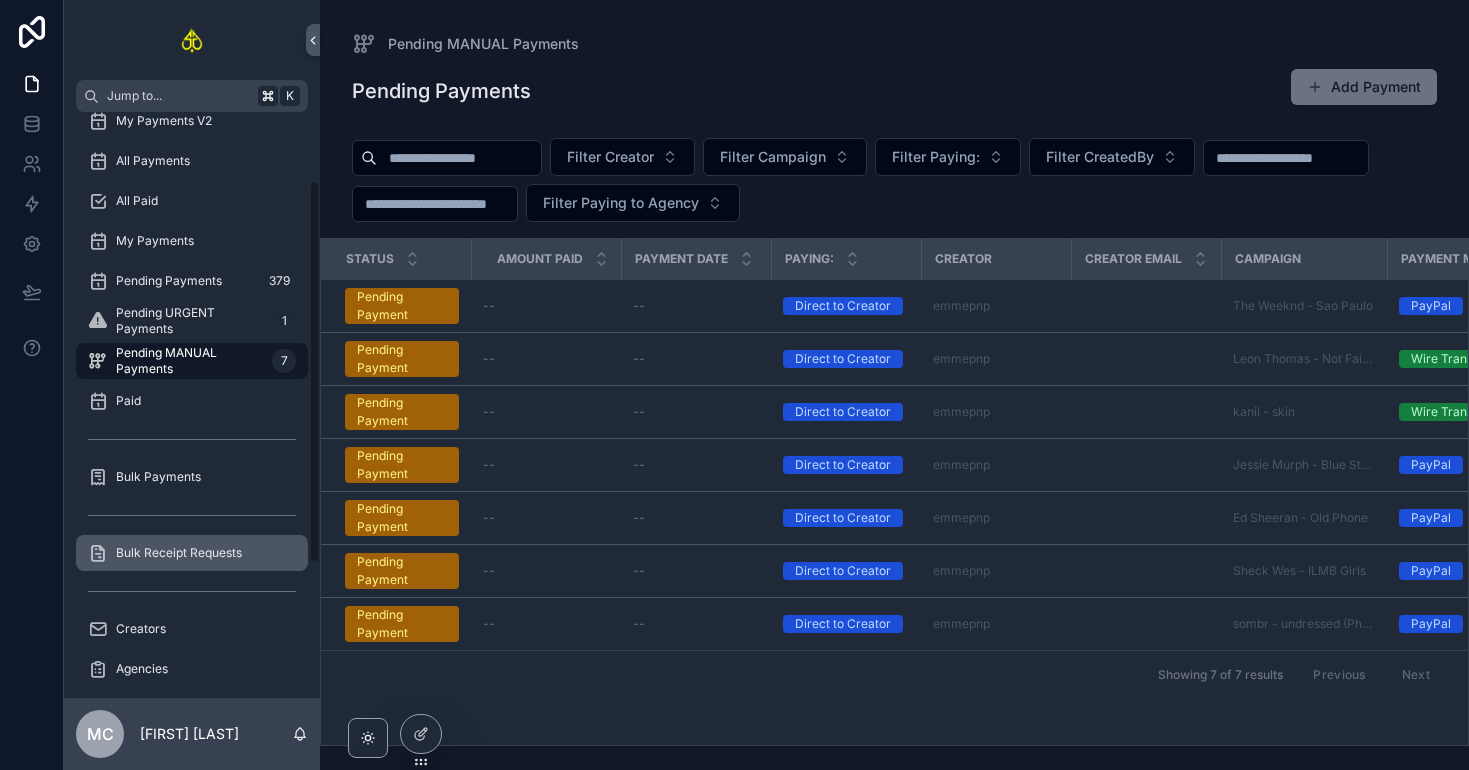 scroll, scrollTop: 107, scrollLeft: 0, axis: vertical 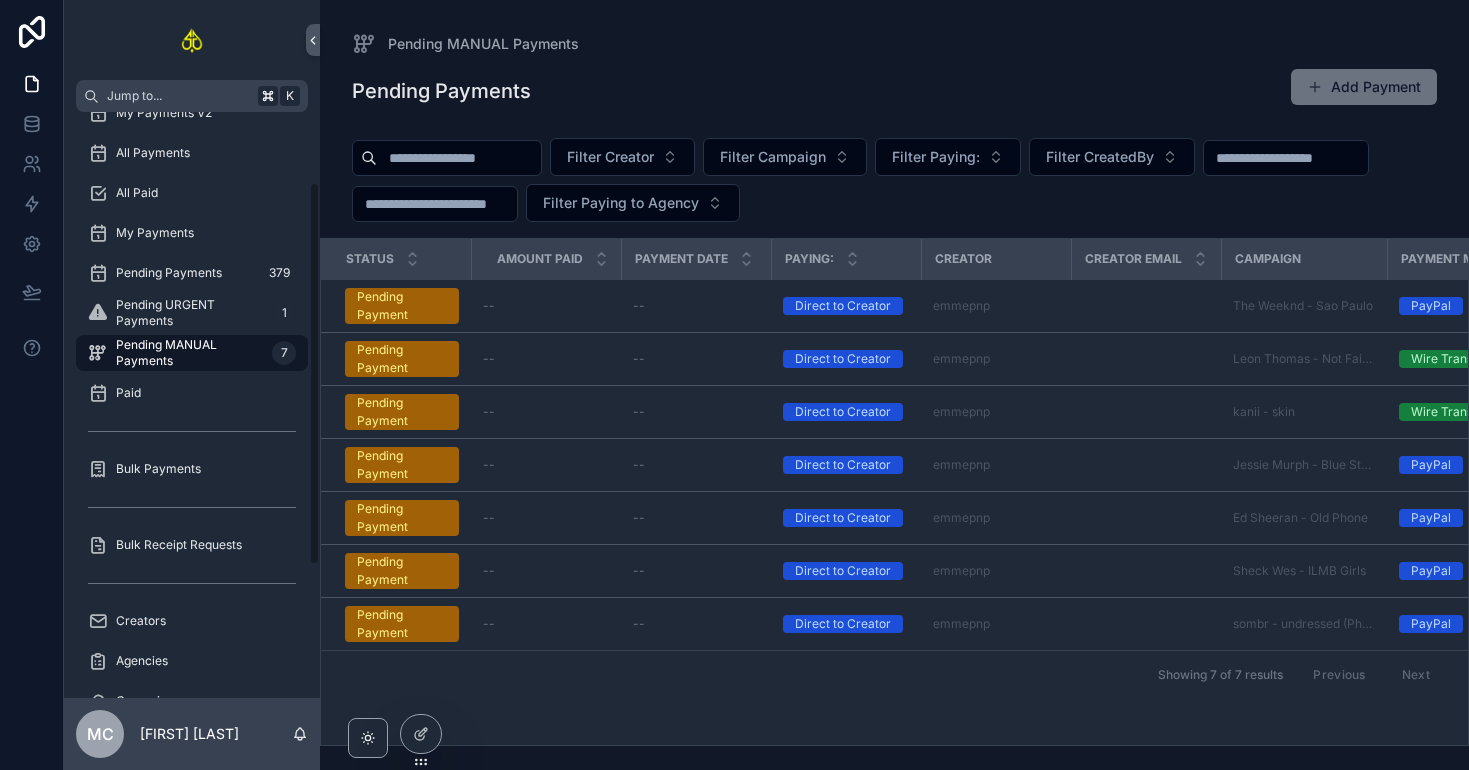 click at bounding box center [192, 507] 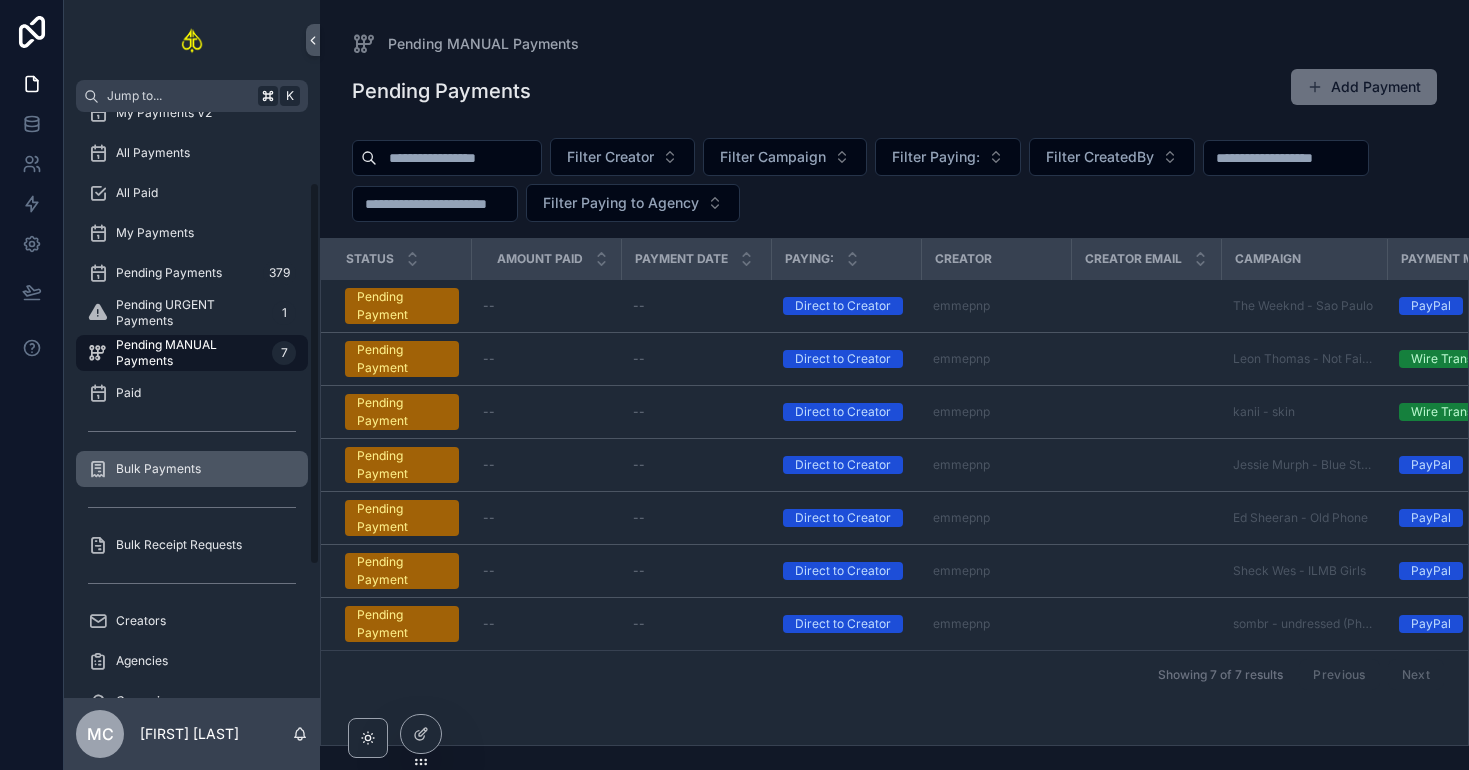 click on "Bulk Payments" at bounding box center [192, 469] 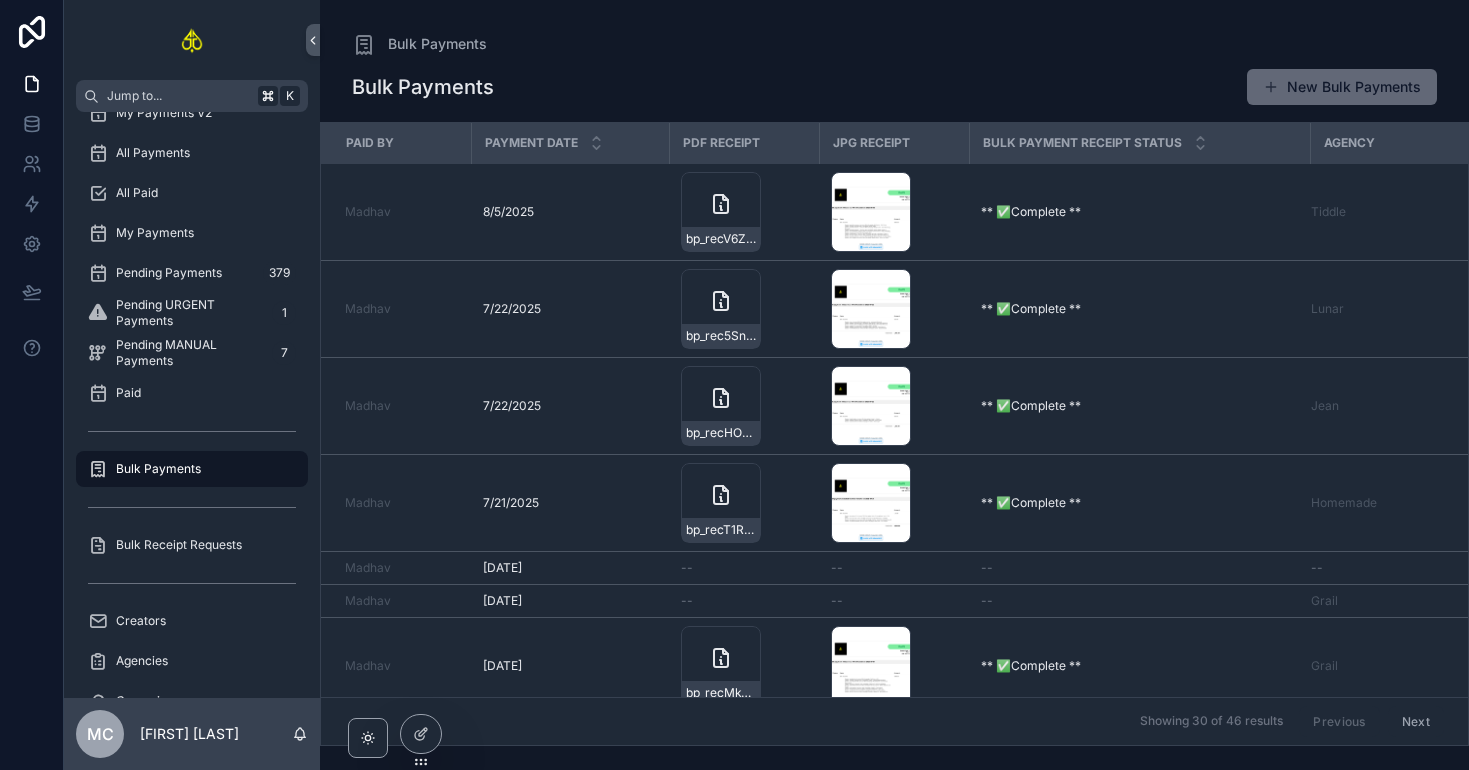 click on "New Bulk Payments" at bounding box center (1342, 87) 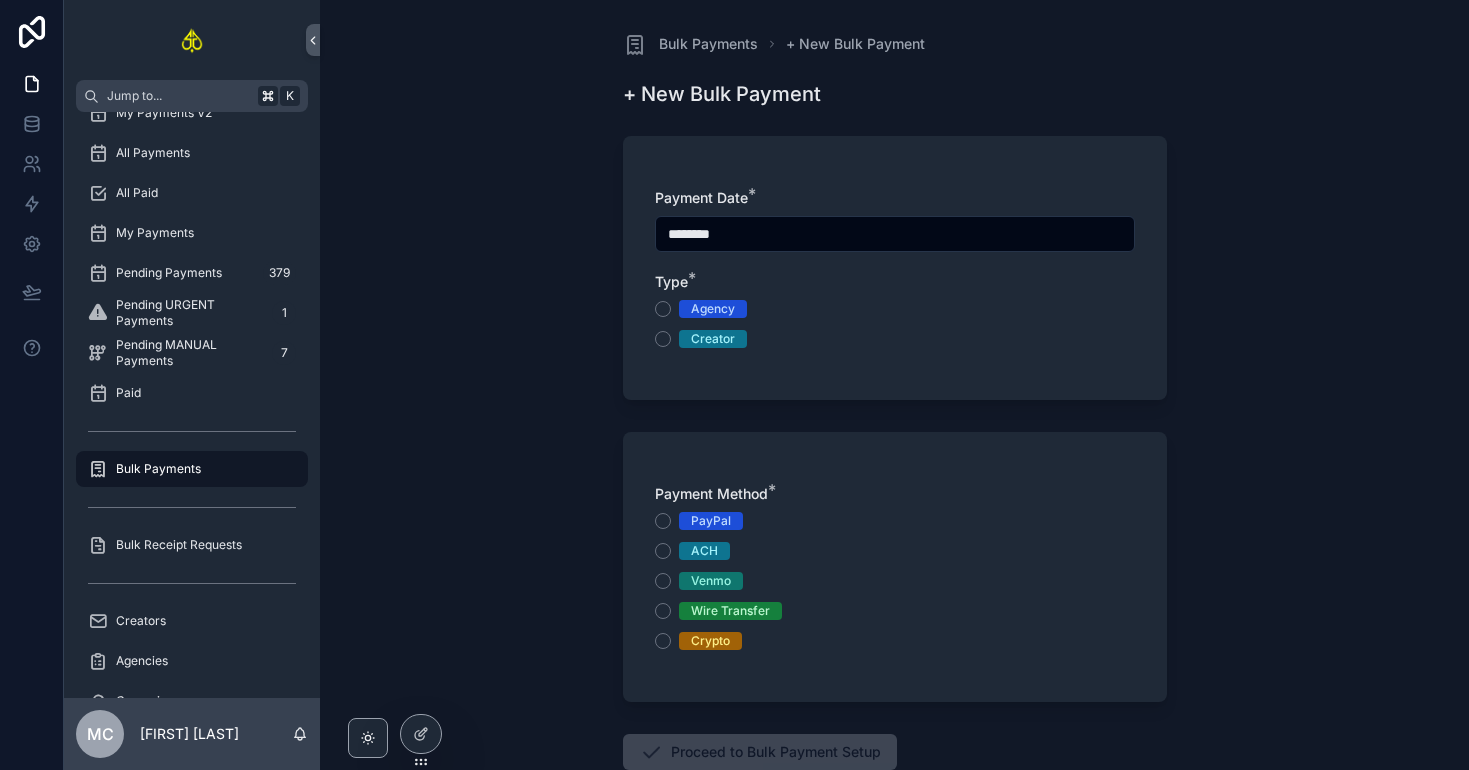 click on "Agency" at bounding box center [713, 309] 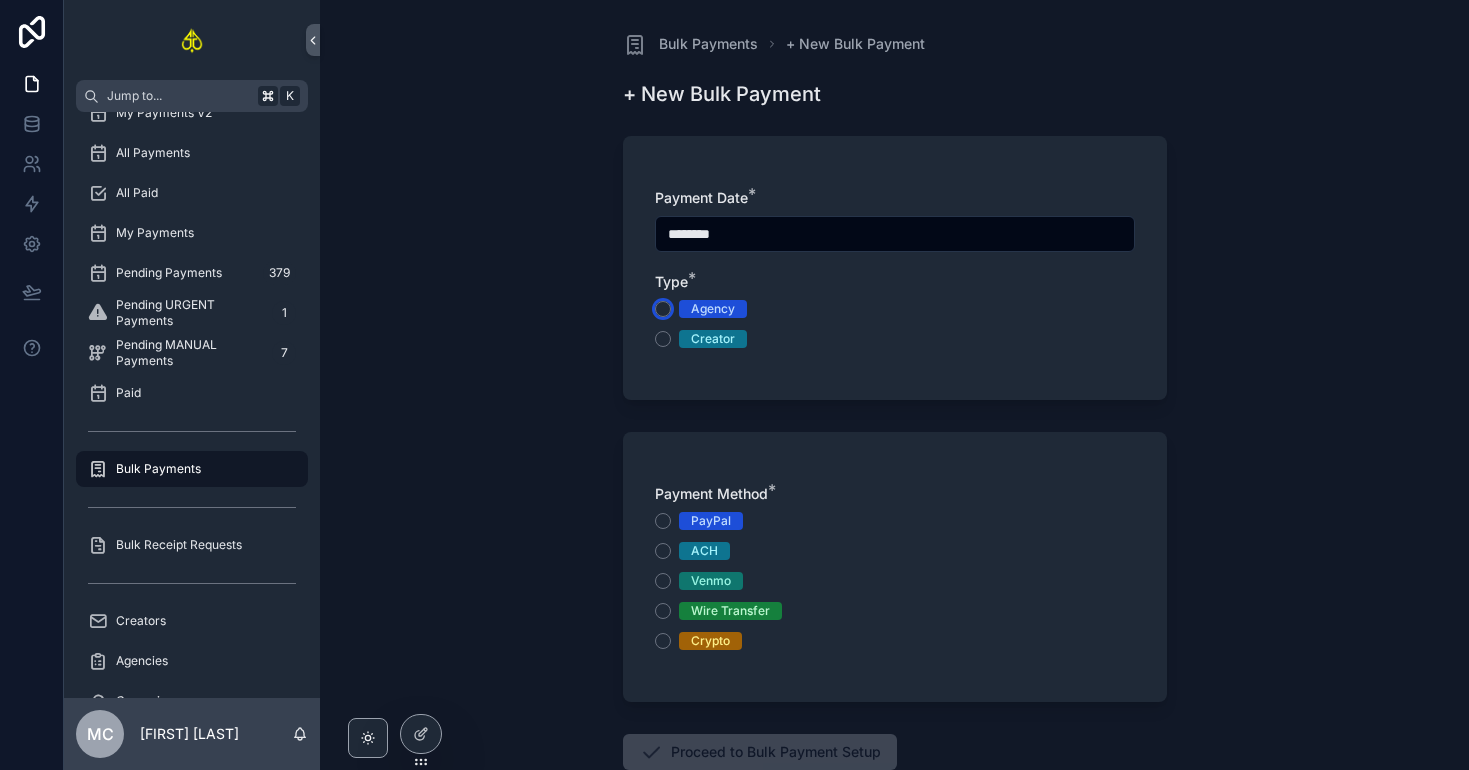 click on "Agency" at bounding box center [663, 309] 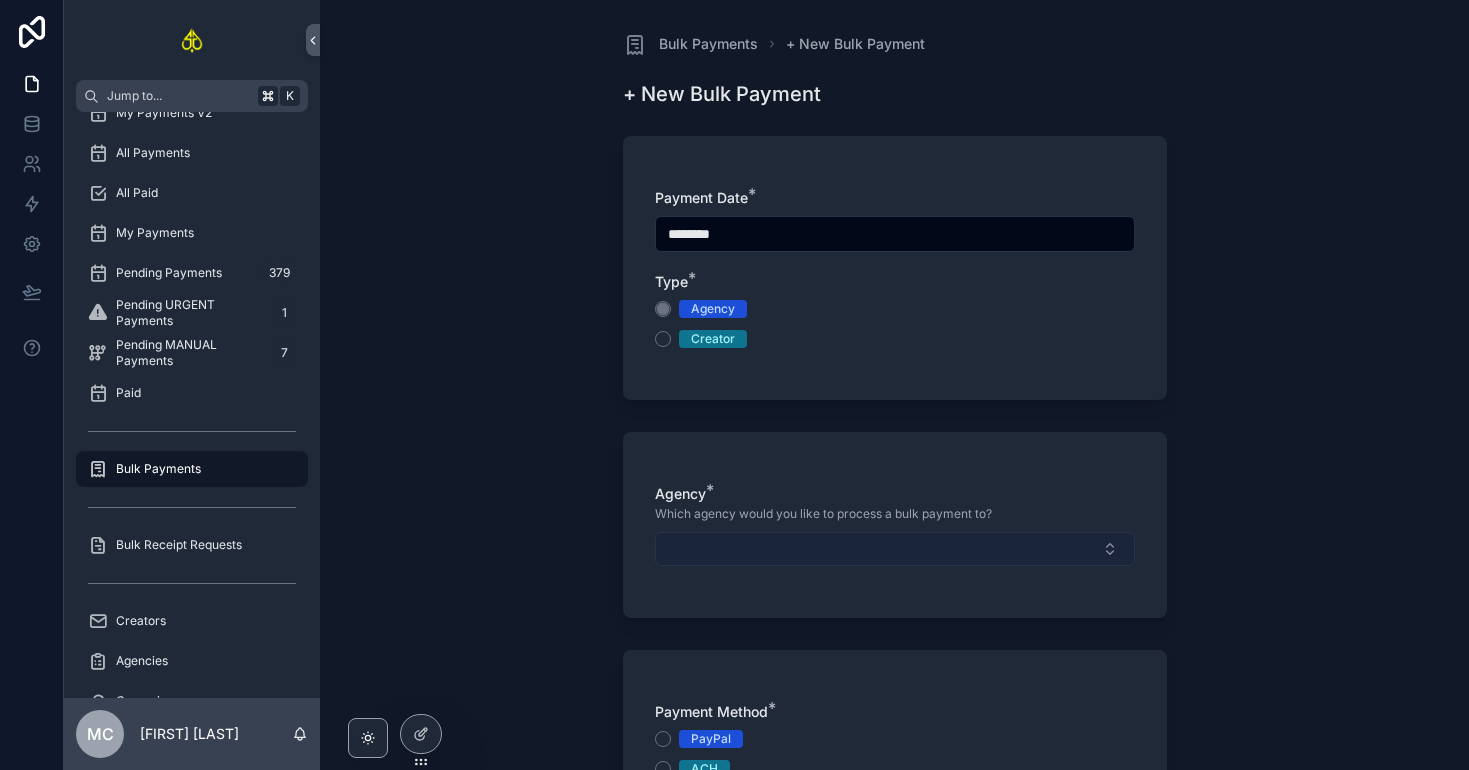 click at bounding box center [895, 549] 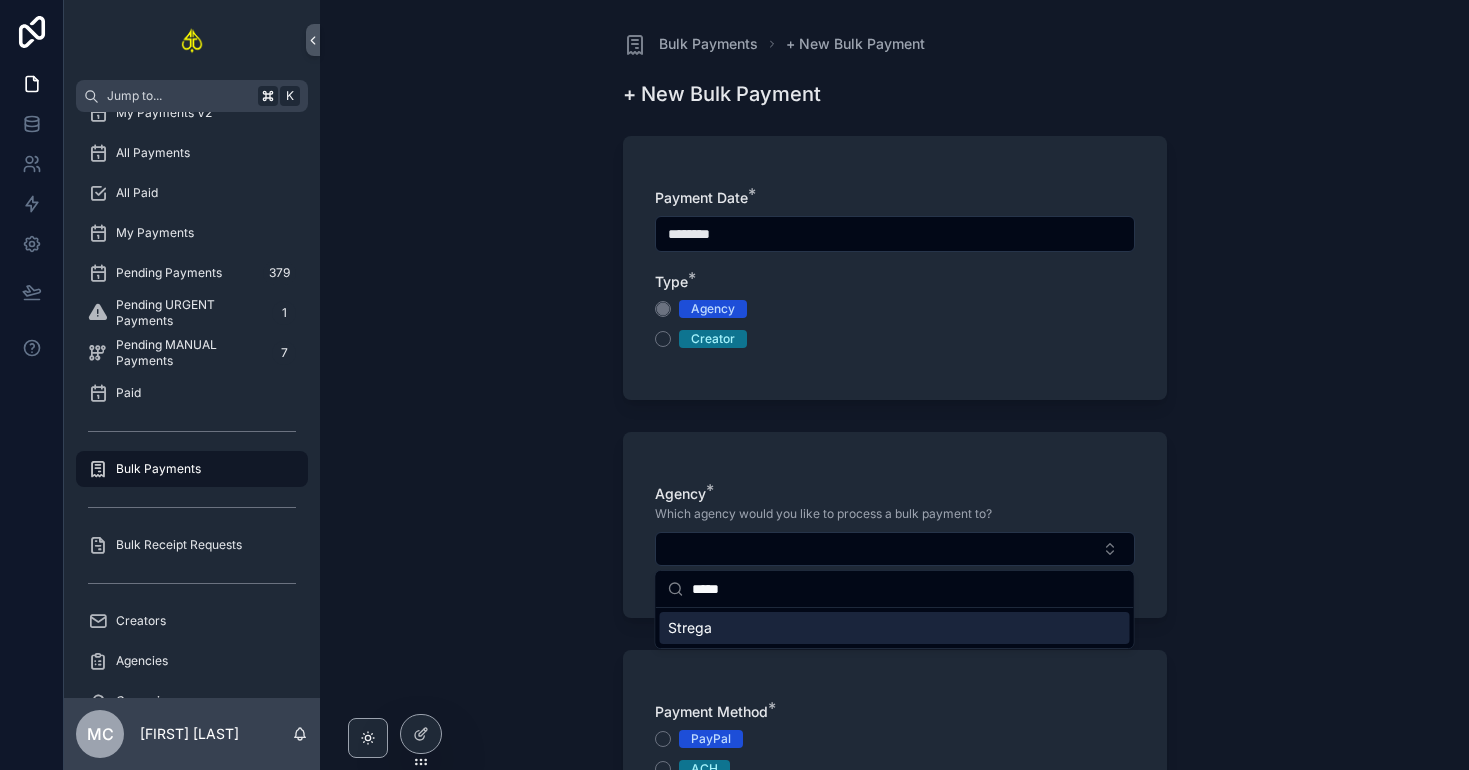 type on "*****" 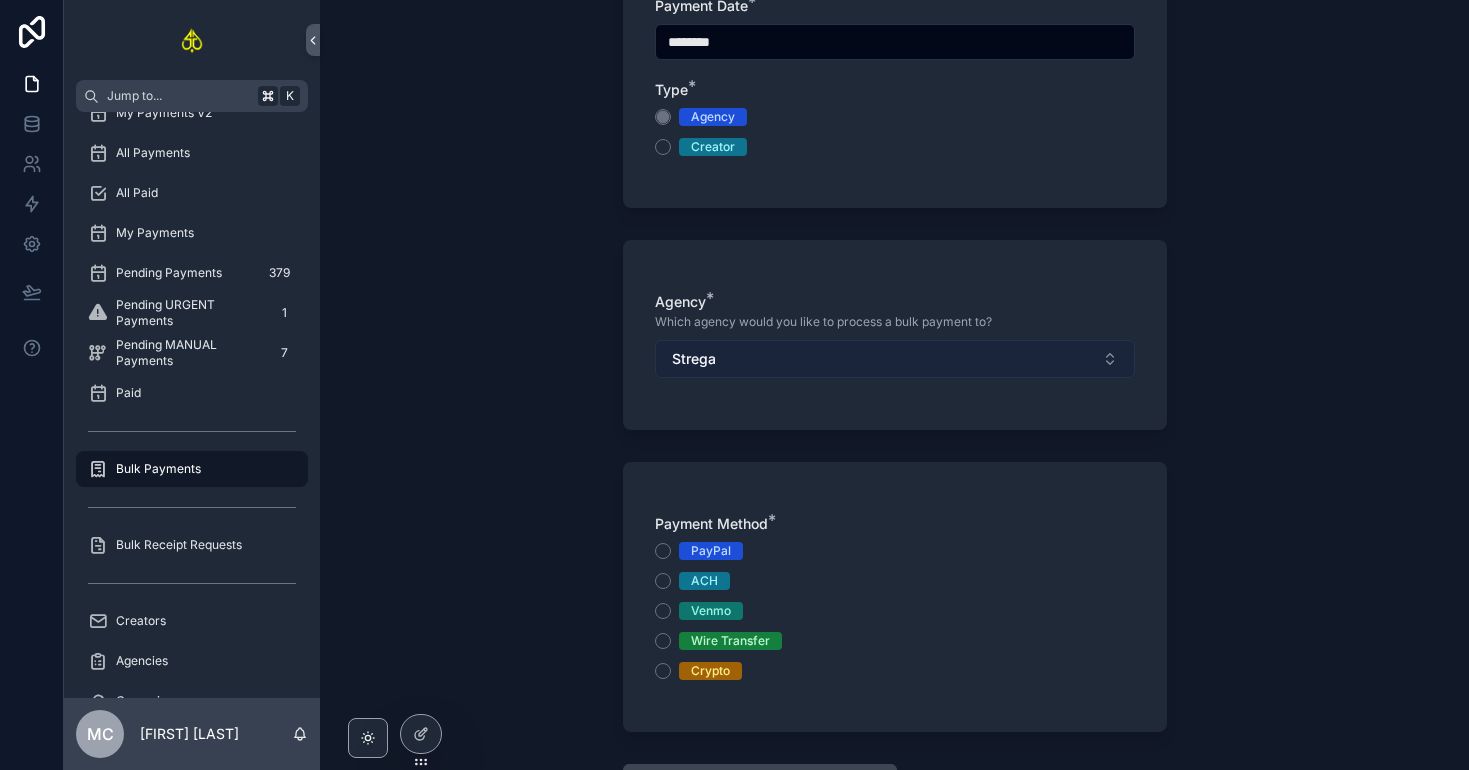 scroll, scrollTop: 195, scrollLeft: 0, axis: vertical 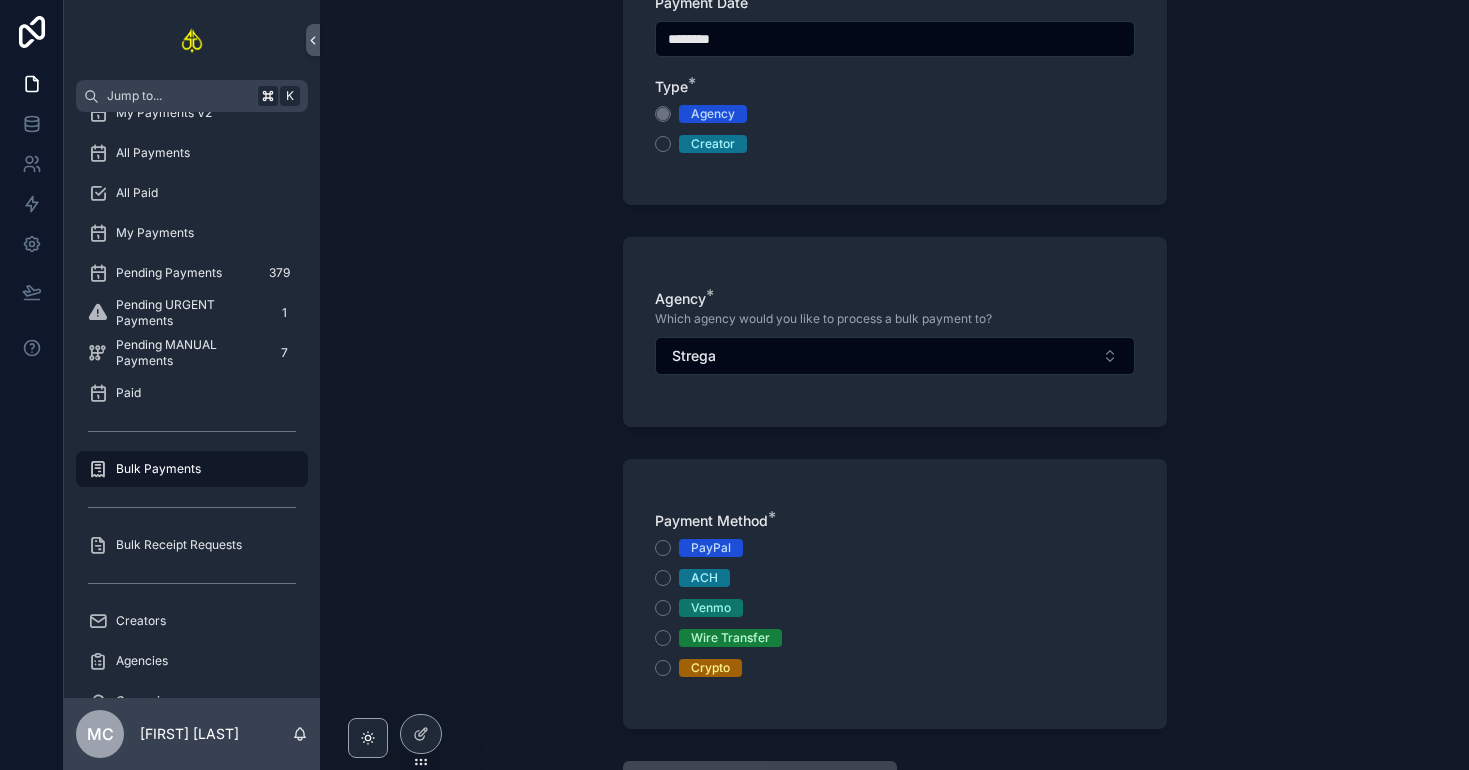 click on "Wire Transfer" at bounding box center (730, 638) 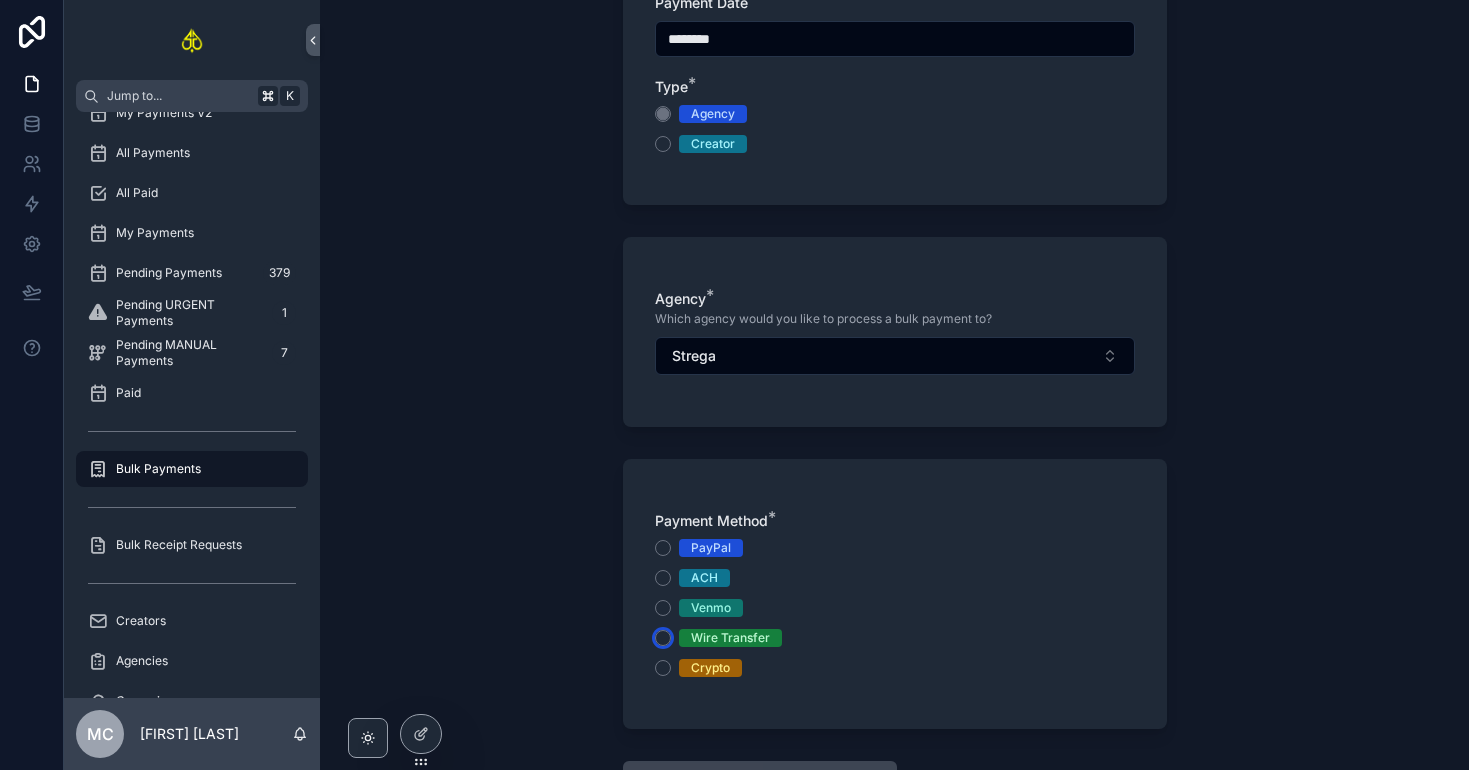 click on "Wire Transfer" at bounding box center [663, 638] 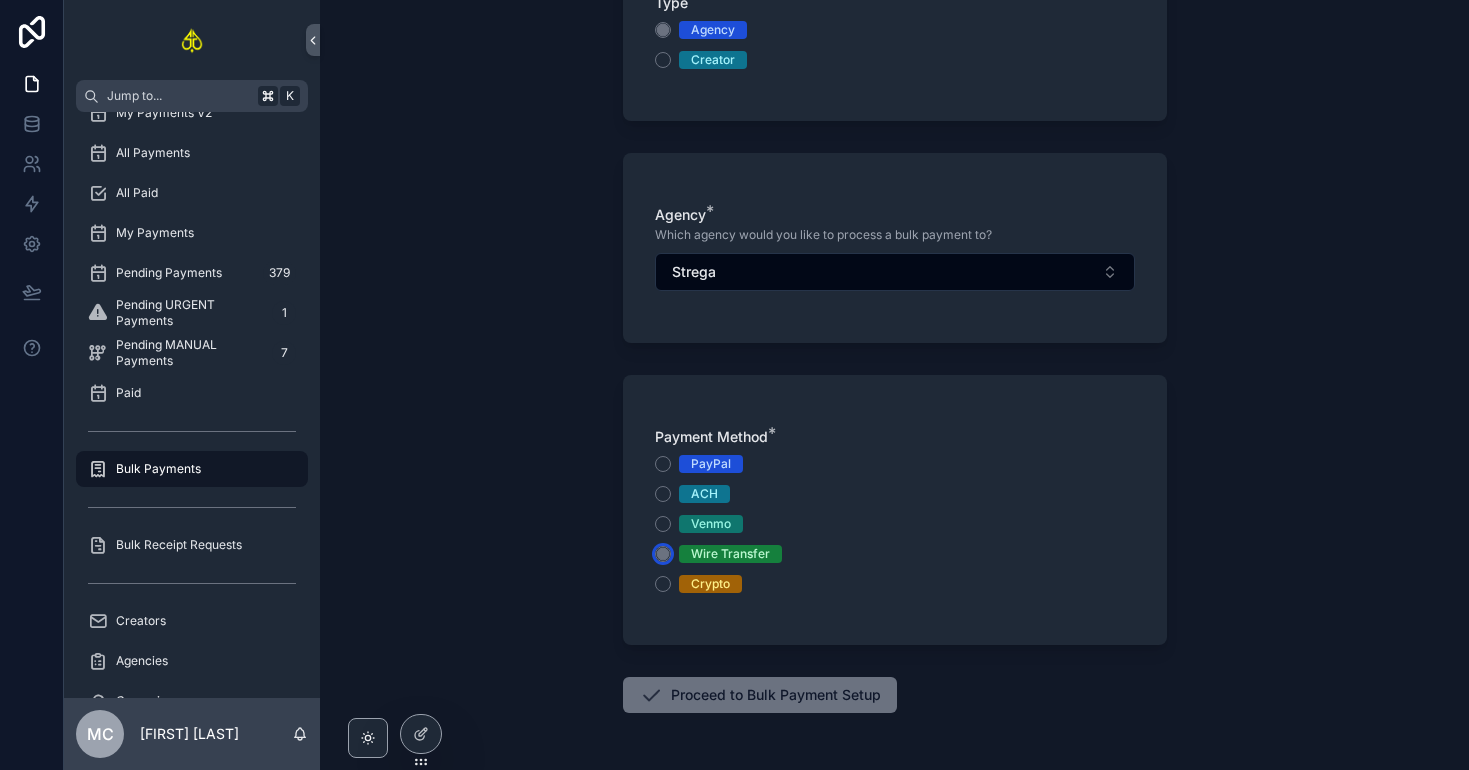 scroll, scrollTop: 350, scrollLeft: 0, axis: vertical 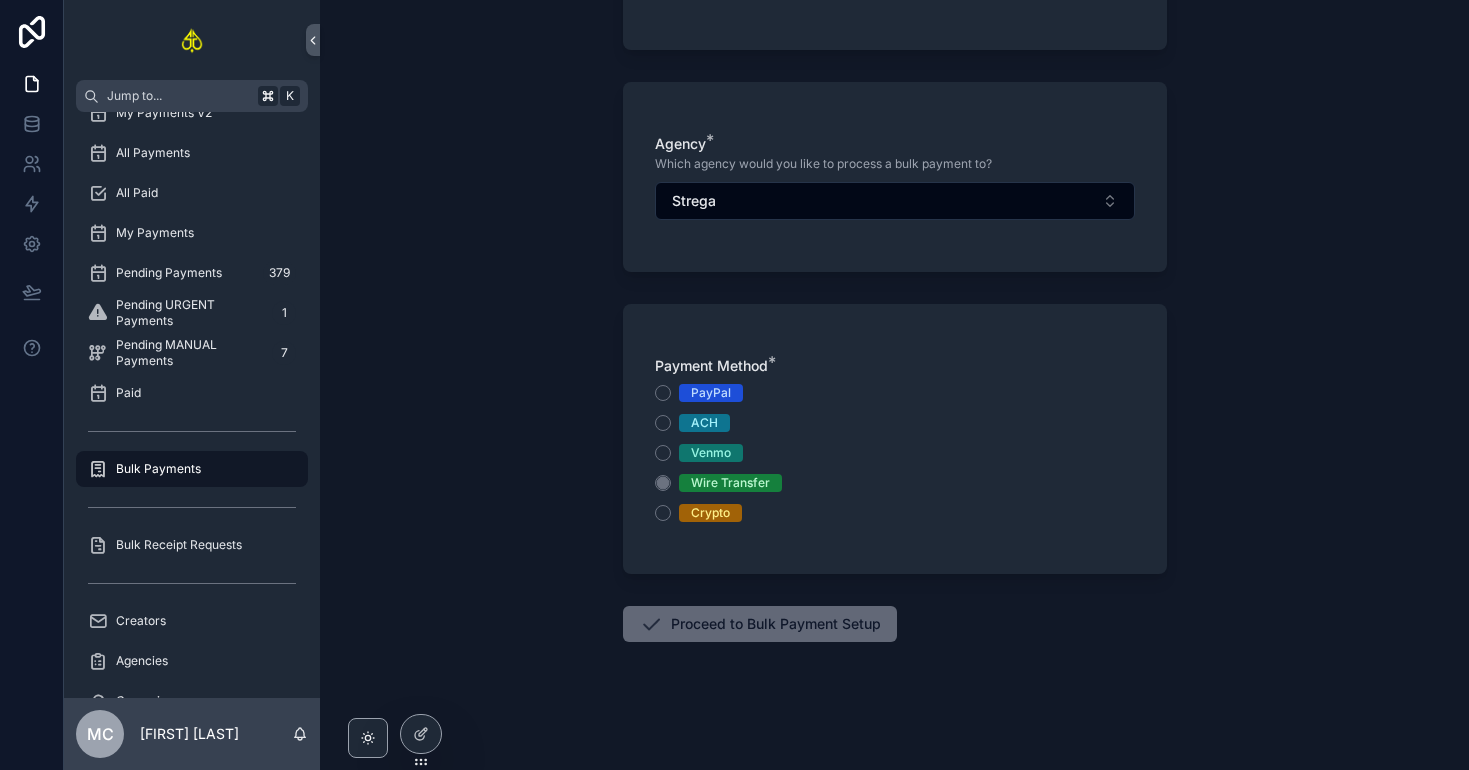 click on "Proceed to Bulk Payment Setup" at bounding box center (760, 624) 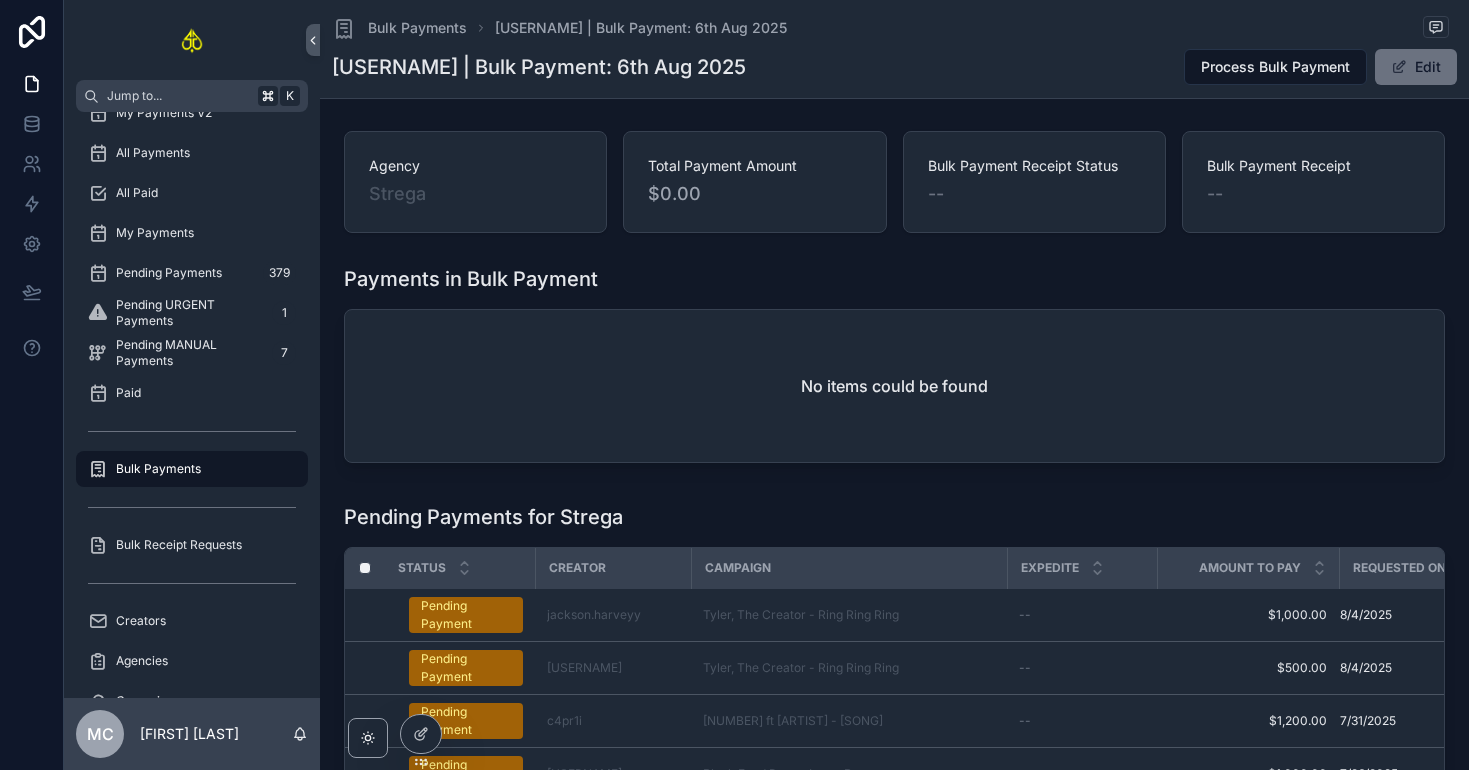 scroll, scrollTop: 438, scrollLeft: 0, axis: vertical 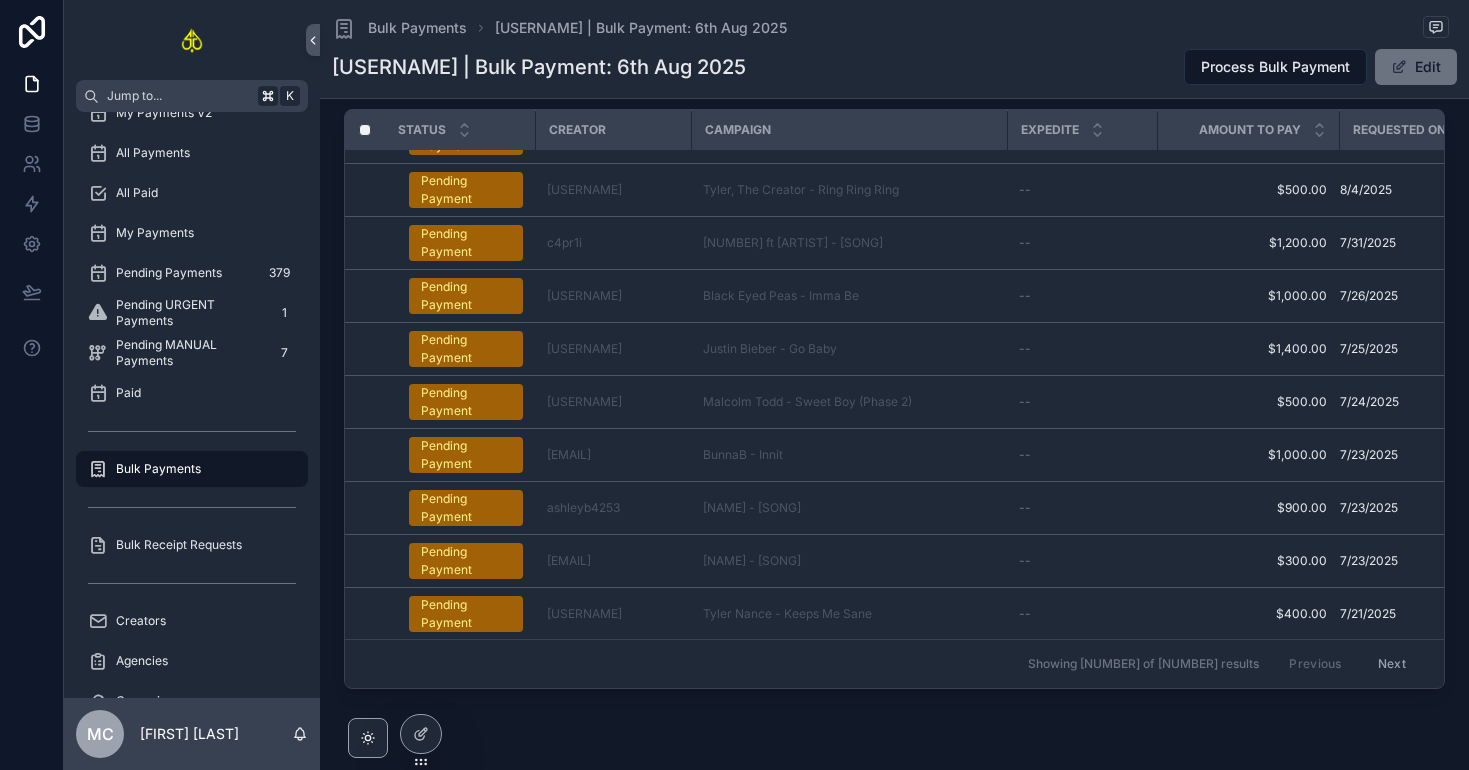 click on "Next" at bounding box center [1392, 664] 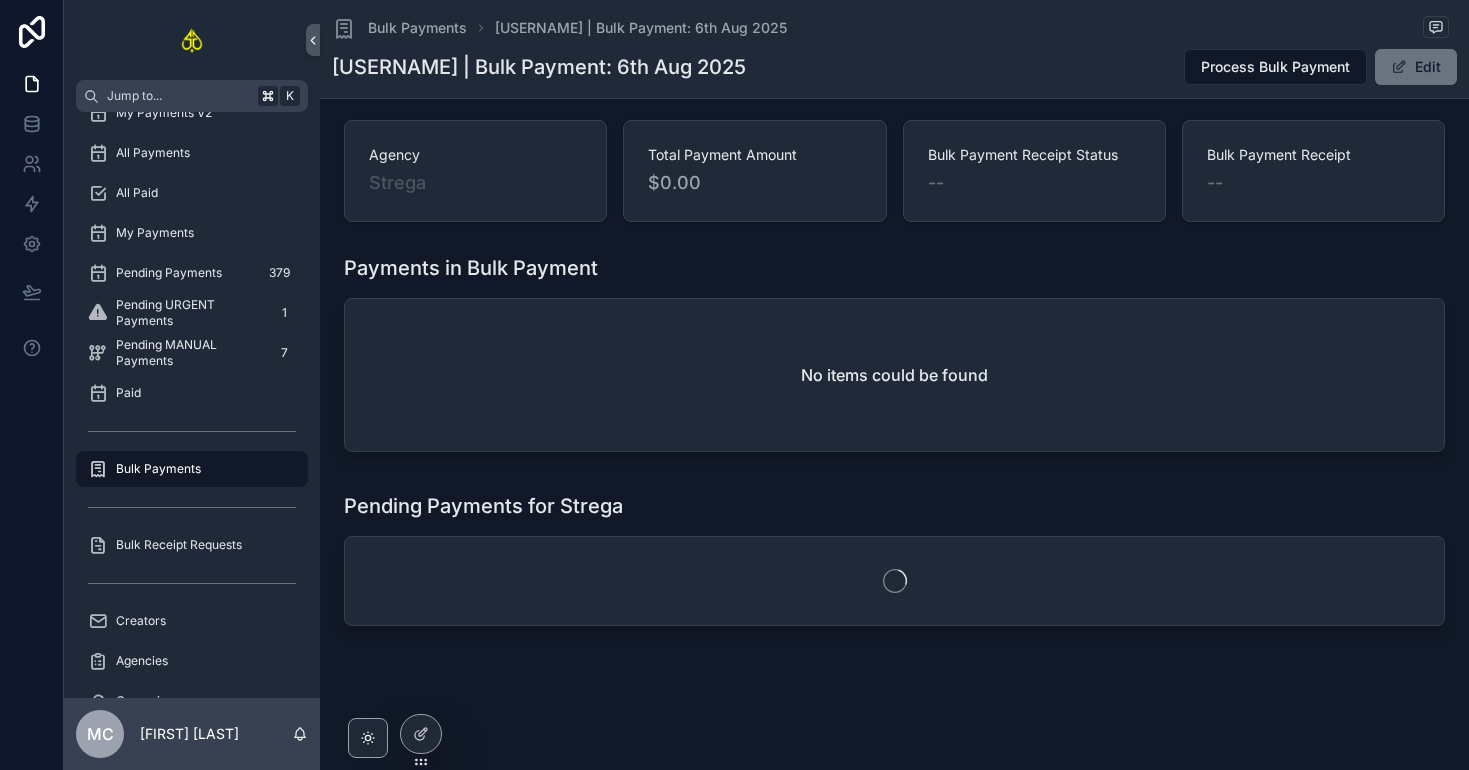 scroll, scrollTop: 438, scrollLeft: 0, axis: vertical 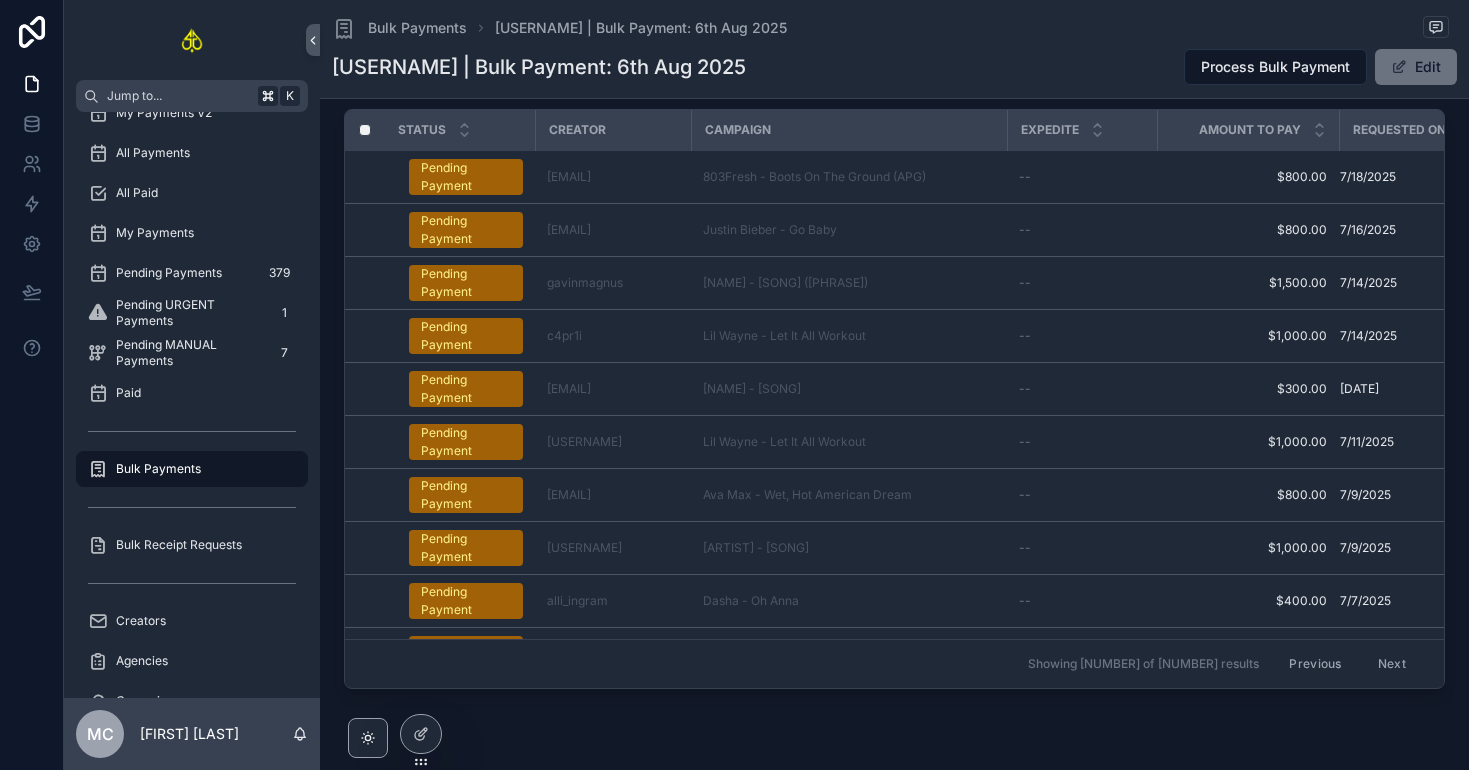 click on "Previous" at bounding box center [1315, 664] 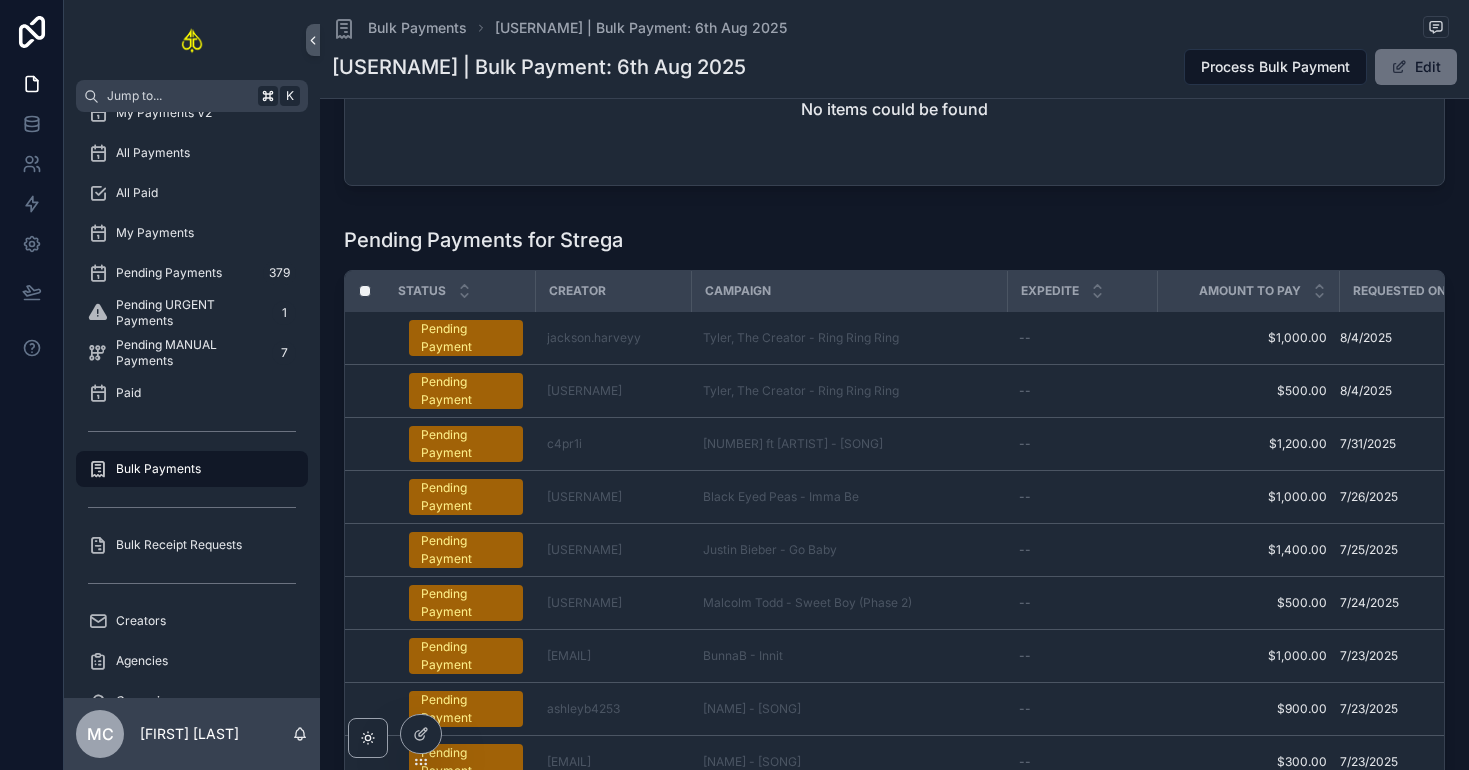 scroll, scrollTop: 466, scrollLeft: 0, axis: vertical 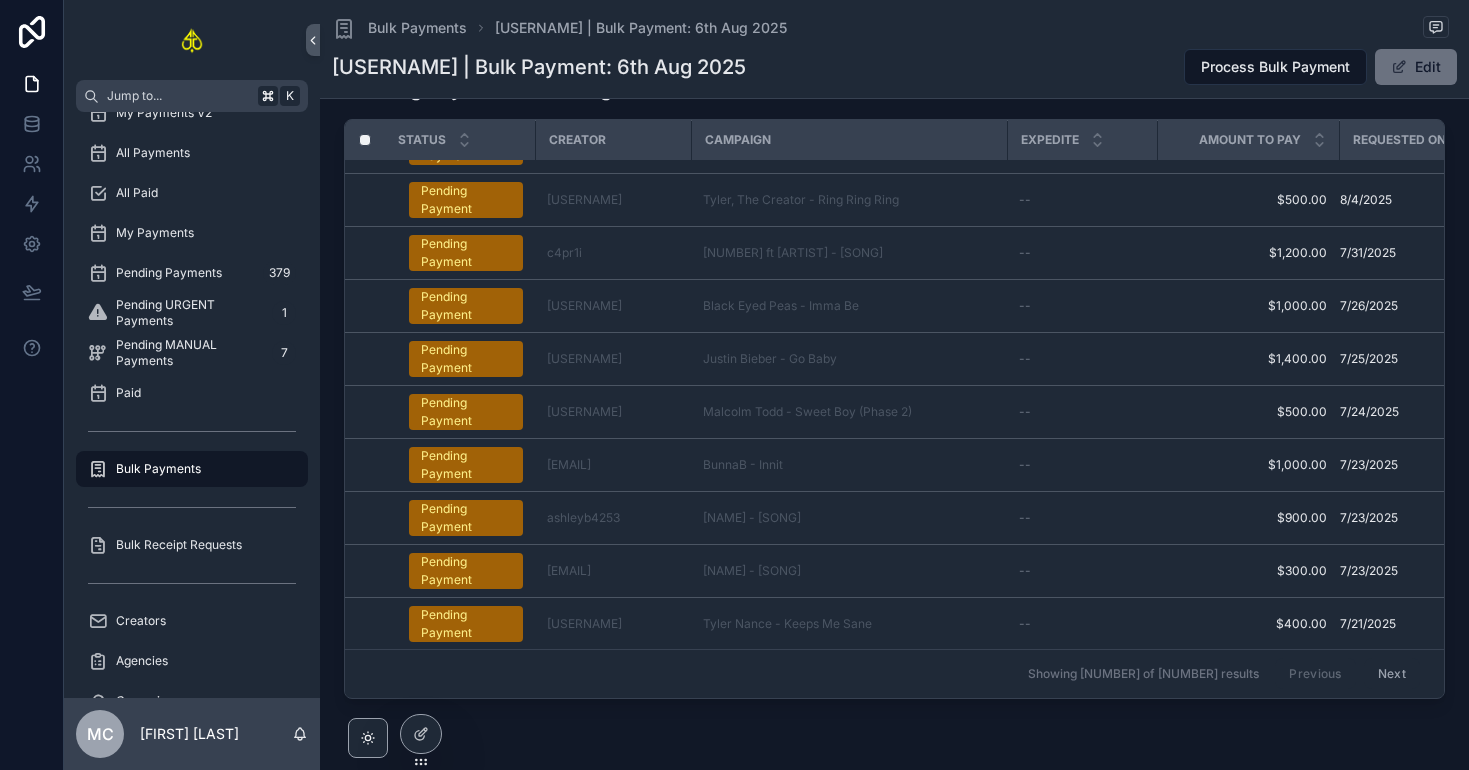 click on "Next" at bounding box center [1392, 674] 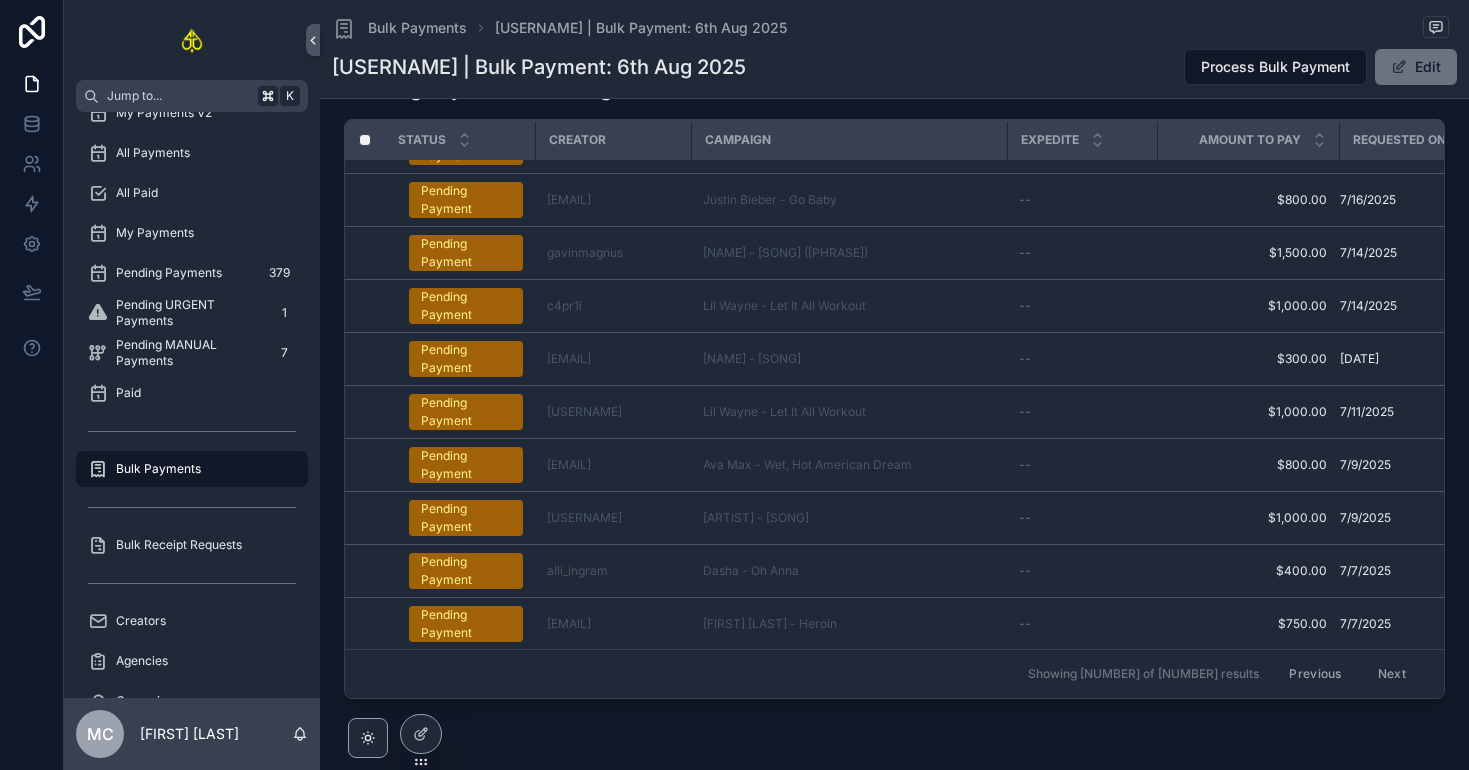 click on "Next" at bounding box center [1392, 674] 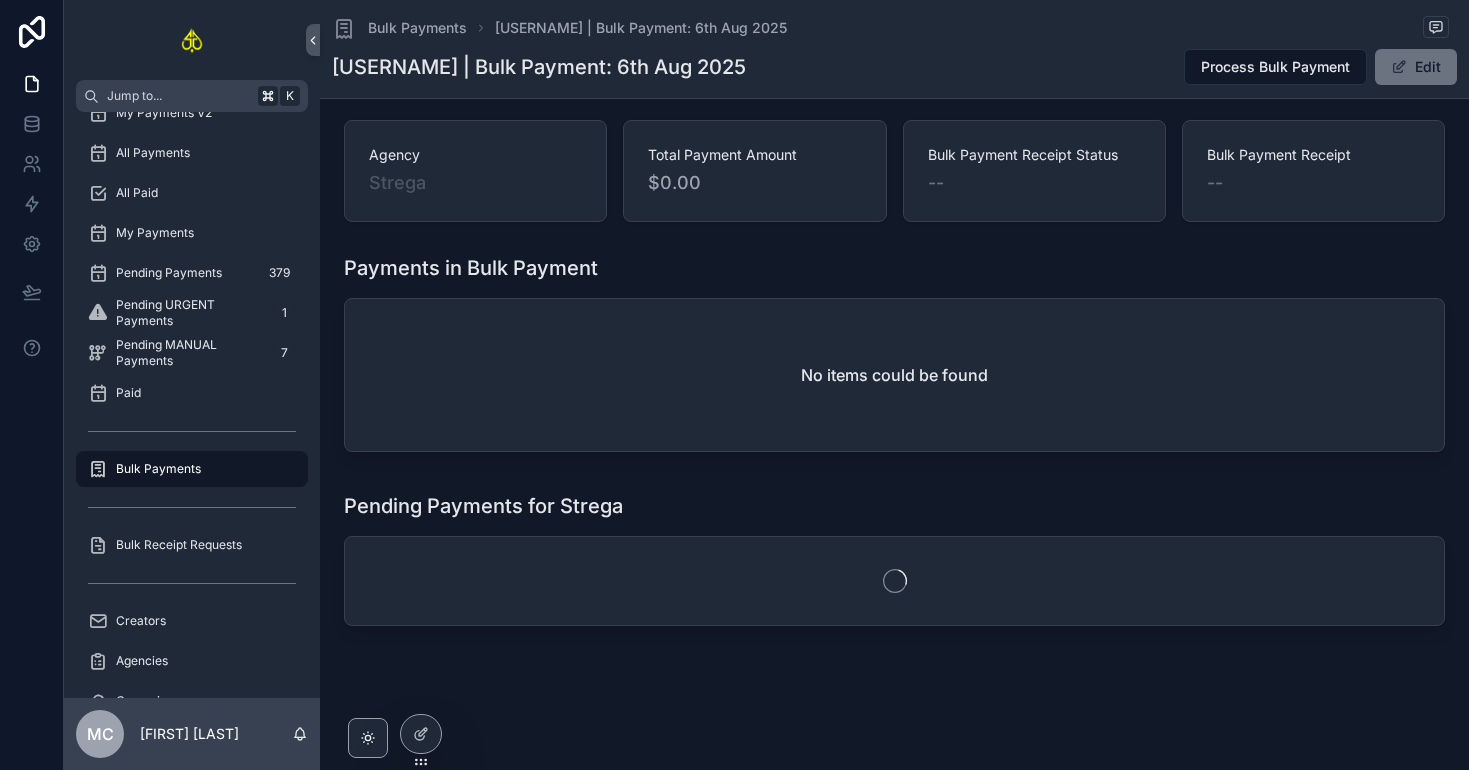 scroll, scrollTop: 428, scrollLeft: 0, axis: vertical 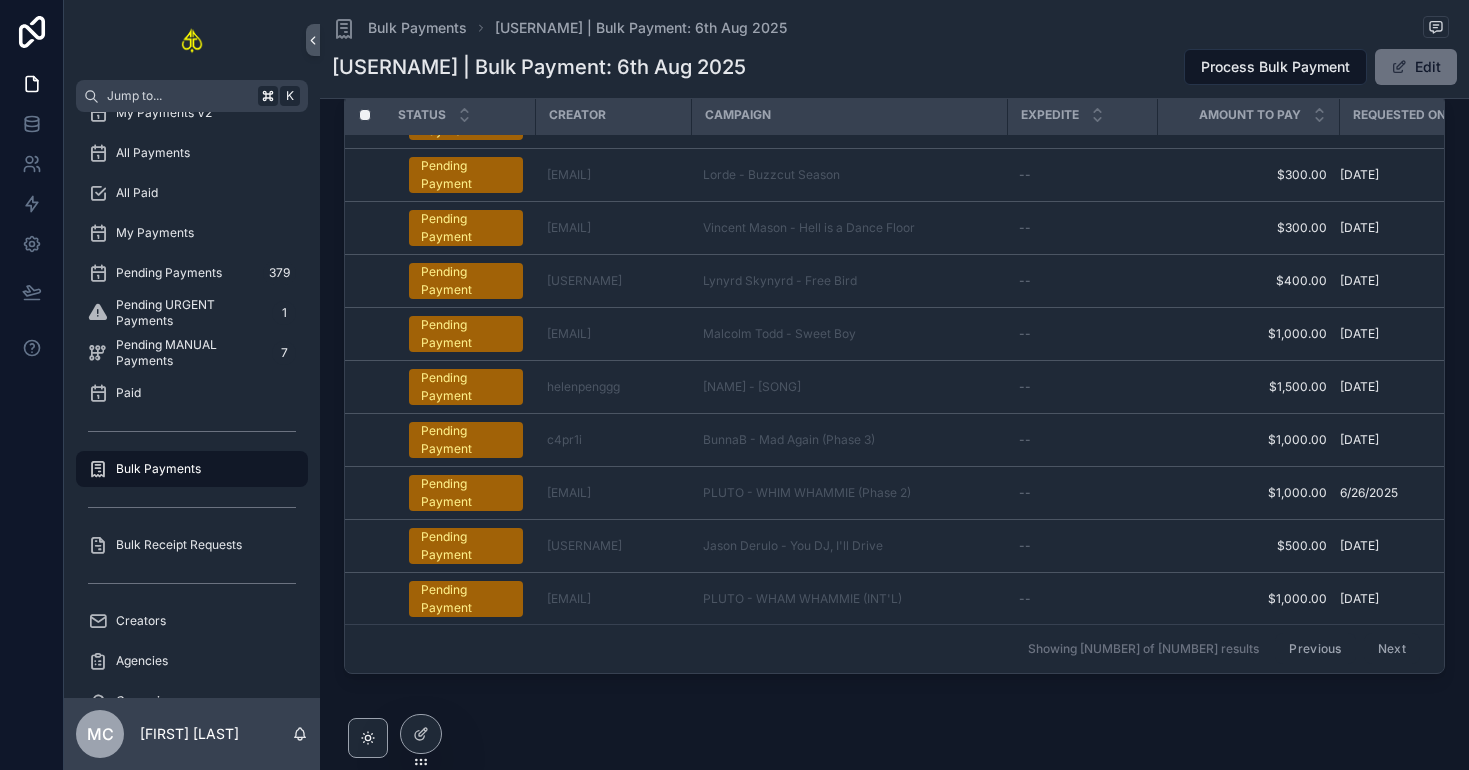 click on "Next" at bounding box center [1392, 649] 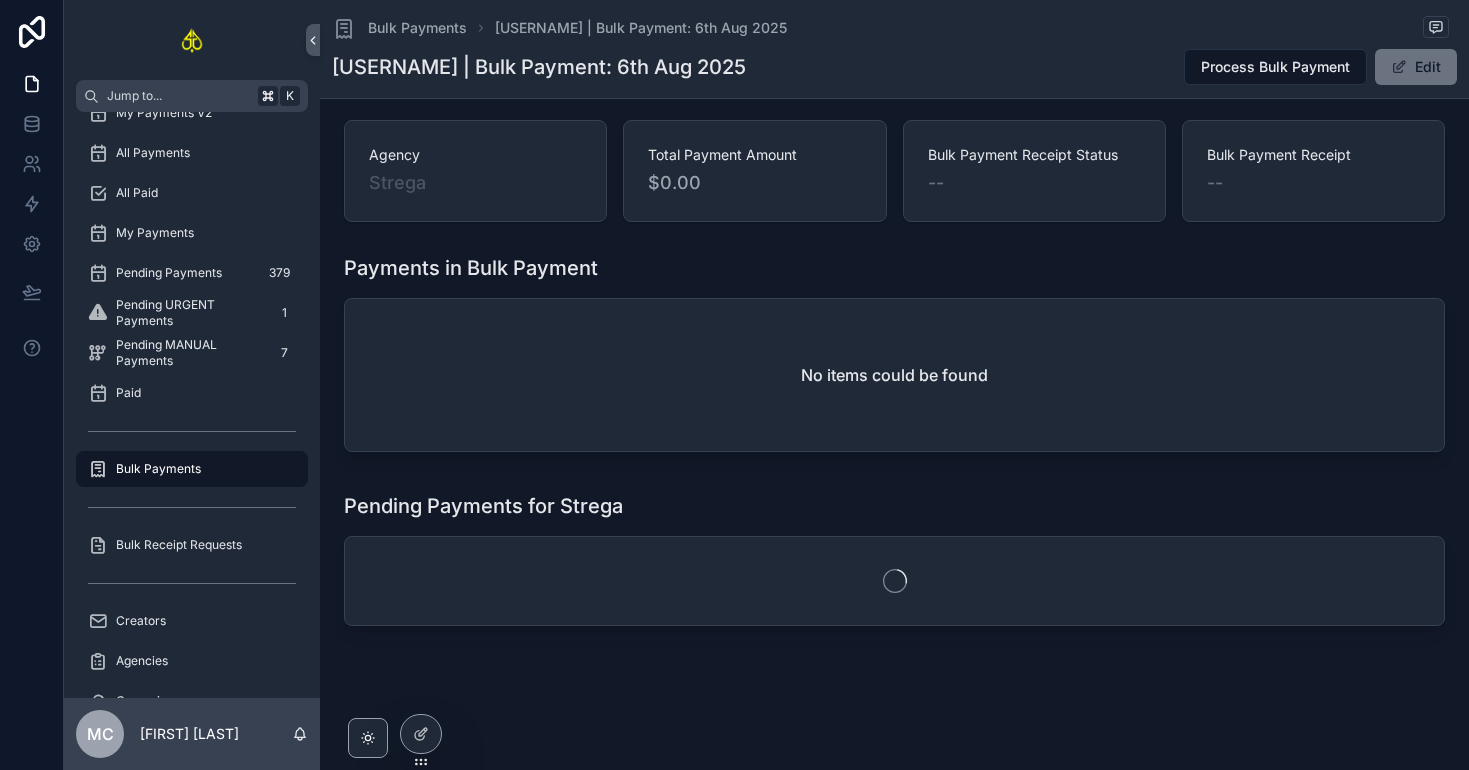 scroll, scrollTop: 453, scrollLeft: 0, axis: vertical 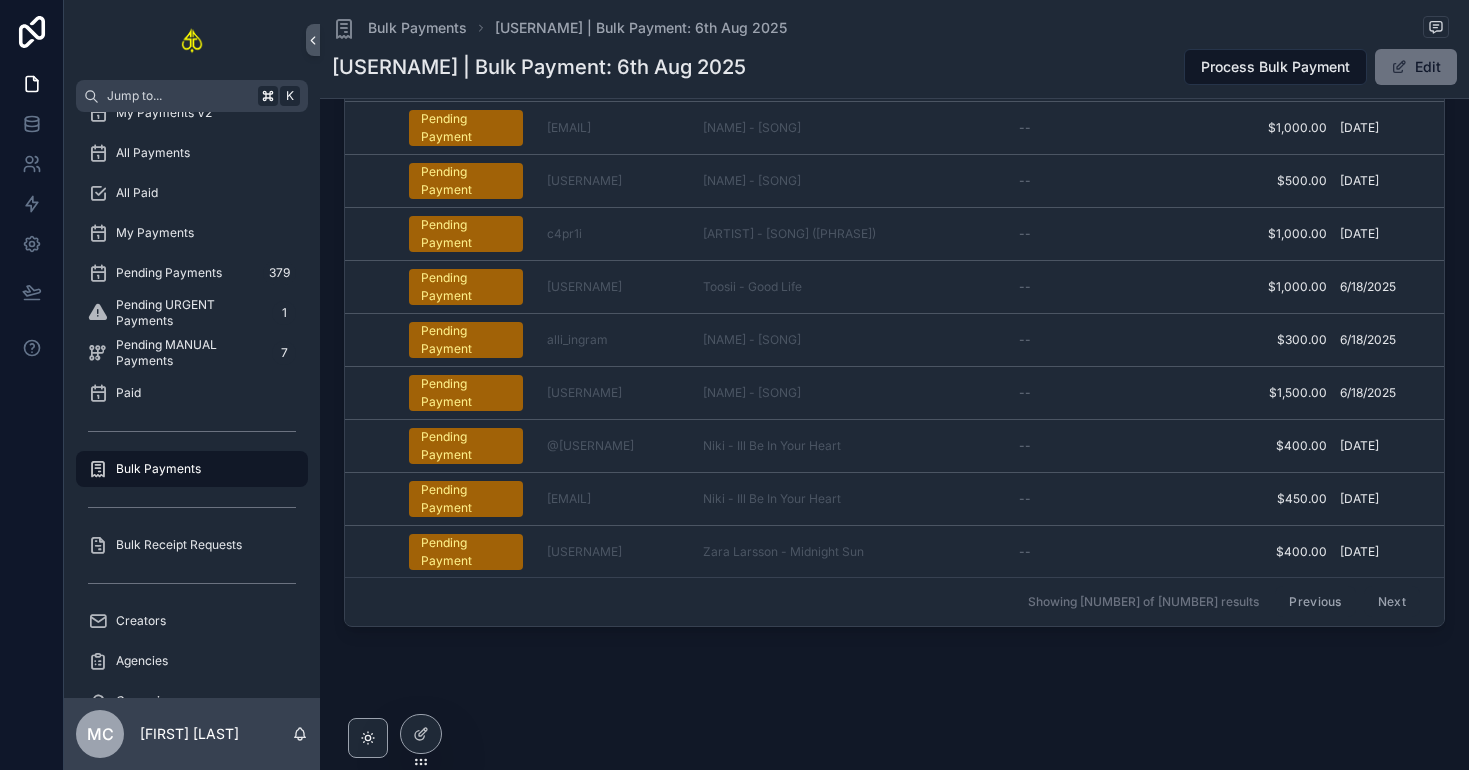 click on "Pending Payments for [NAME] Status Creator Campaign Expedite Amount To Pay Requested On Date Pending Payment [NAME] [ARTIST] - [SONG] -- $[NUMBER] $[NUMBER] [DATE] [DATE] Add To Bulk Payment Pending Payment [NAME] [ARTIST] - [SONG] -- $[NUMBER] $[NUMBER] [DATE] [DATE] Add To Bulk Payment Pending Payment [NAME] [ARTIST] - [SONG] -- $[NUMBER] $[NUMBER] [DATE] [DATE] Add To Bulk Payment Pending Payment [NAME] [ARTIST] - [SONG] -- $[NUMBER] $[NUMBER] [DATE] [DATE] Add To Bulk Payment Pending Payment [NAME] [ARTIST] - [SONG] -- $[NUMBER] $[NUMBER] [DATE] [DATE] Add To Bulk Payment Pending Payment [NAME] [ARTIST] - [SONG] -- $[NUMBER] $[NUMBER] [DATE] [DATE] Add To Bulk Payment Pending Payment [USERNAME] [ARTIST] - [SONG] -- $[NUMBER]" at bounding box center [894, 319] 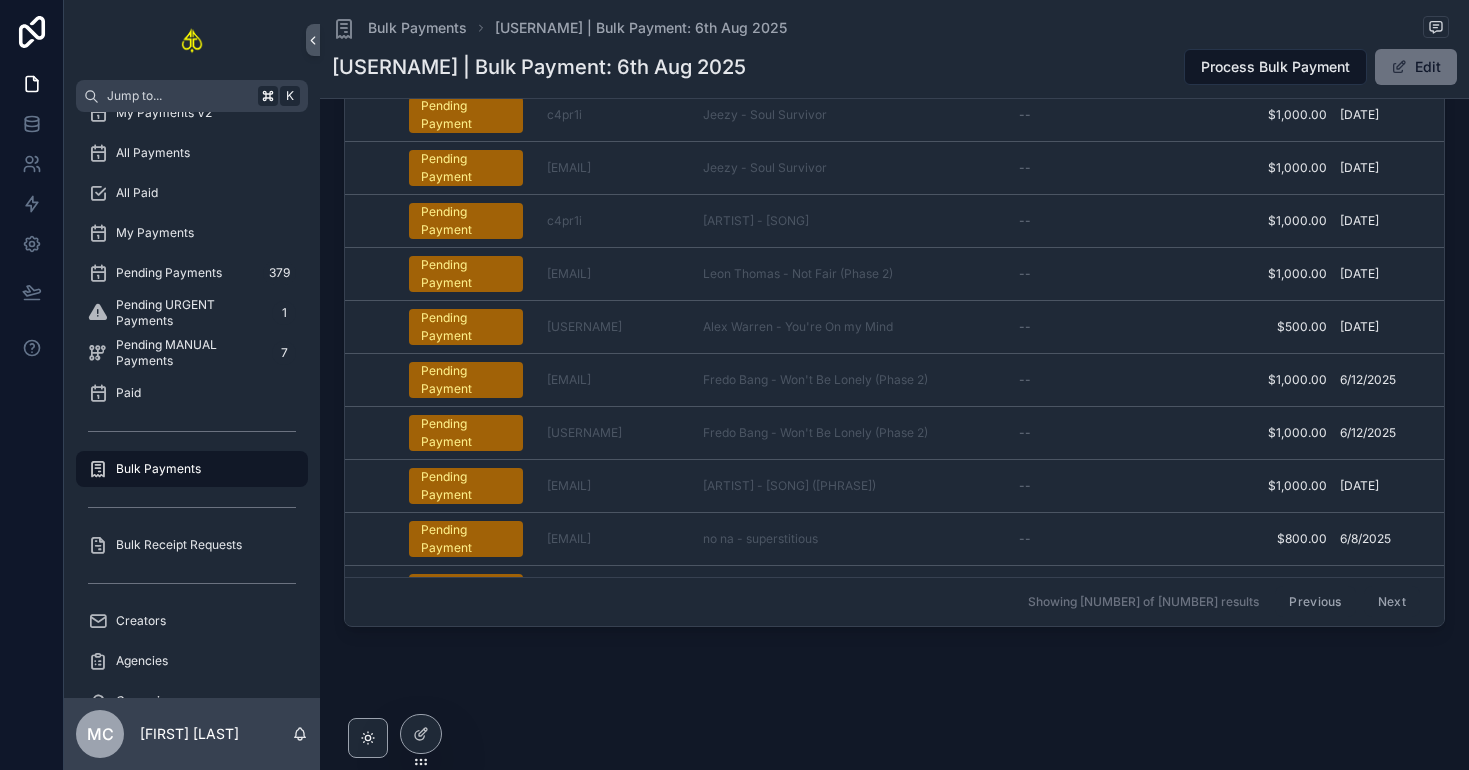 click on "Next" at bounding box center [1392, 602] 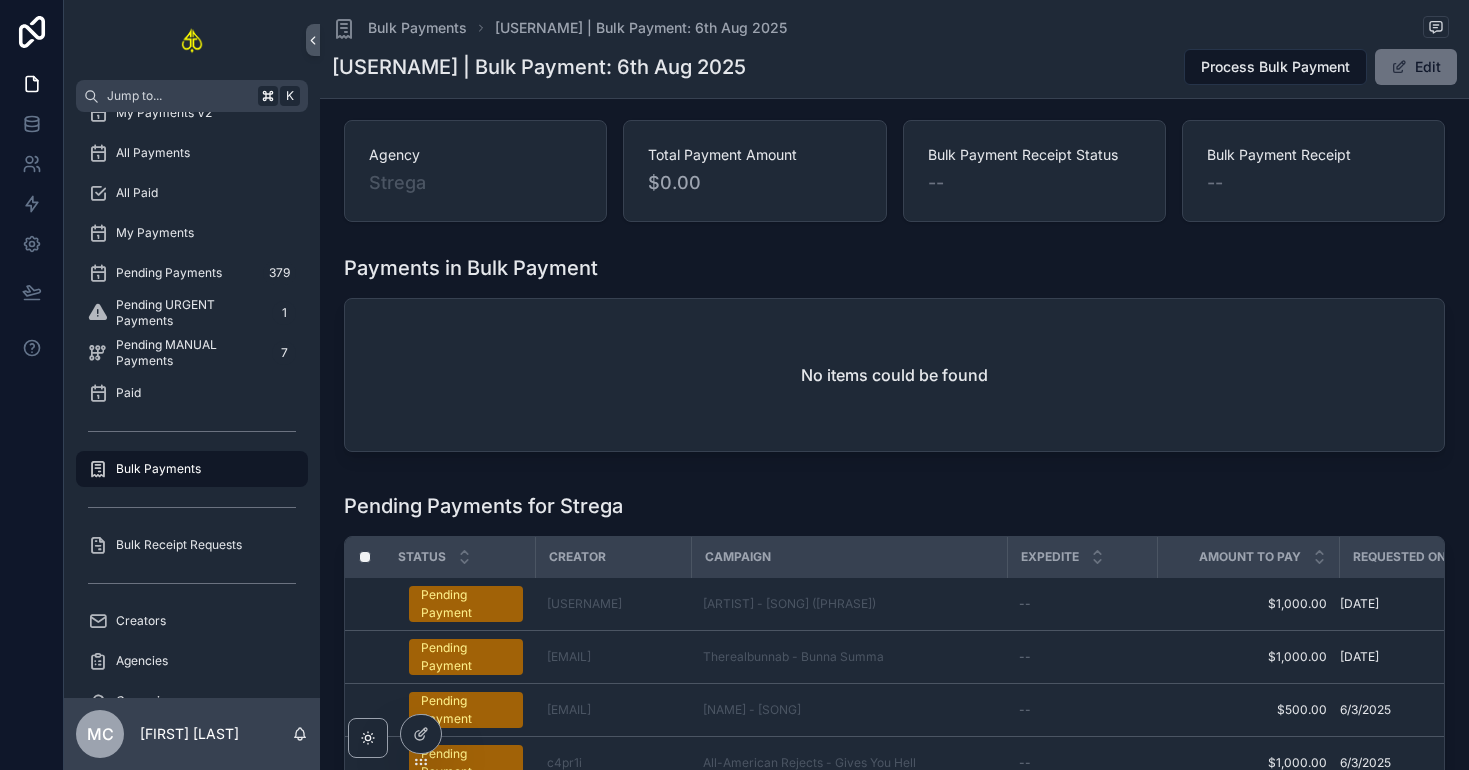 scroll, scrollTop: 500, scrollLeft: 0, axis: vertical 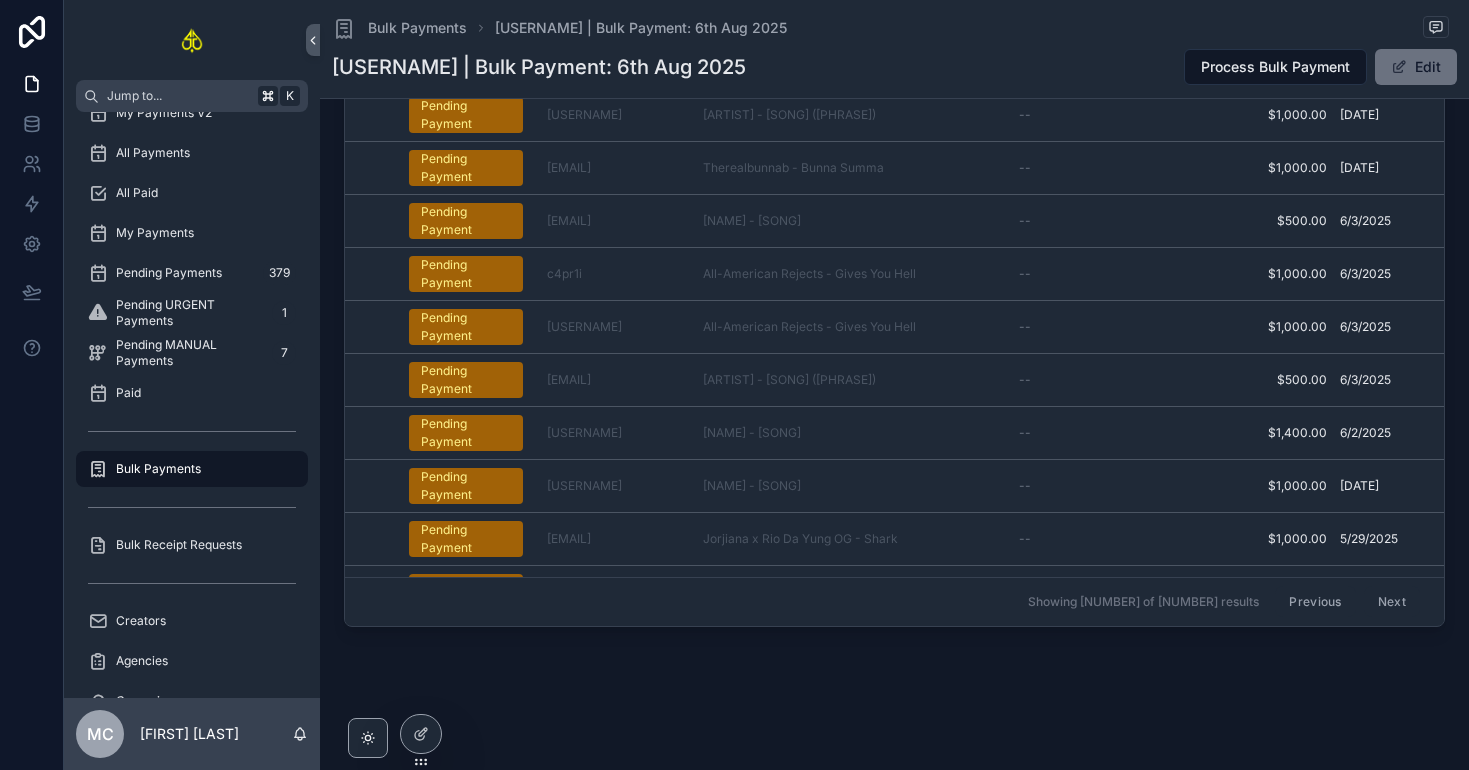 click on "Next" at bounding box center [1392, 602] 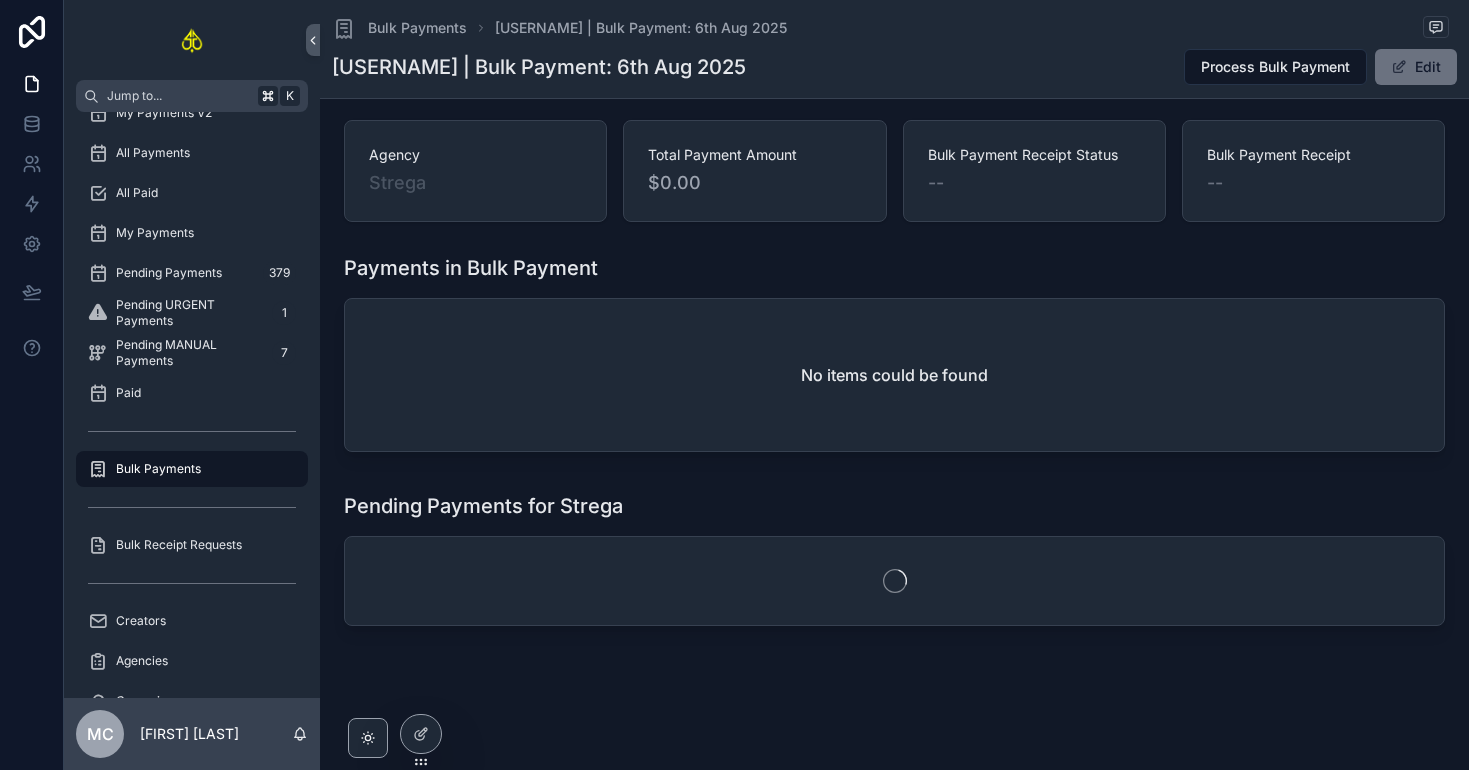 scroll, scrollTop: 500, scrollLeft: 0, axis: vertical 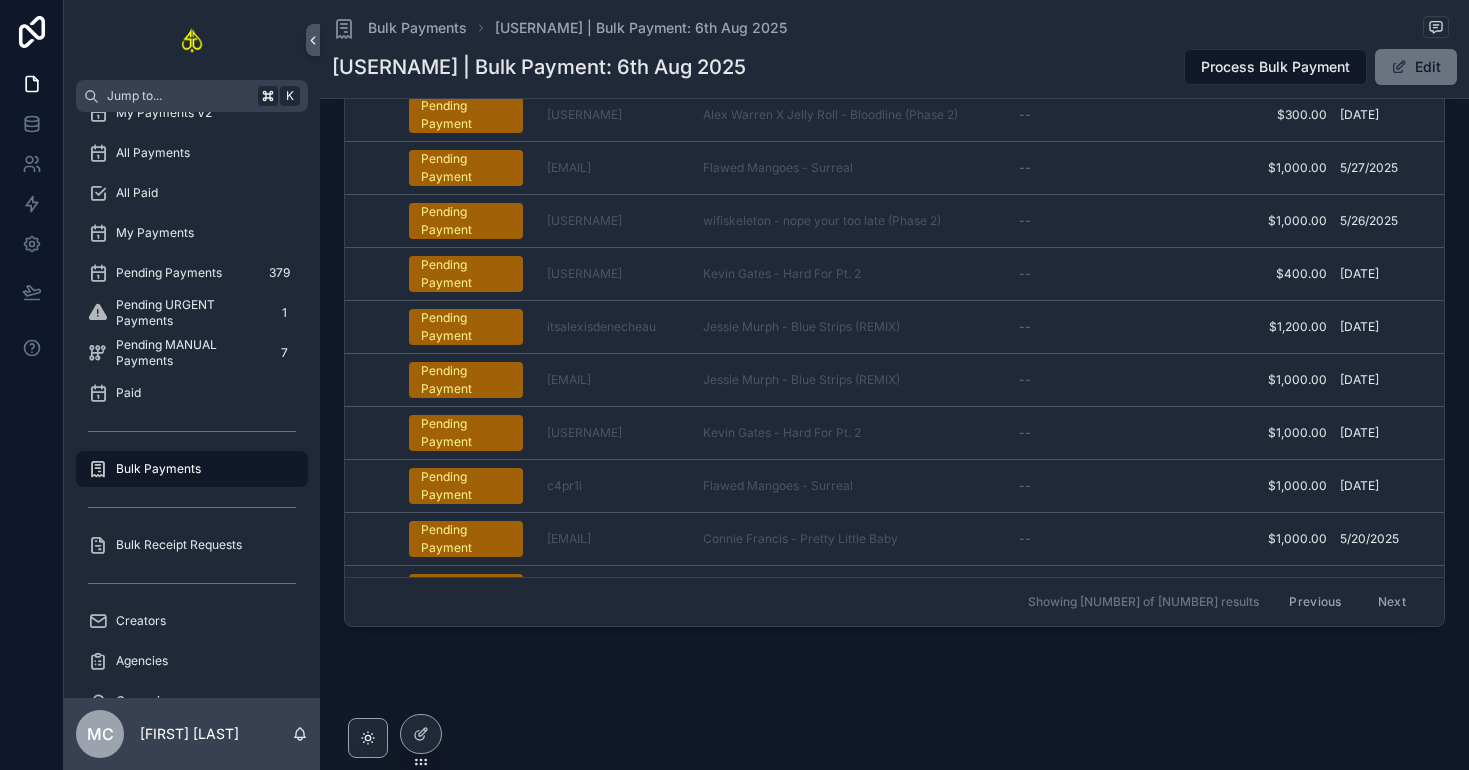 click on "Next" at bounding box center [1392, 602] 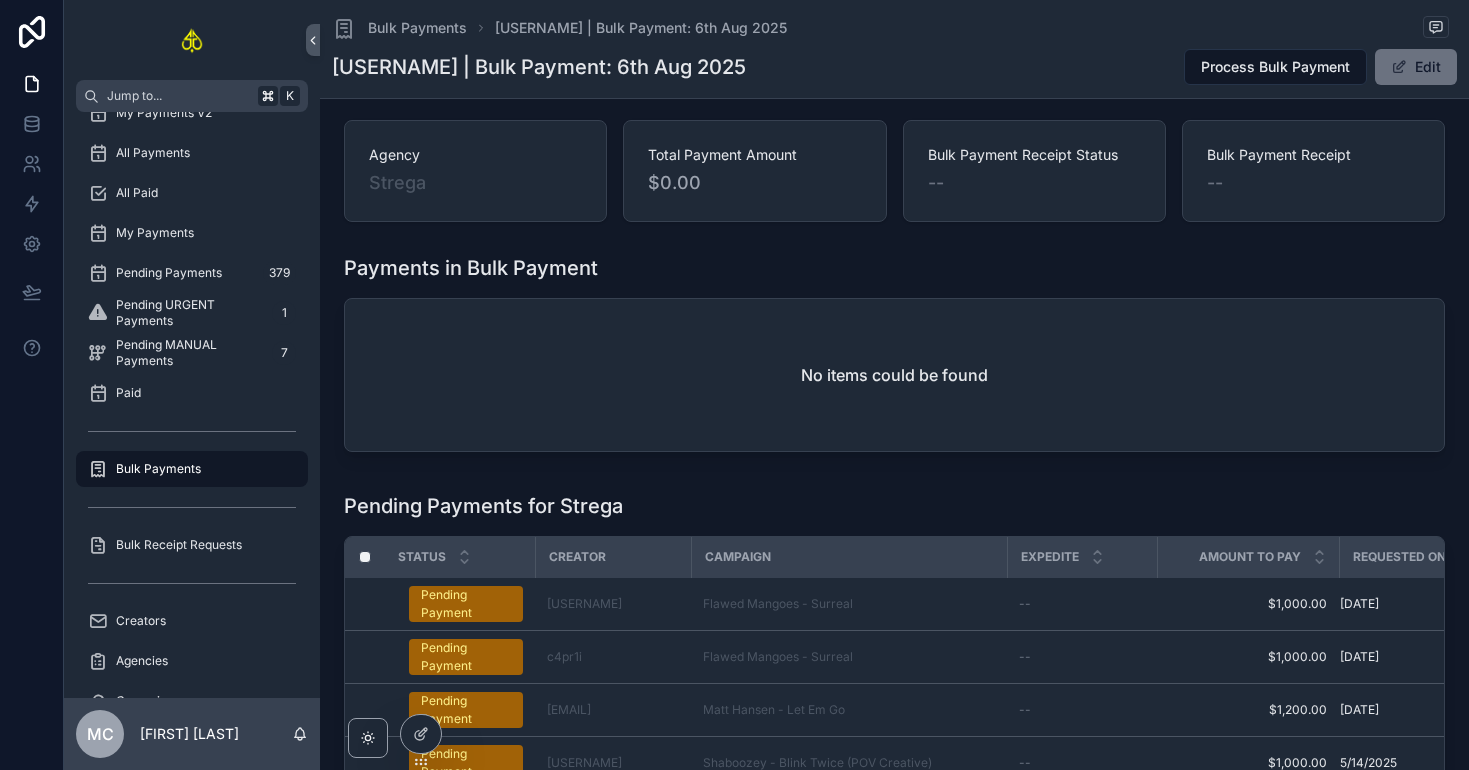 scroll, scrollTop: 500, scrollLeft: 0, axis: vertical 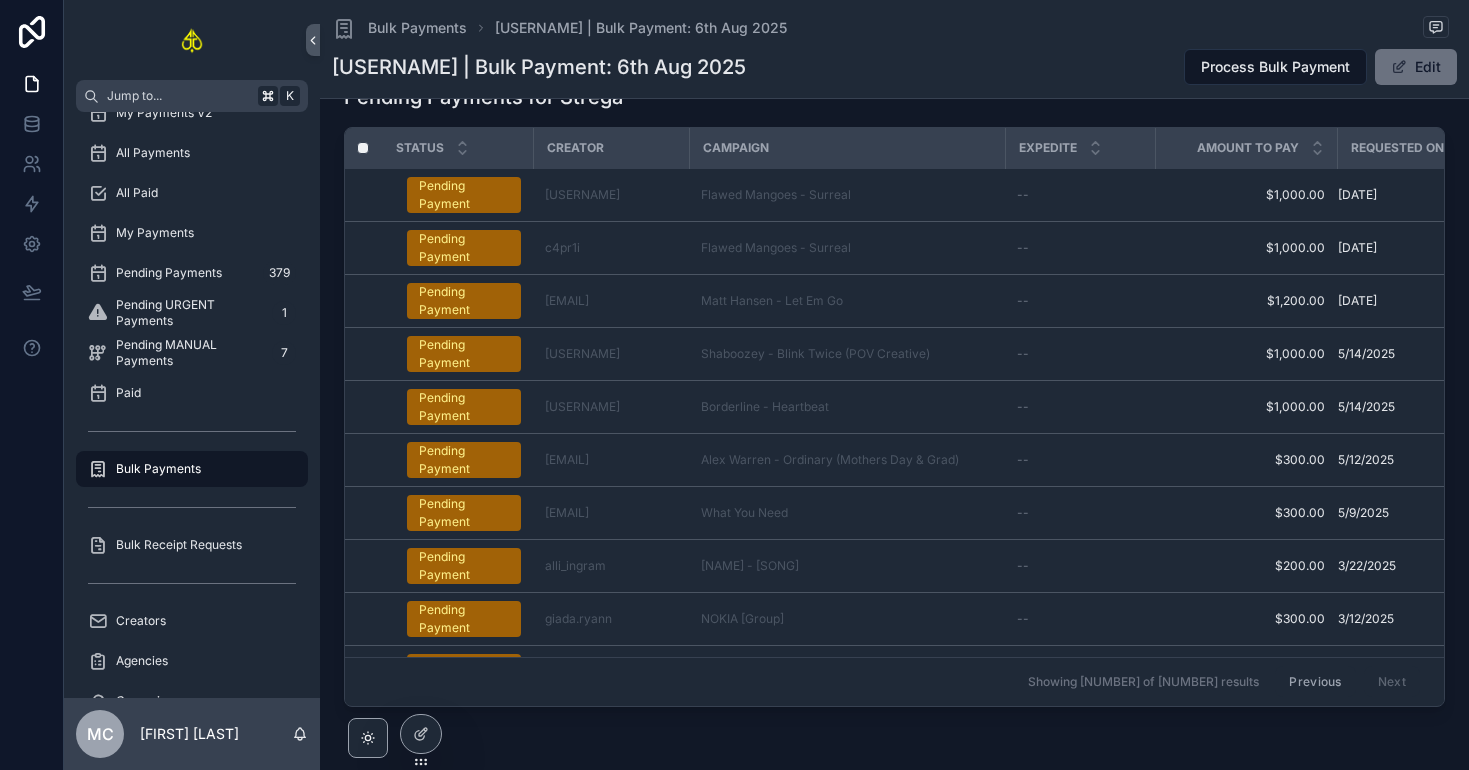 click on "Previous" at bounding box center [1315, 682] 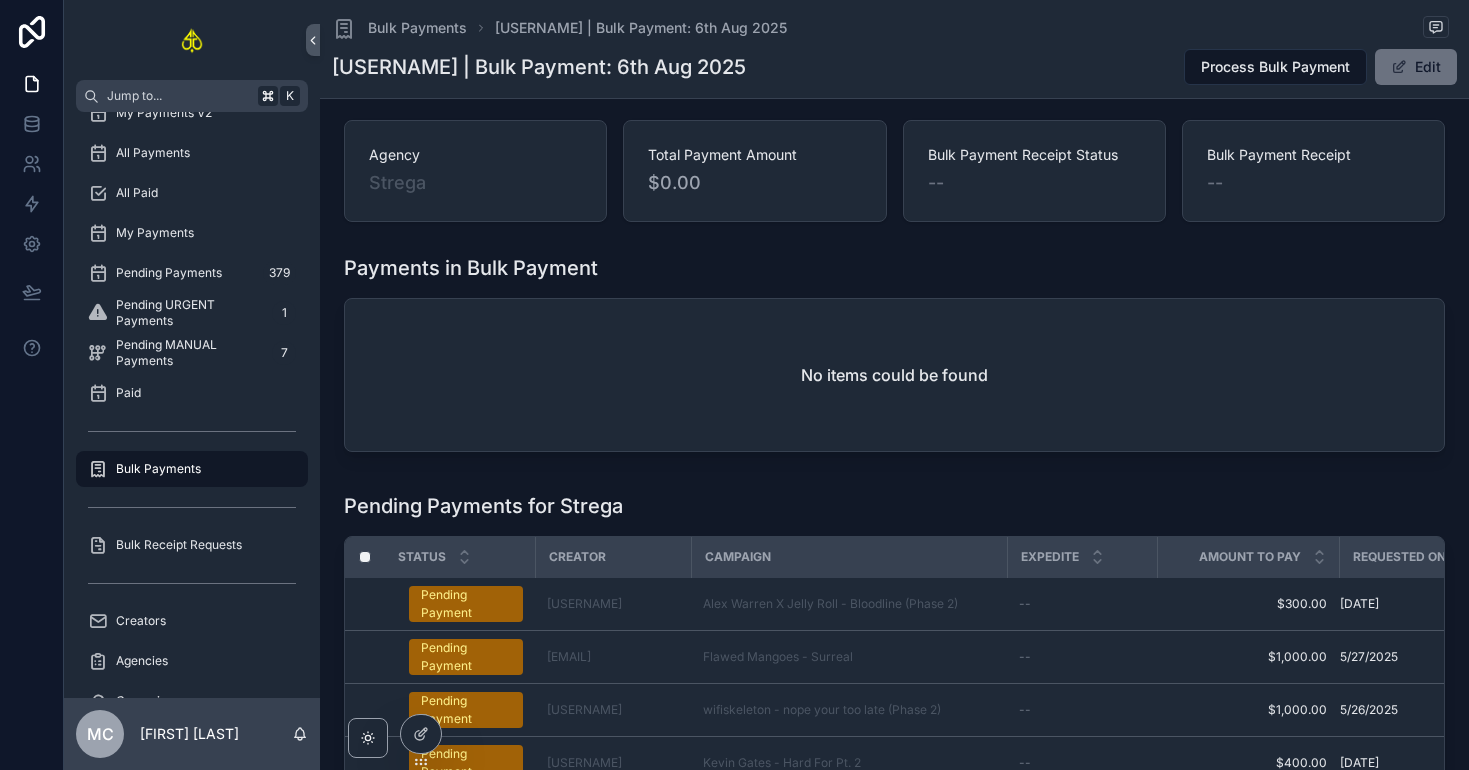 scroll, scrollTop: 420, scrollLeft: 0, axis: vertical 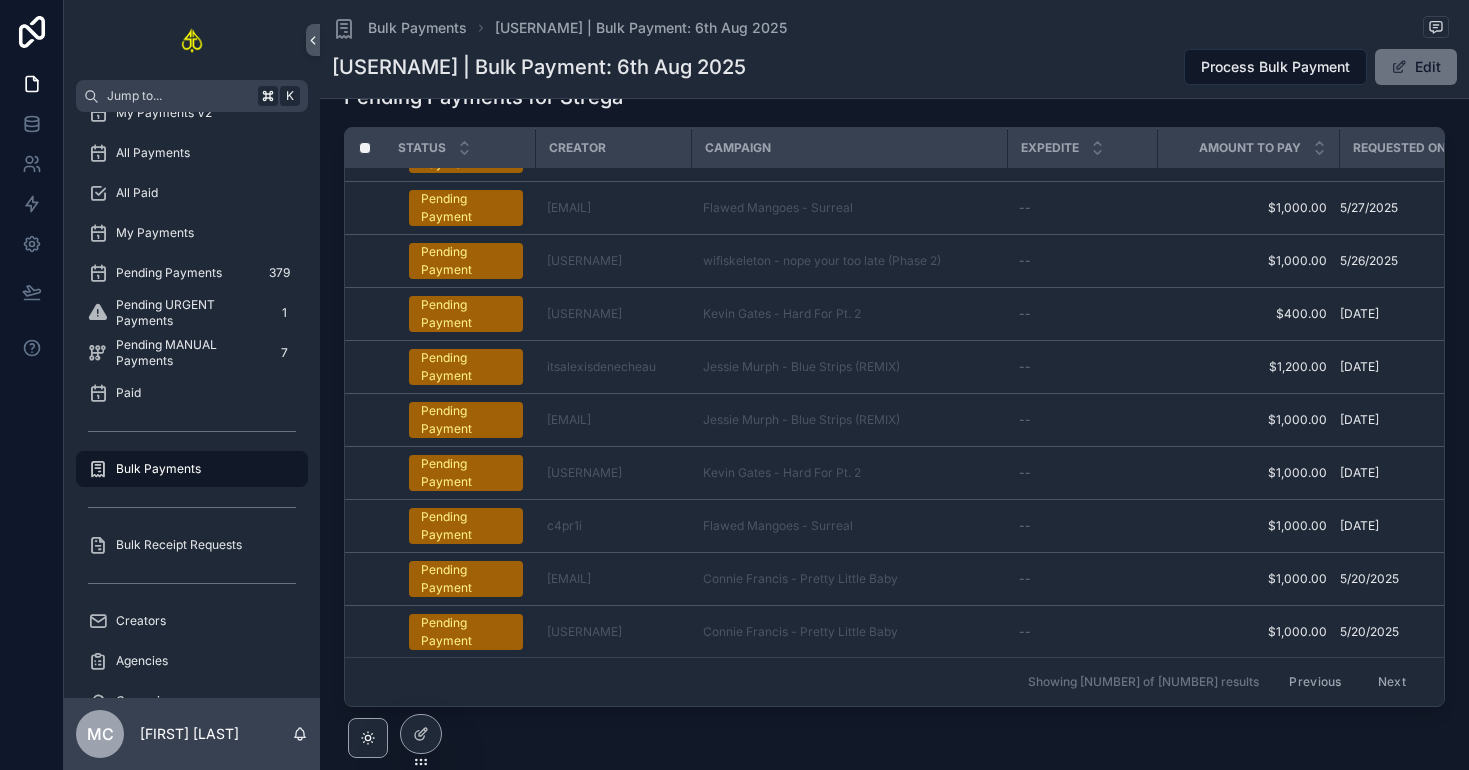 click on "Next" at bounding box center [1392, 682] 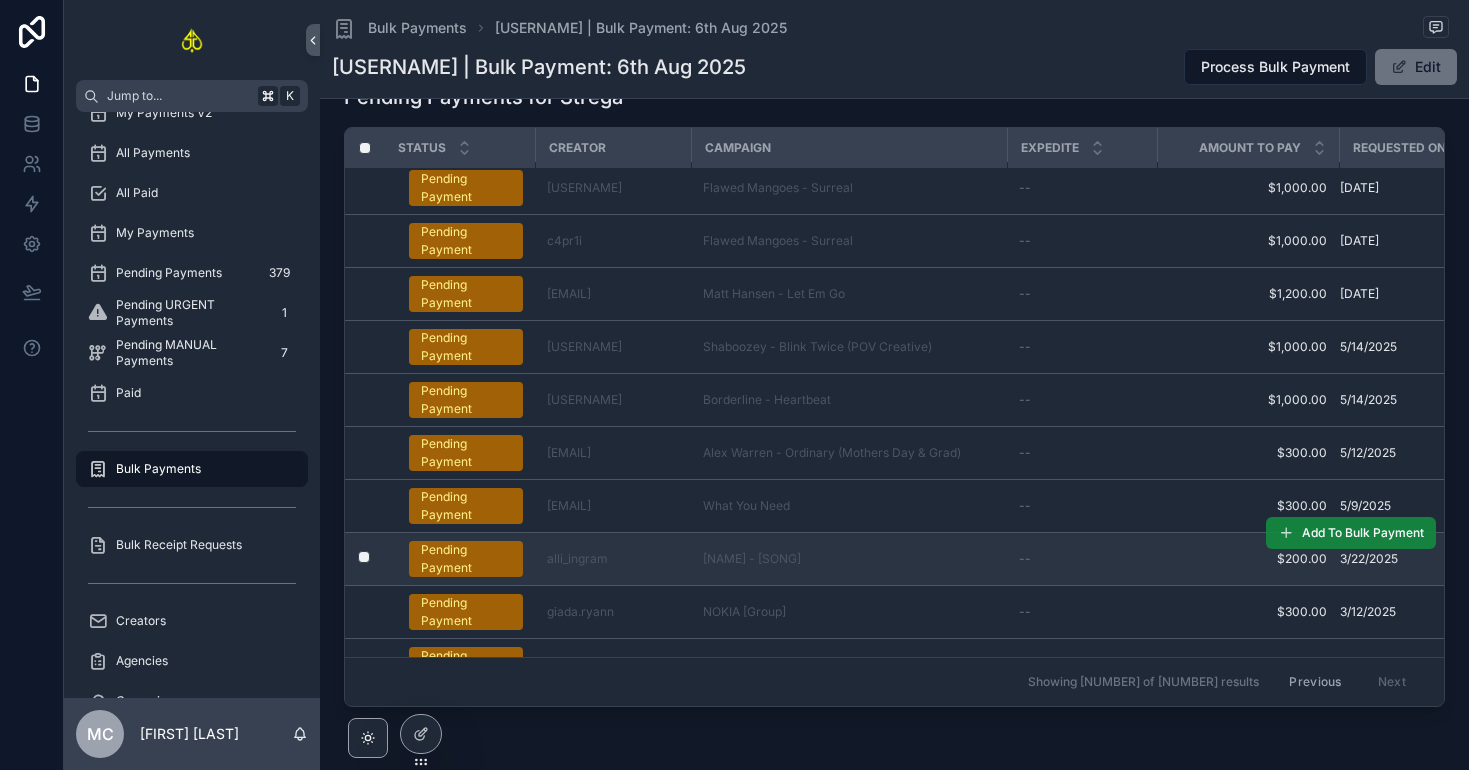 scroll, scrollTop: 0, scrollLeft: 0, axis: both 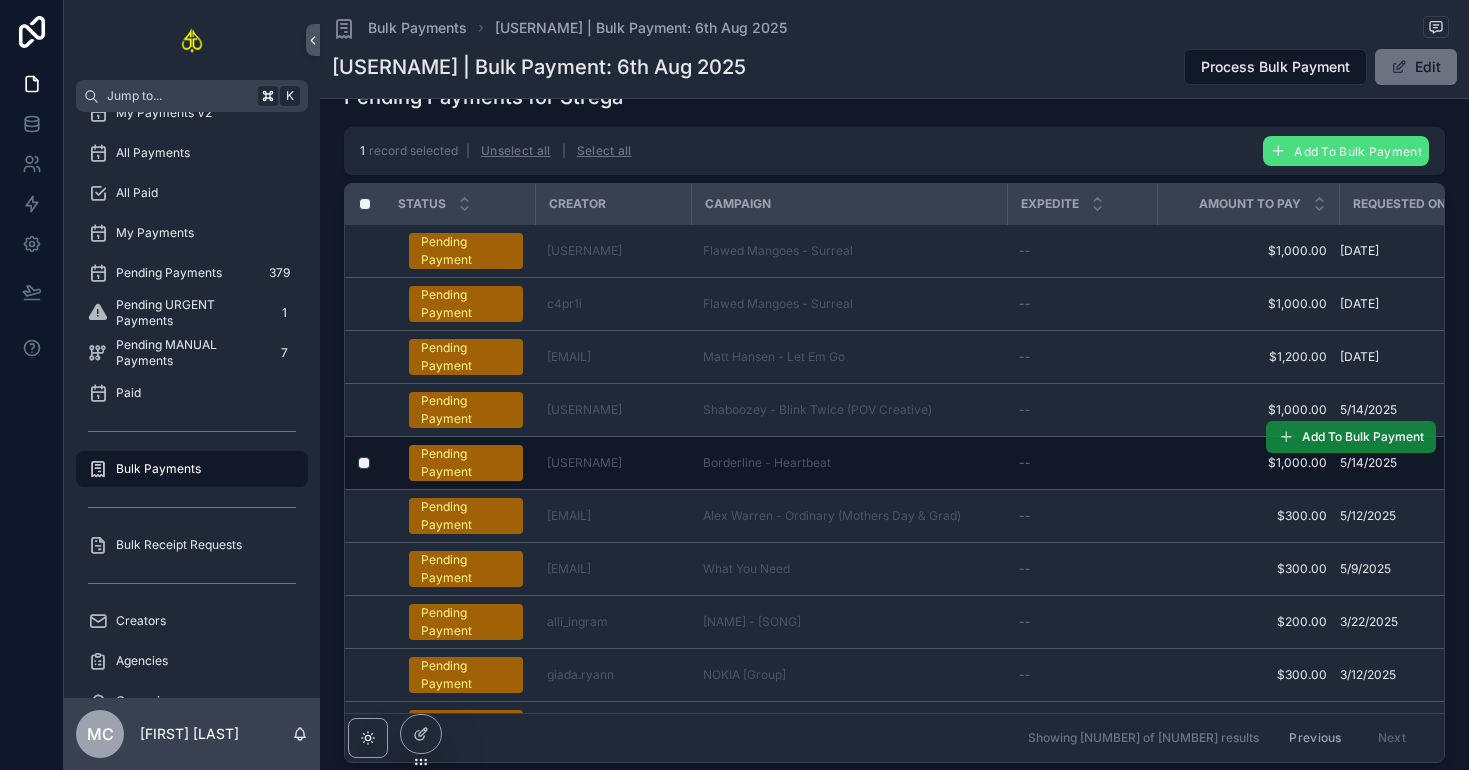 click on "Add To Bulk Payment" at bounding box center (1351, 437) 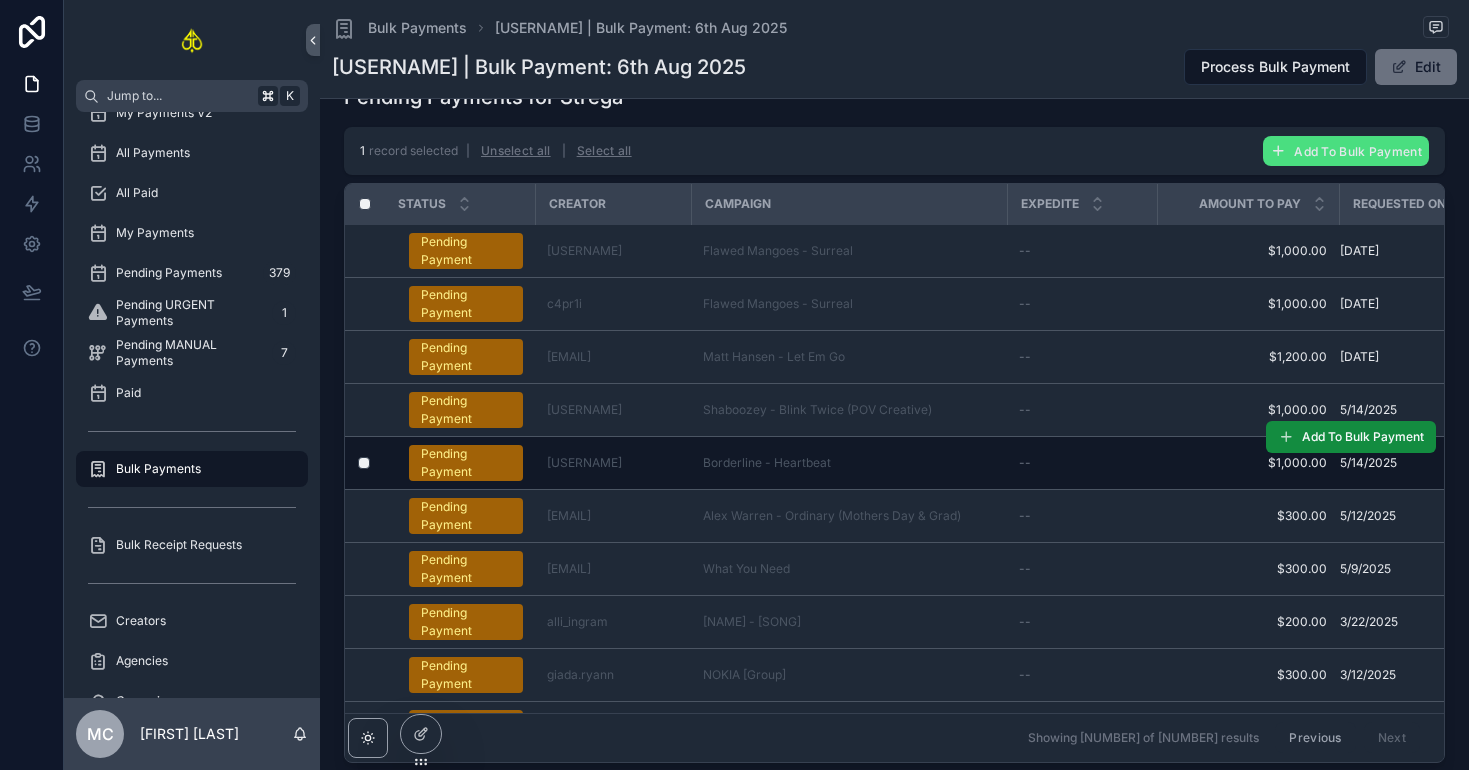 click on "[NUMBER] record selected | Unselect all | Select all Add To Bulk Payment" at bounding box center (894, 151) 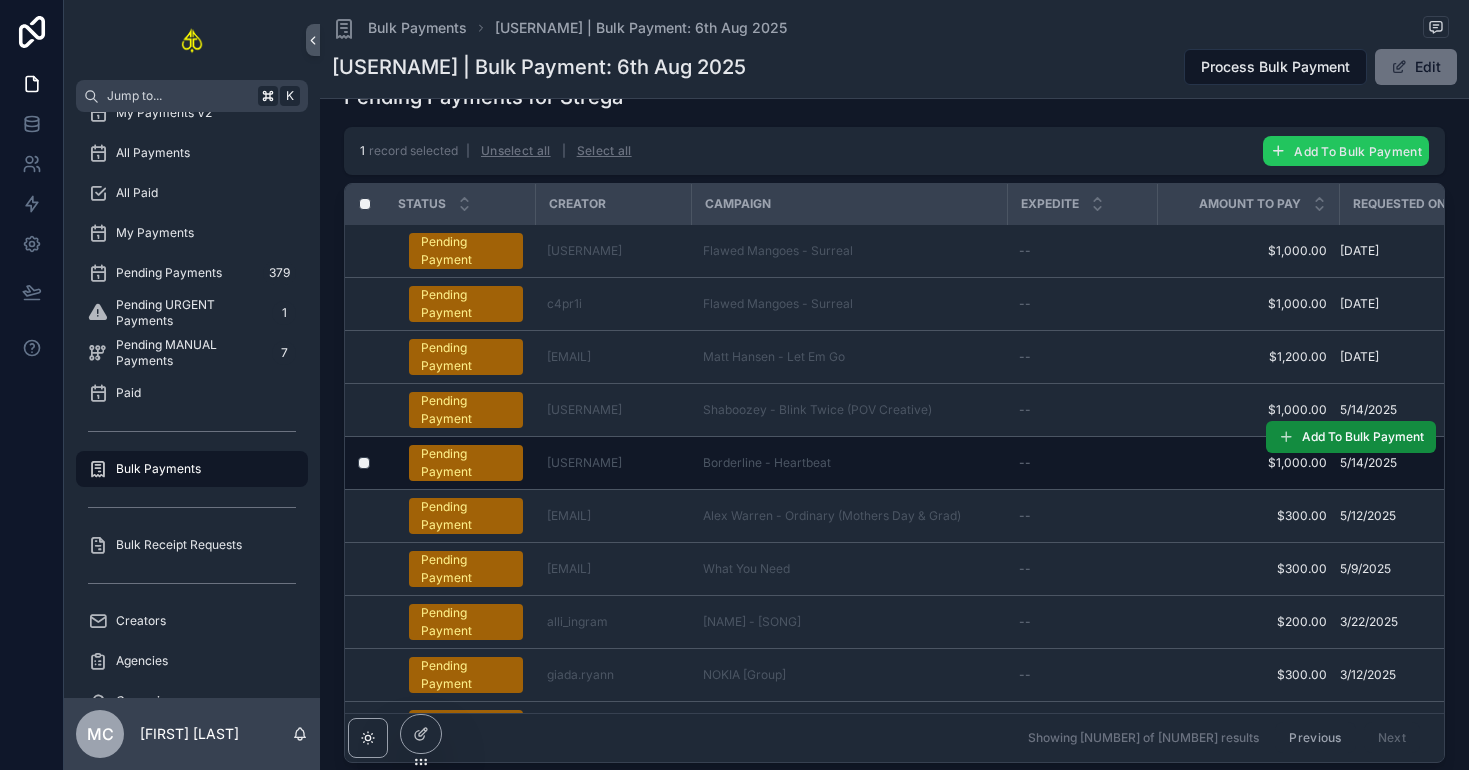 click on "Add To Bulk Payment" at bounding box center (1346, 151) 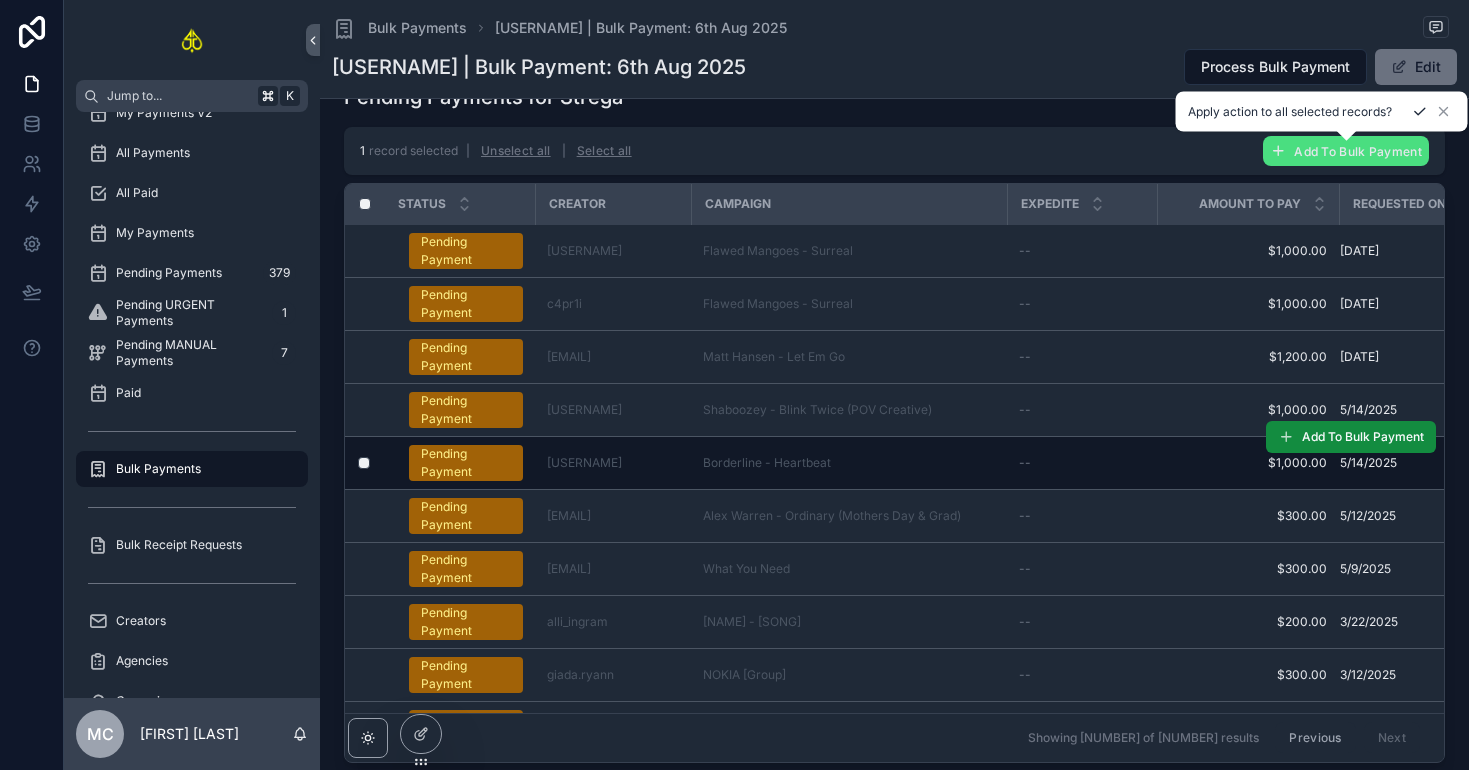 click 